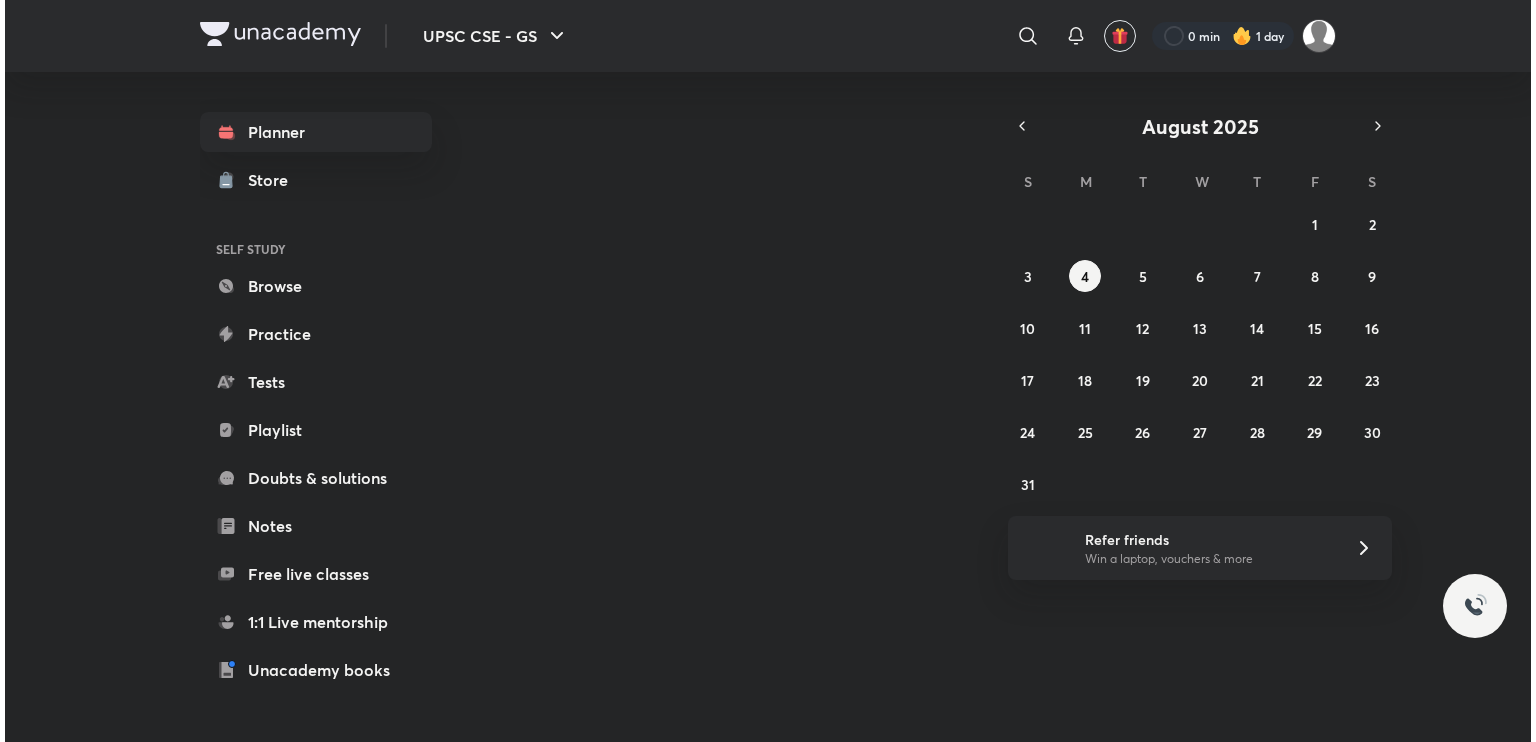 scroll, scrollTop: 0, scrollLeft: 0, axis: both 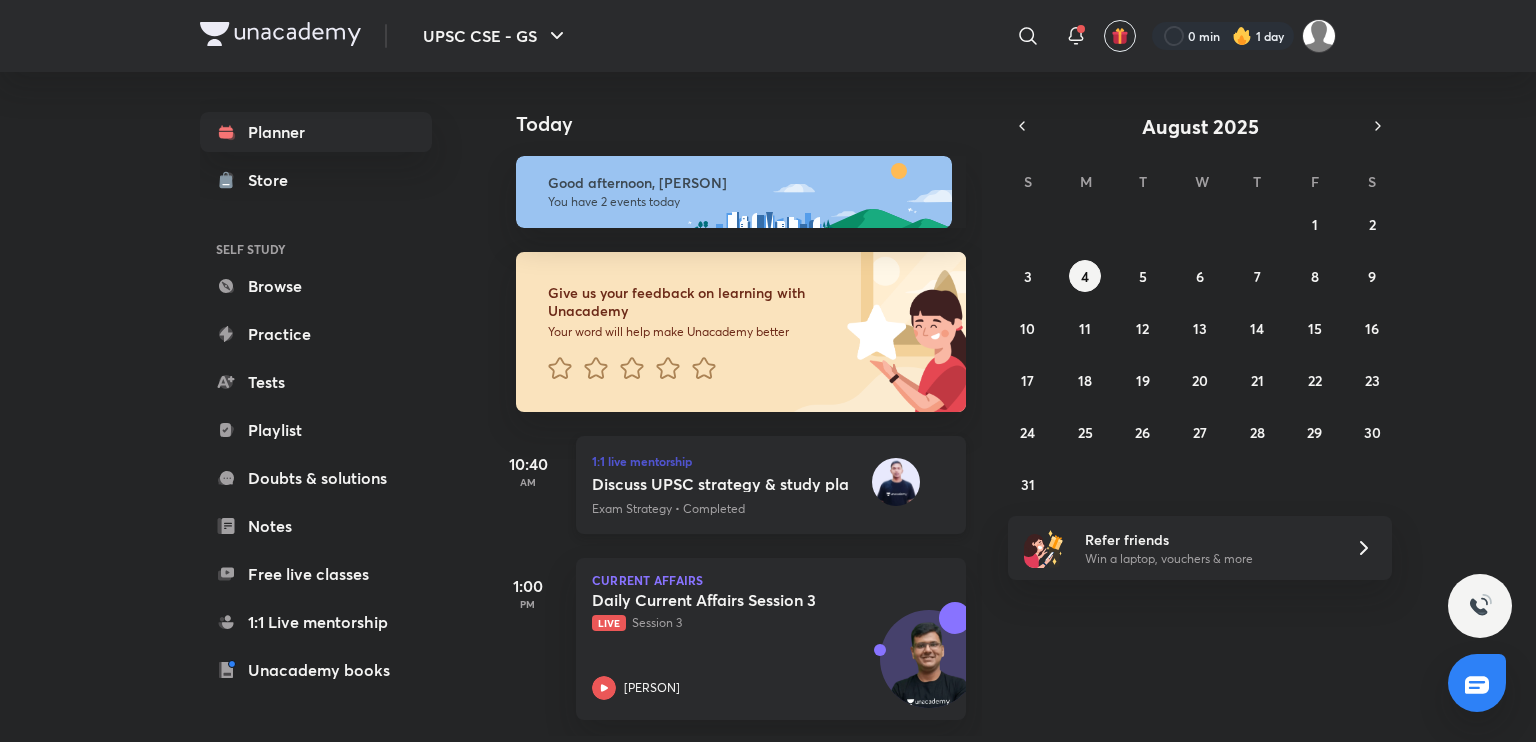 click on "Exam Strategy • Completed" at bounding box center (668, 509) 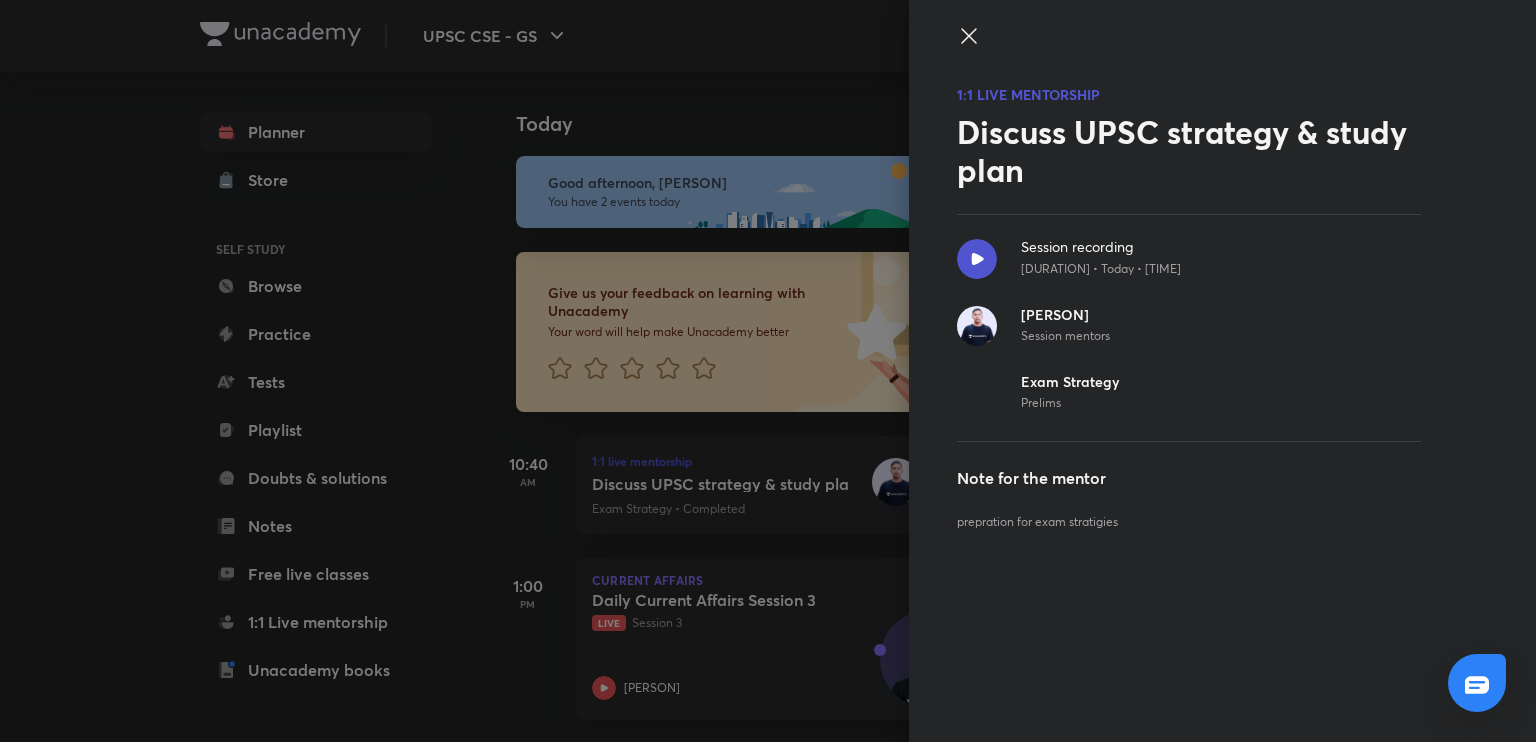 click on "Prelims" at bounding box center [1070, 403] 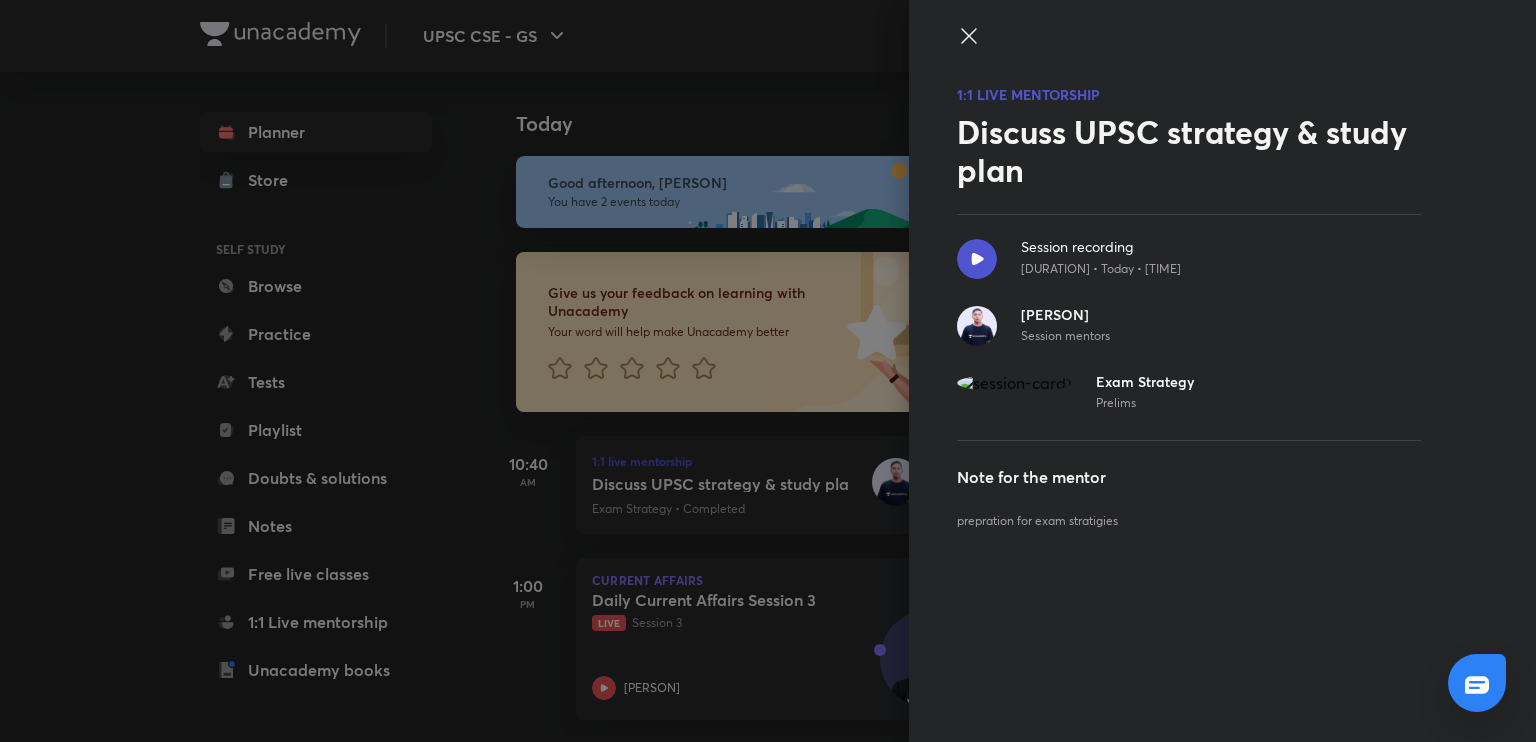click 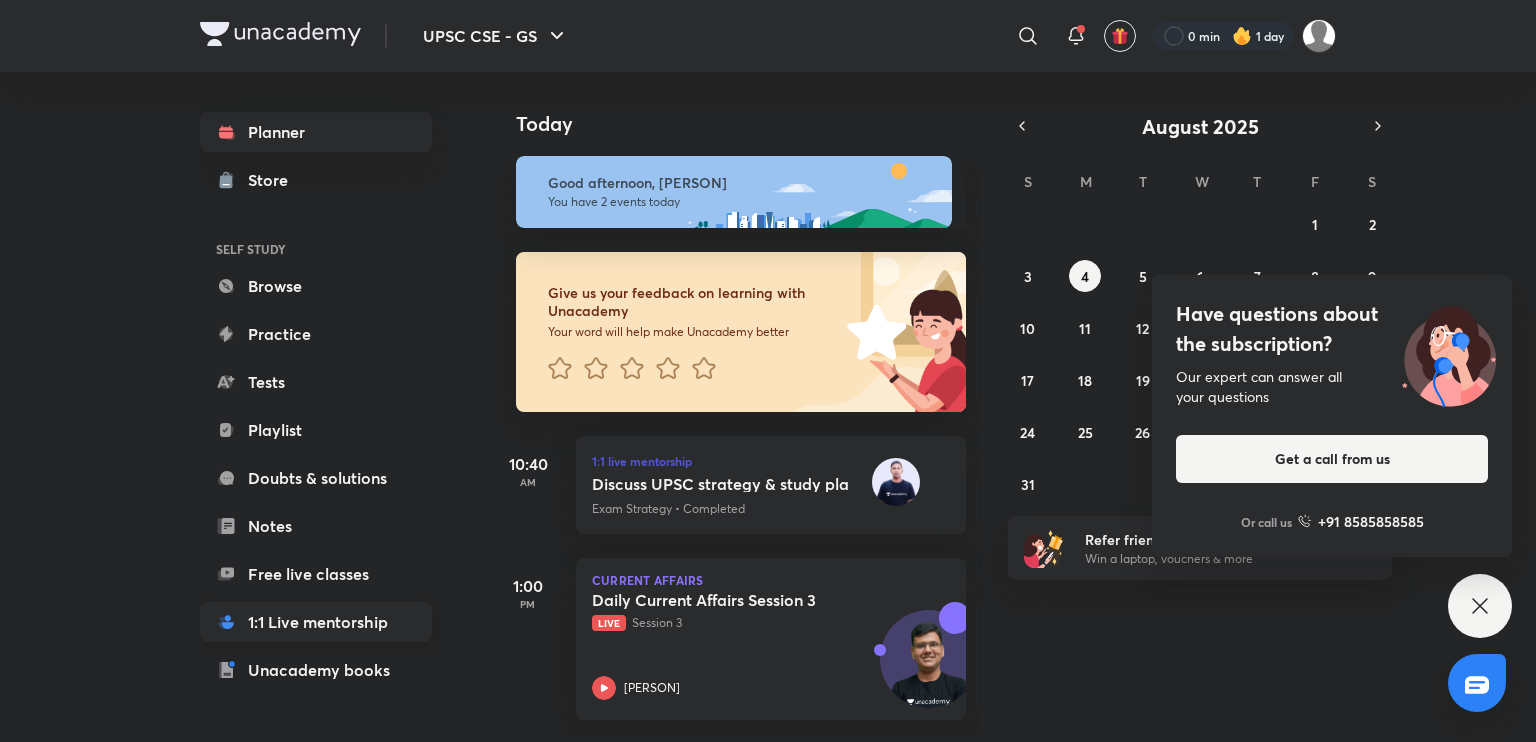 click on "1:1 Live mentorship" at bounding box center (316, 622) 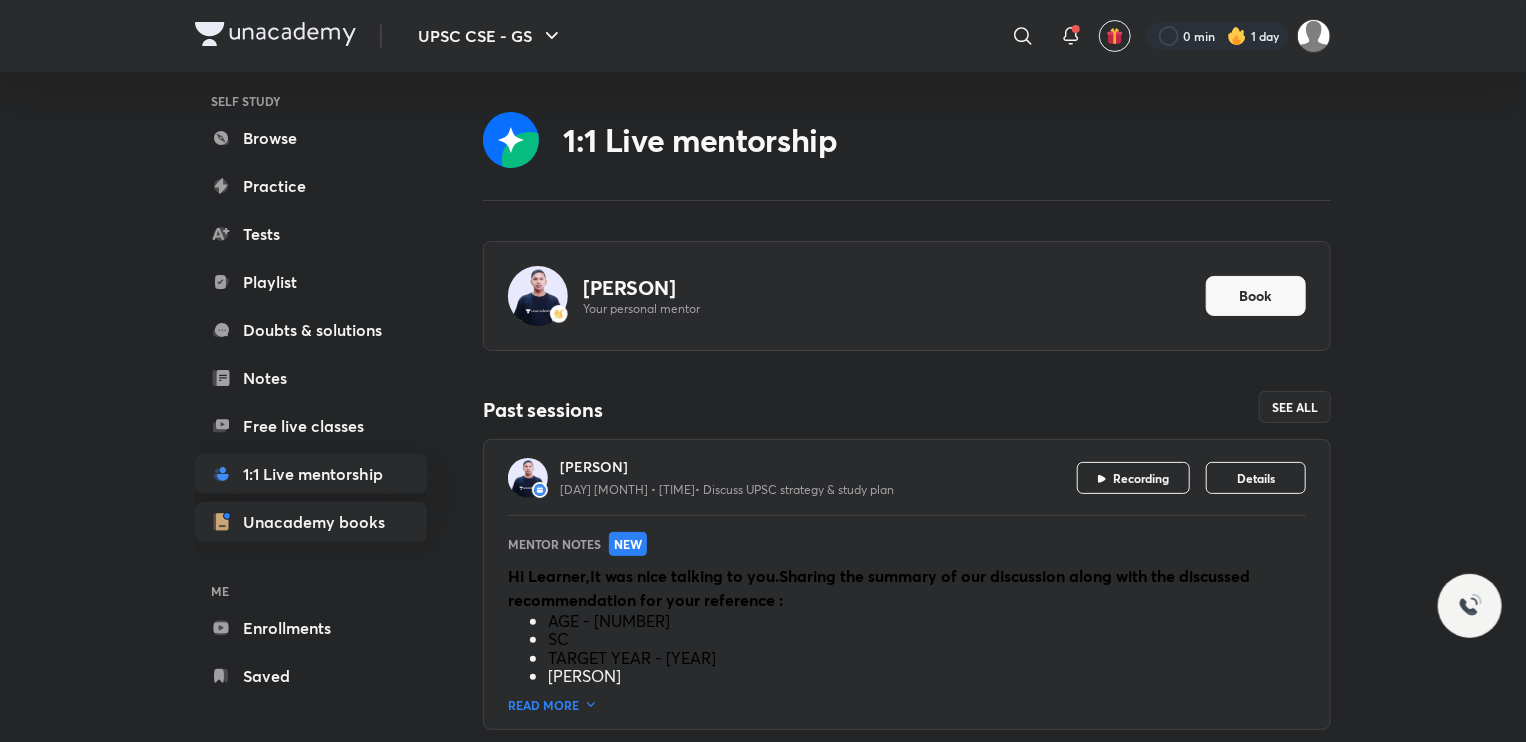scroll, scrollTop: 152, scrollLeft: 0, axis: vertical 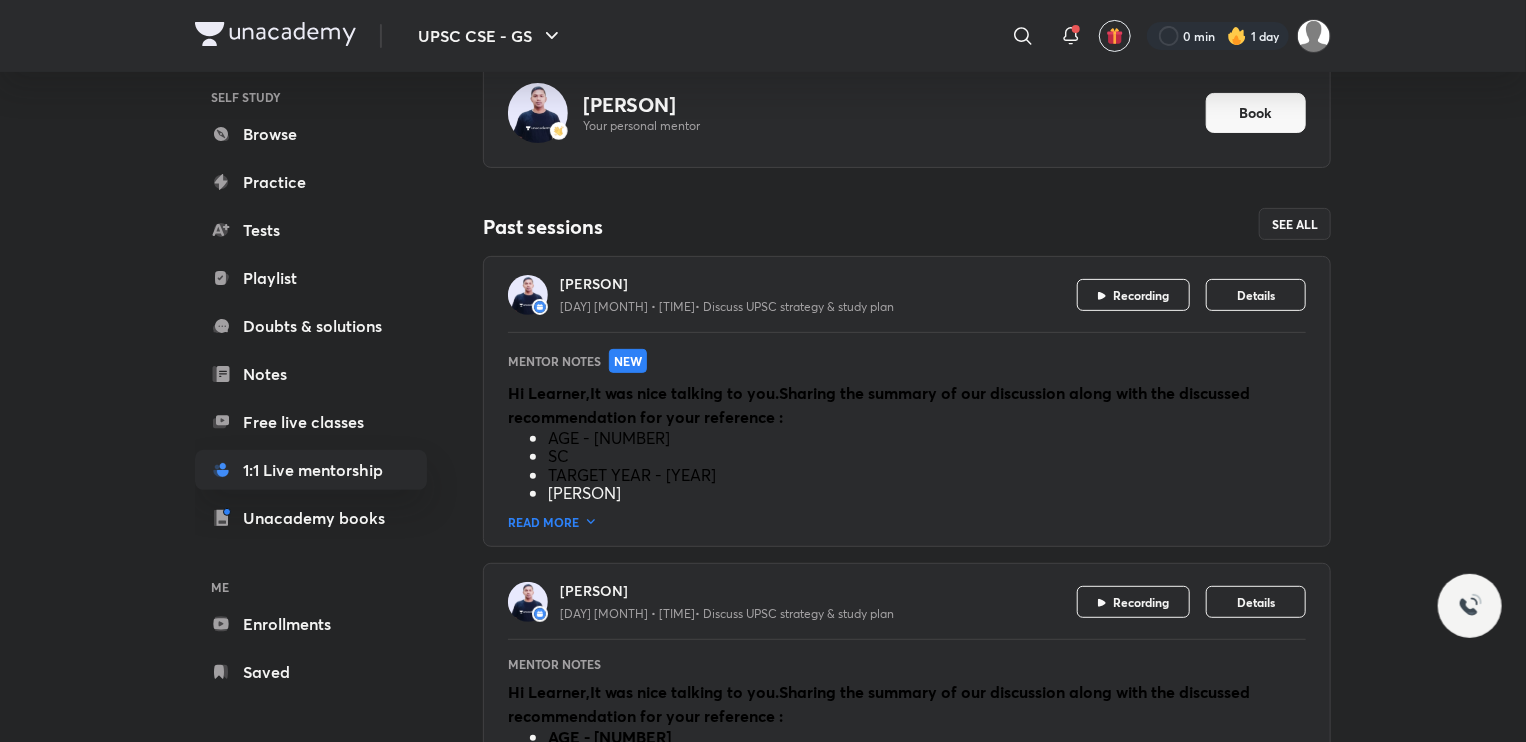 click 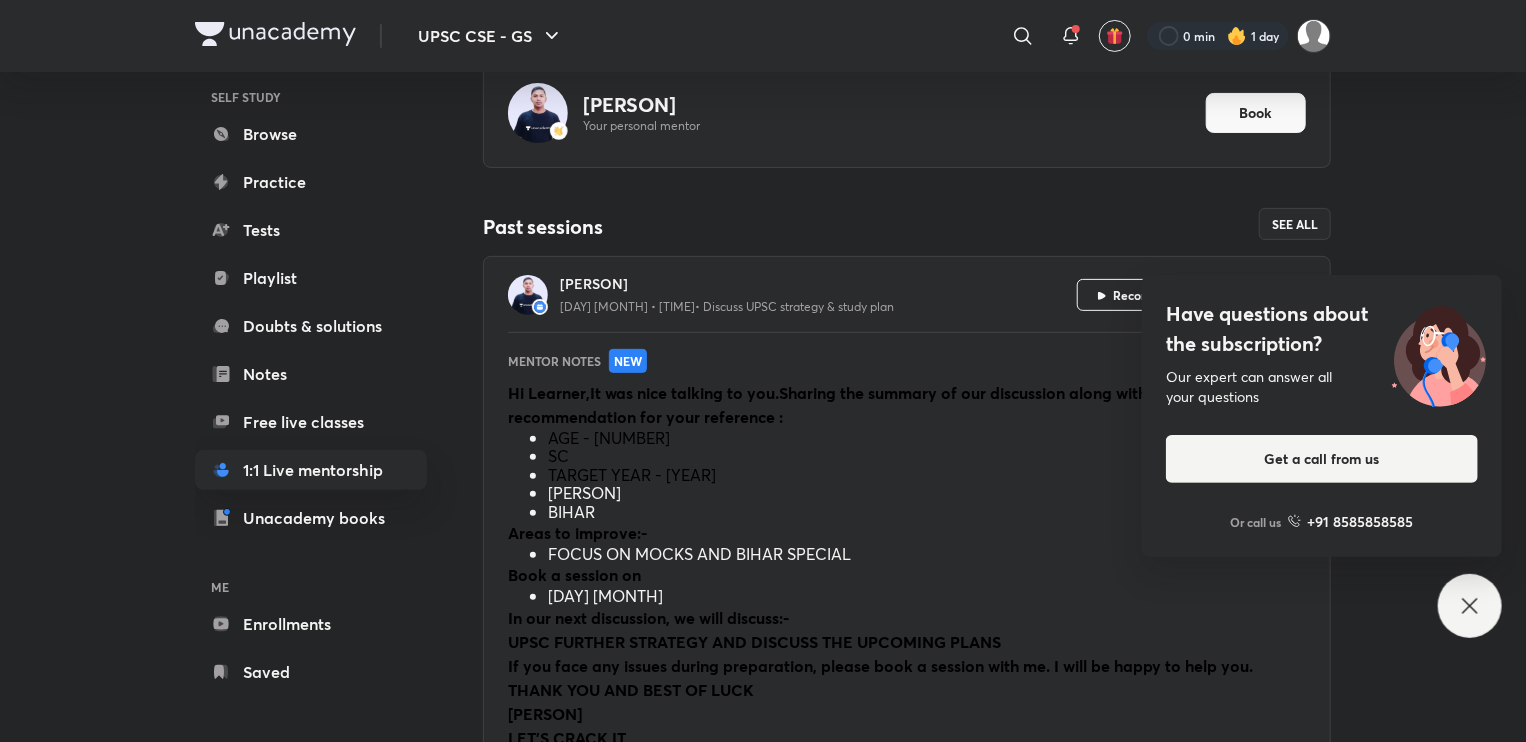 click on "Have questions about the subscription? Our expert can answer all your questions Get a call from us Or call us +91 8585858585" at bounding box center [1470, 606] 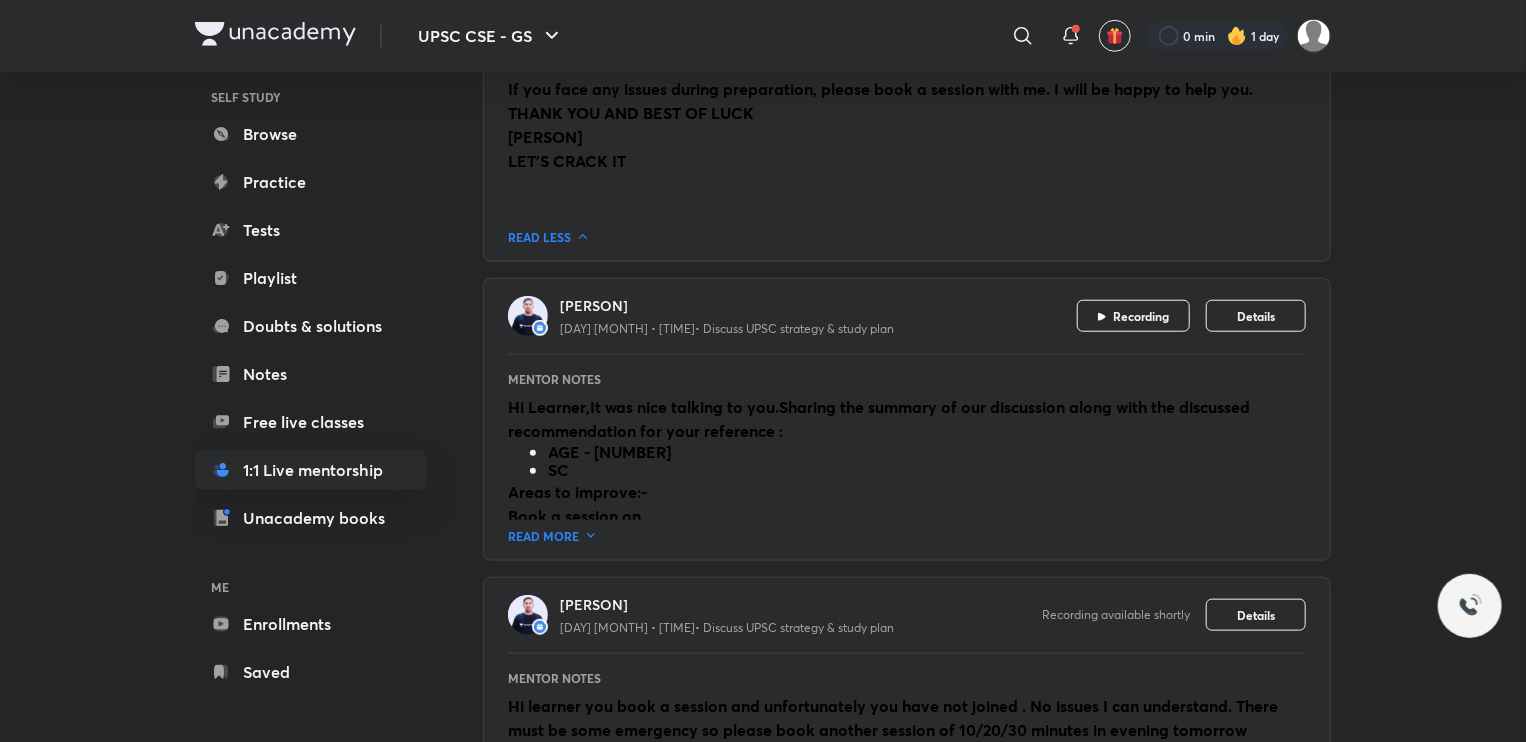scroll, scrollTop: 764, scrollLeft: 0, axis: vertical 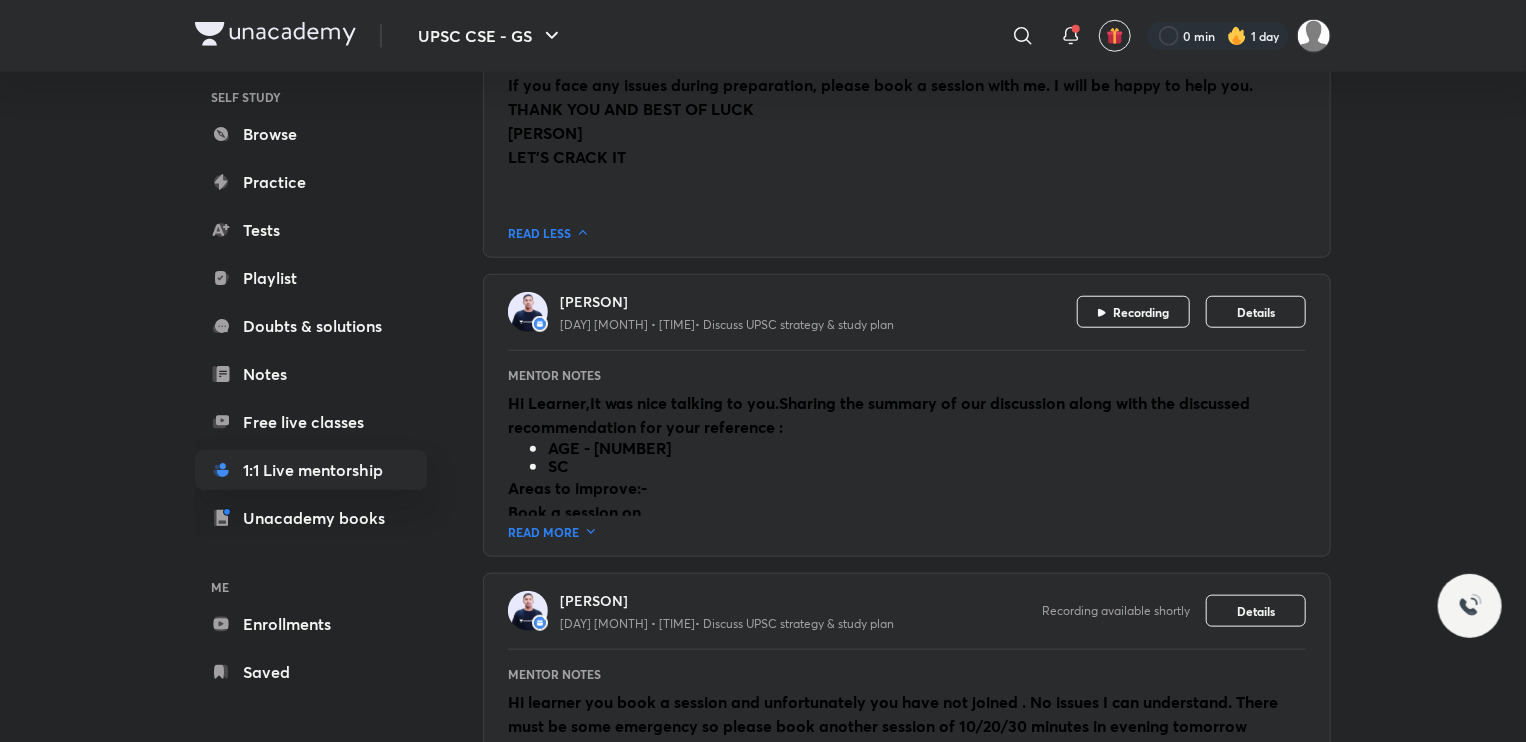 click 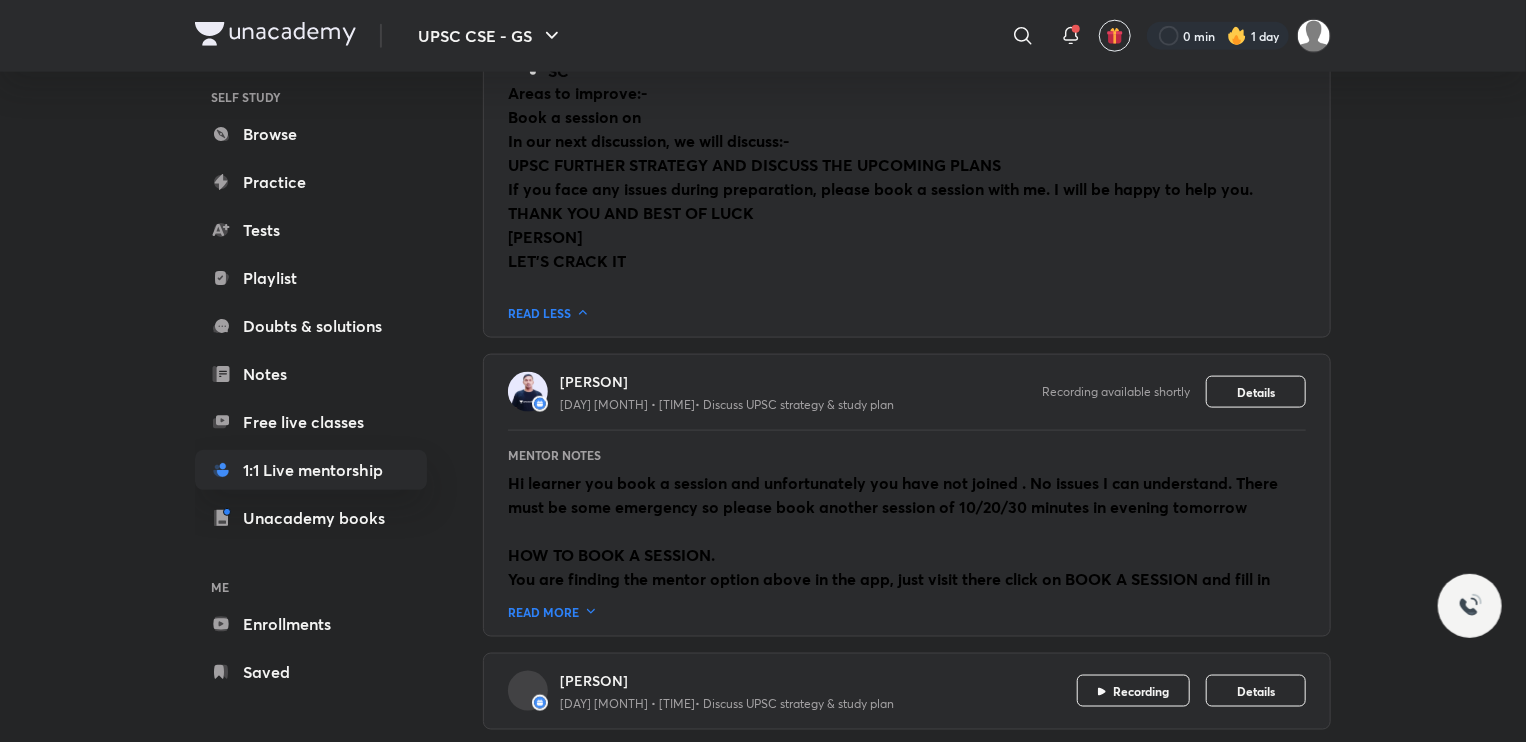 scroll, scrollTop: 1287, scrollLeft: 0, axis: vertical 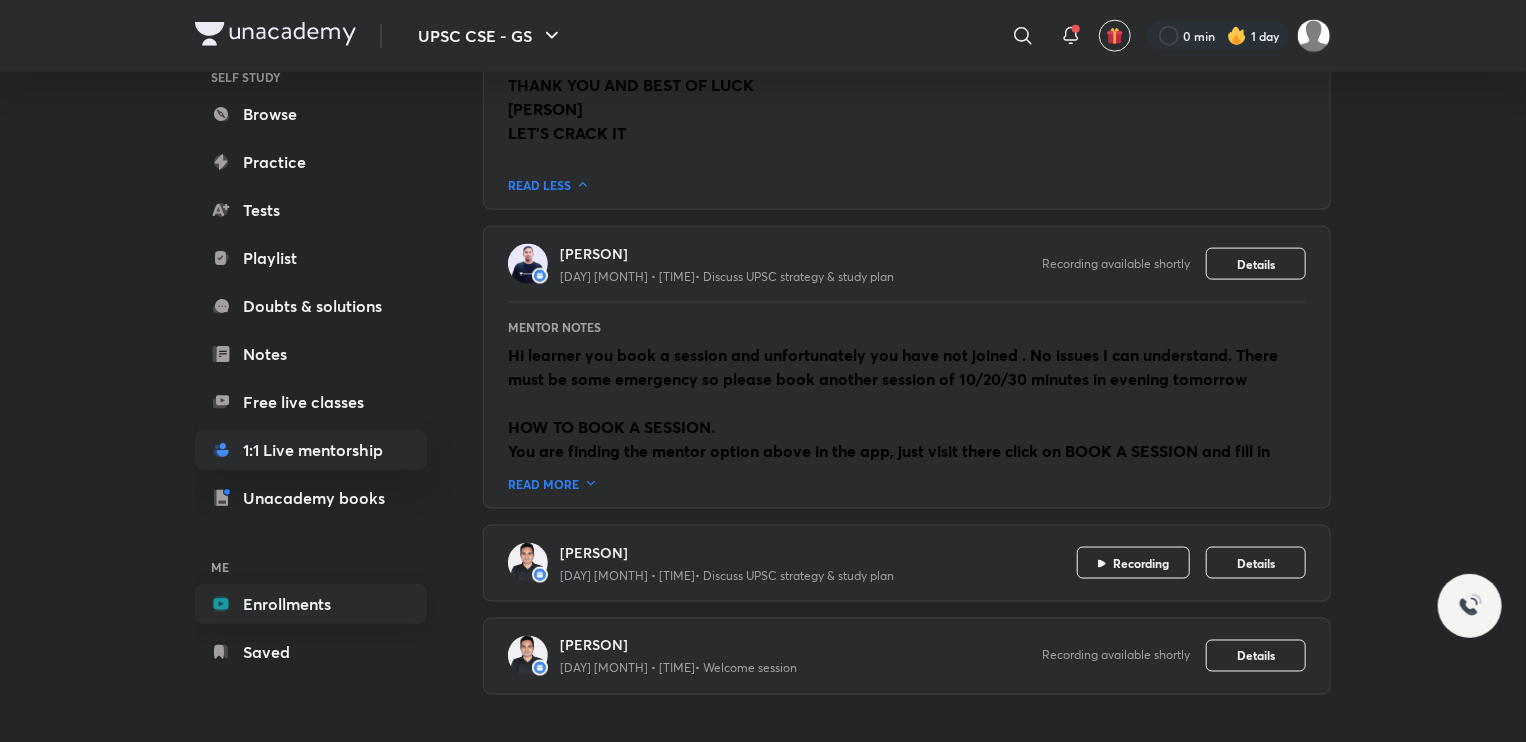 click on "Enrollments" at bounding box center [311, 604] 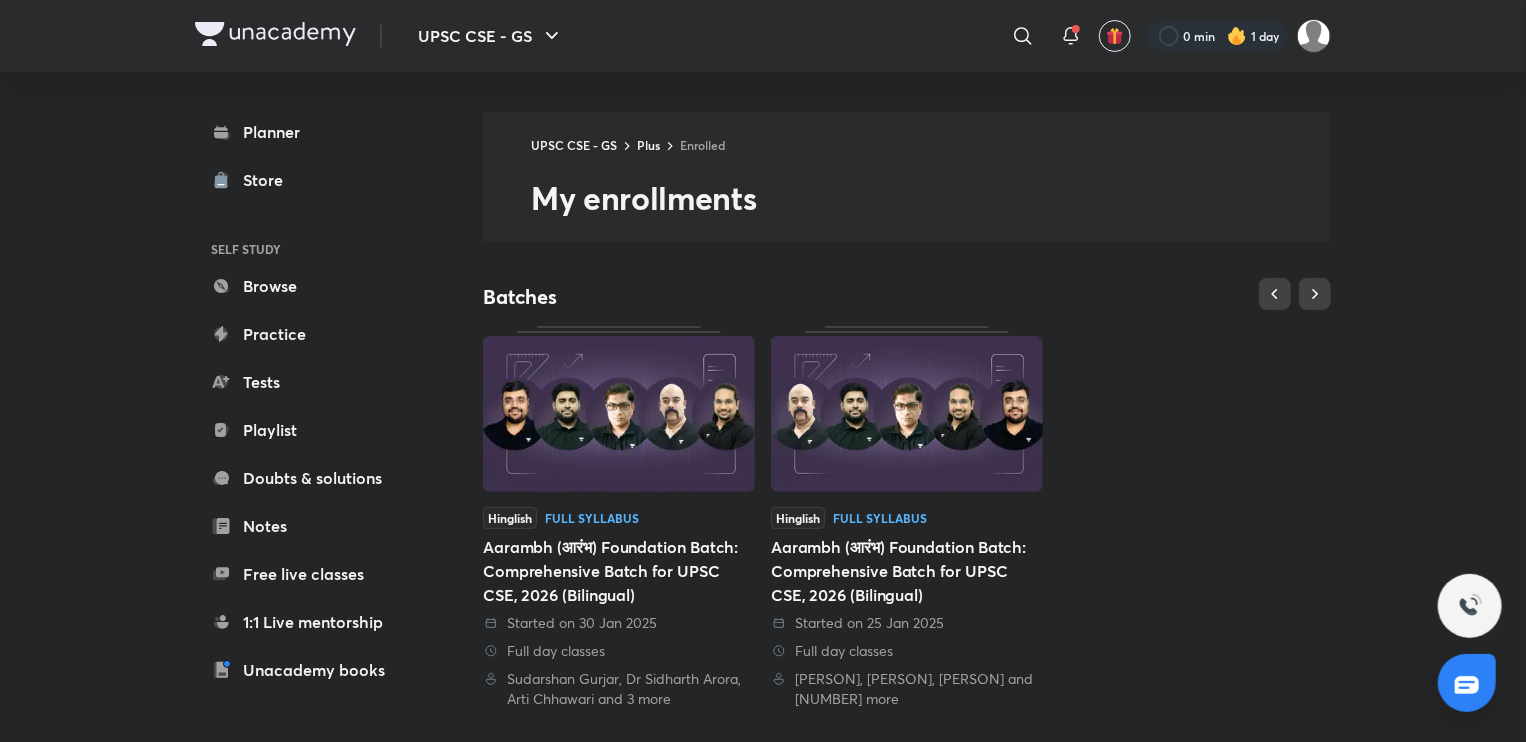 scroll, scrollTop: 356, scrollLeft: 0, axis: vertical 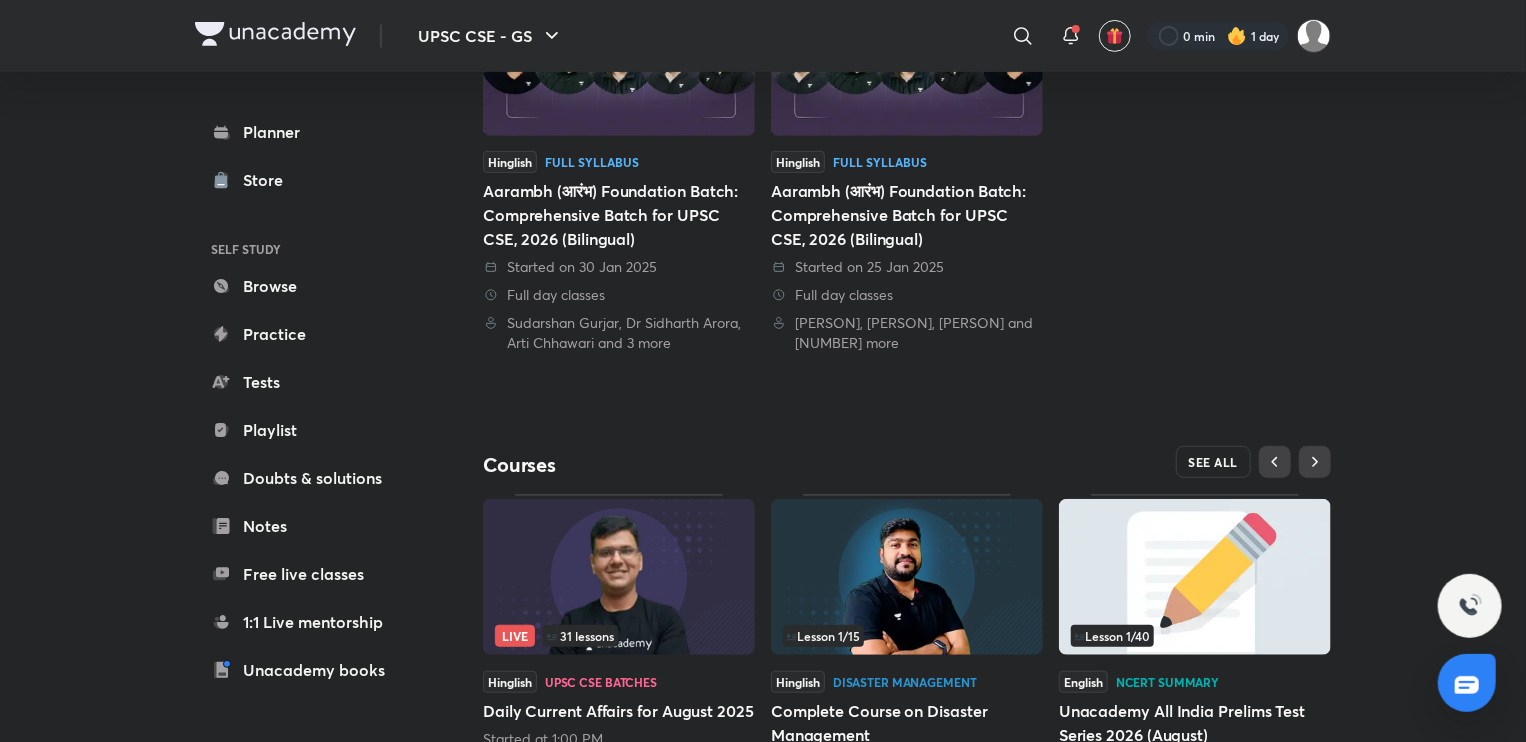click on "SEE ALL" at bounding box center (1214, 462) 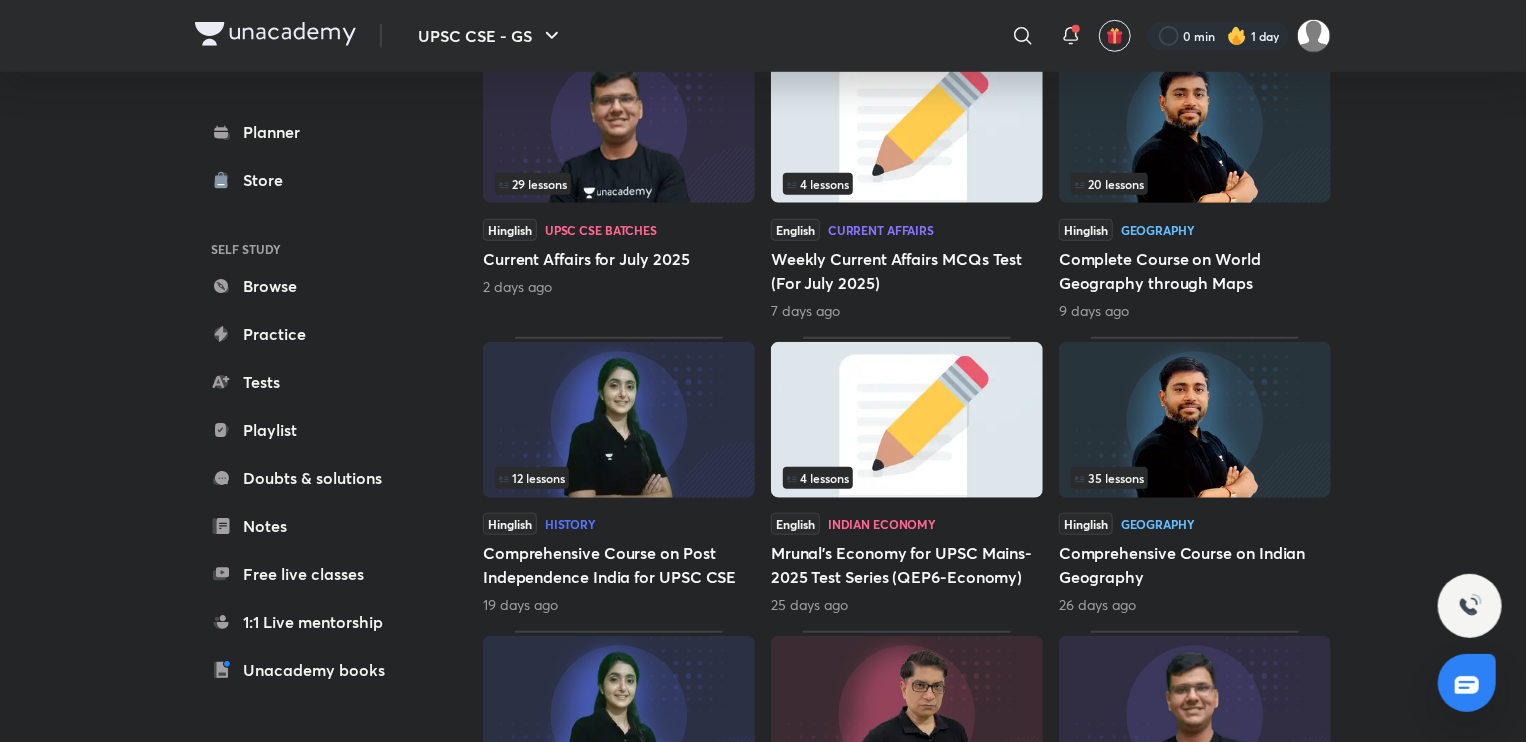 scroll, scrollTop: 681, scrollLeft: 0, axis: vertical 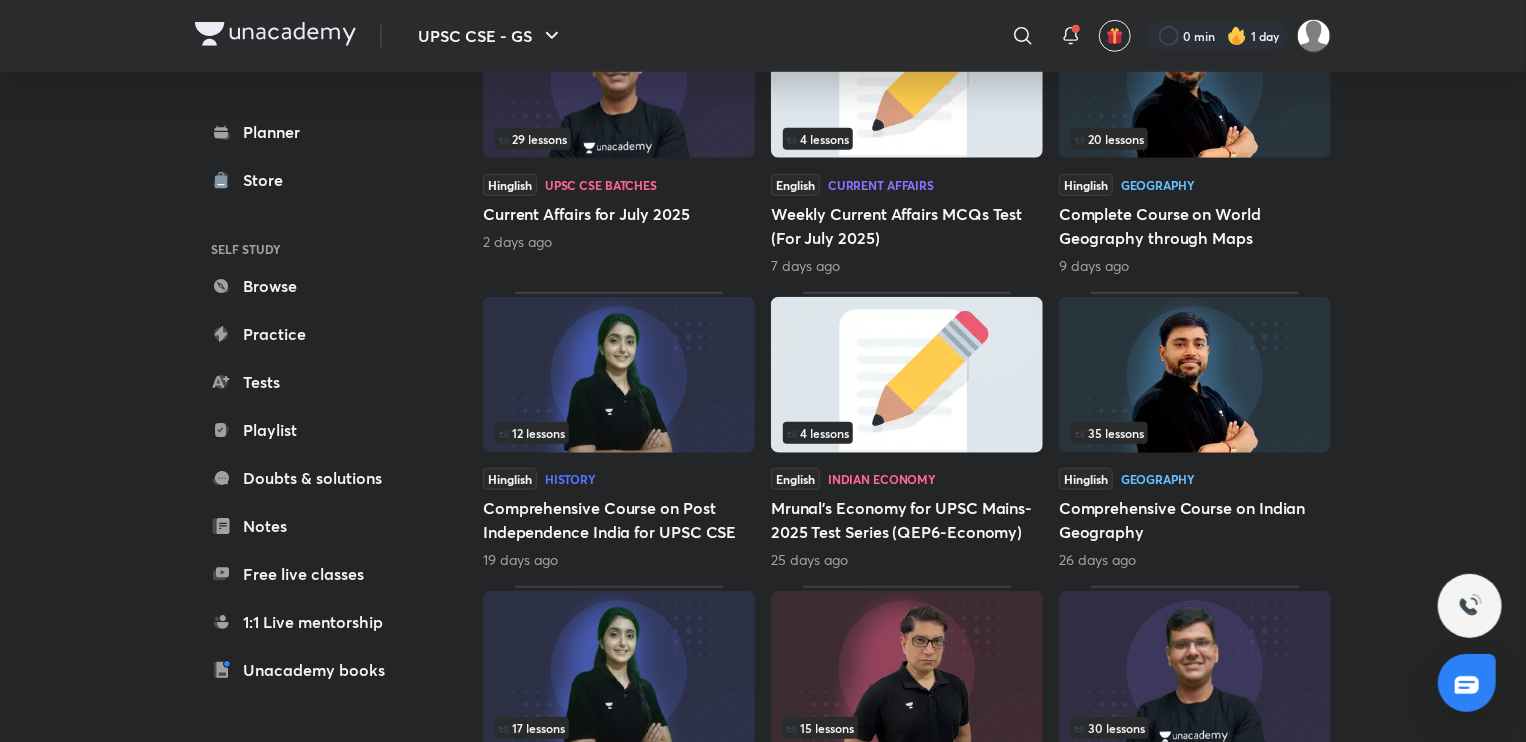 click on "Comprehensive Course on Indian Geography" at bounding box center [1195, 520] 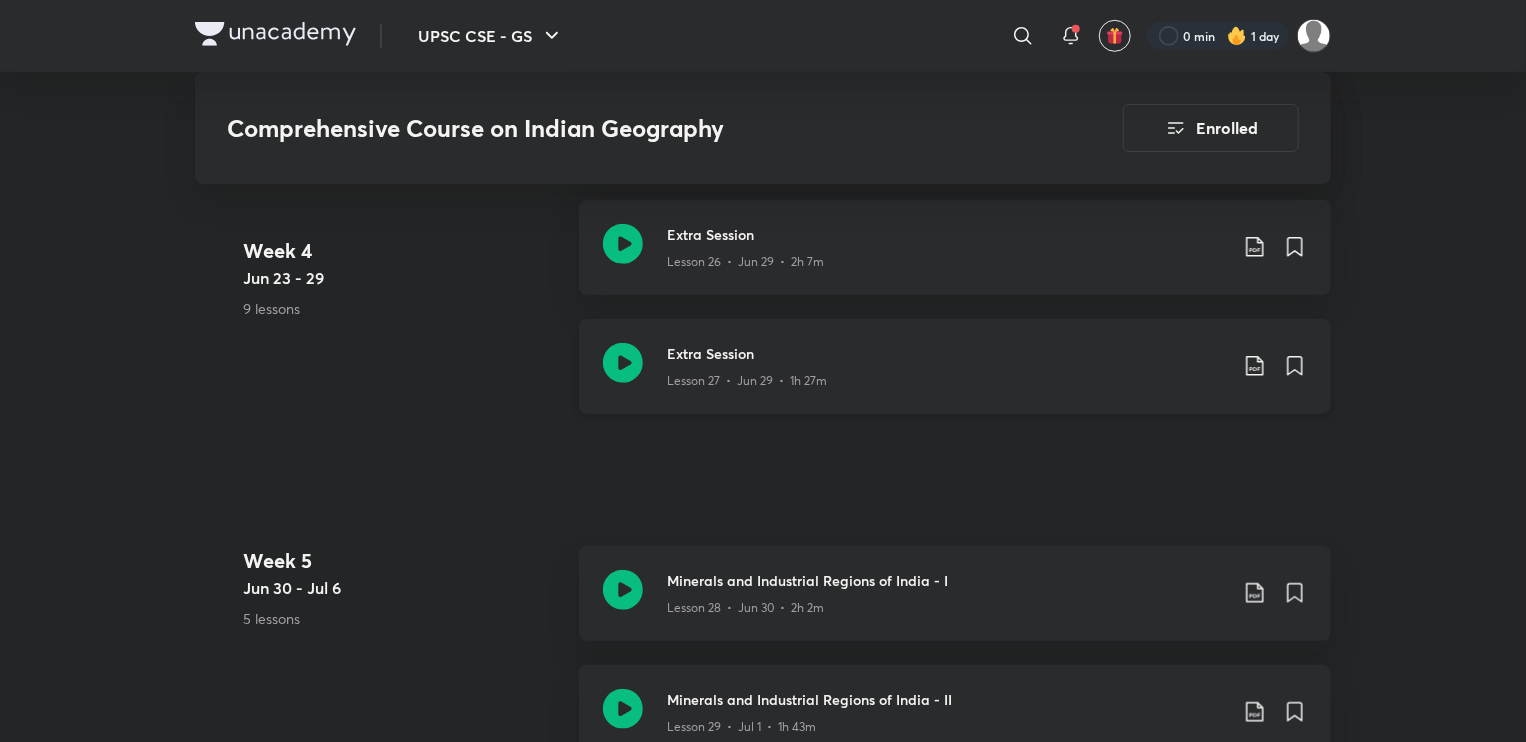 scroll, scrollTop: 4539, scrollLeft: 0, axis: vertical 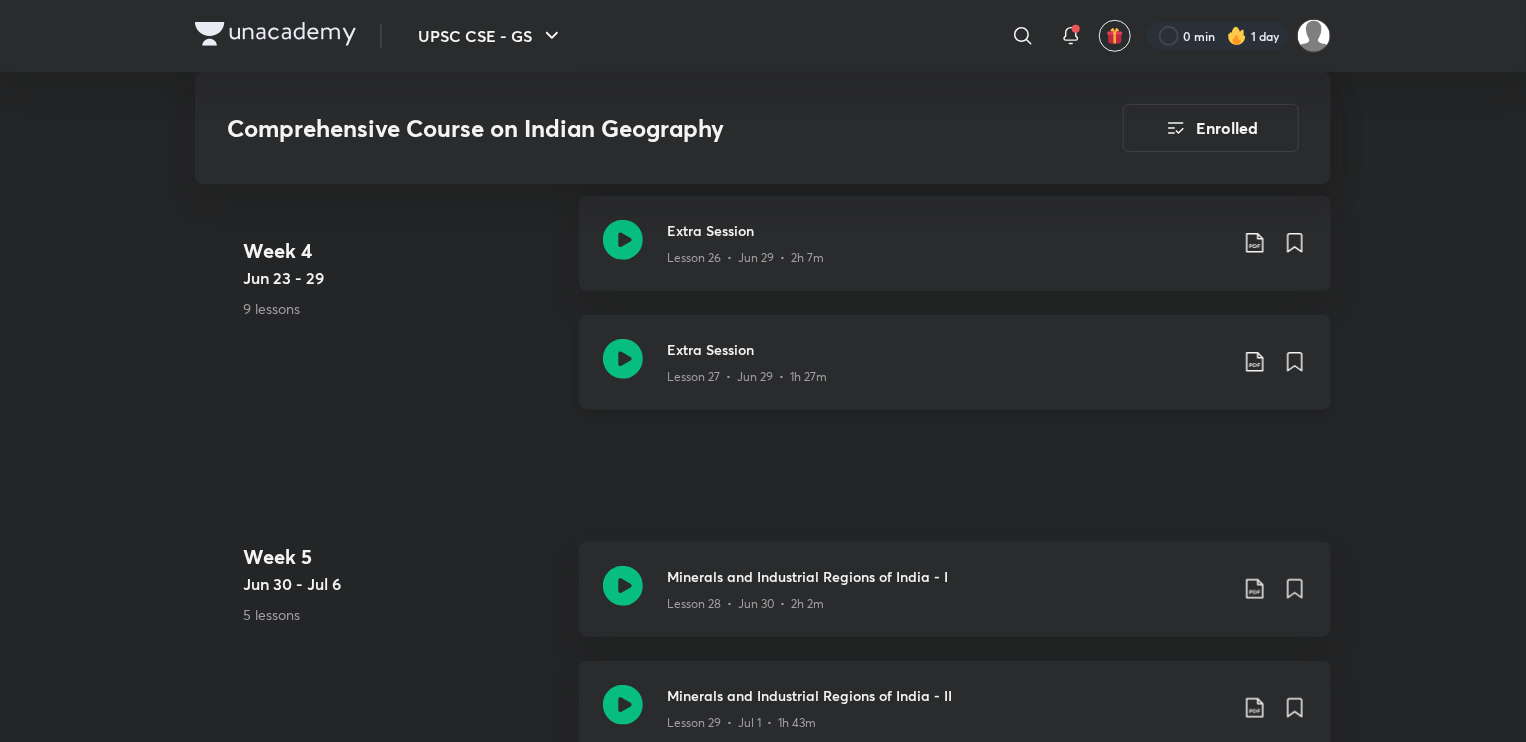 click 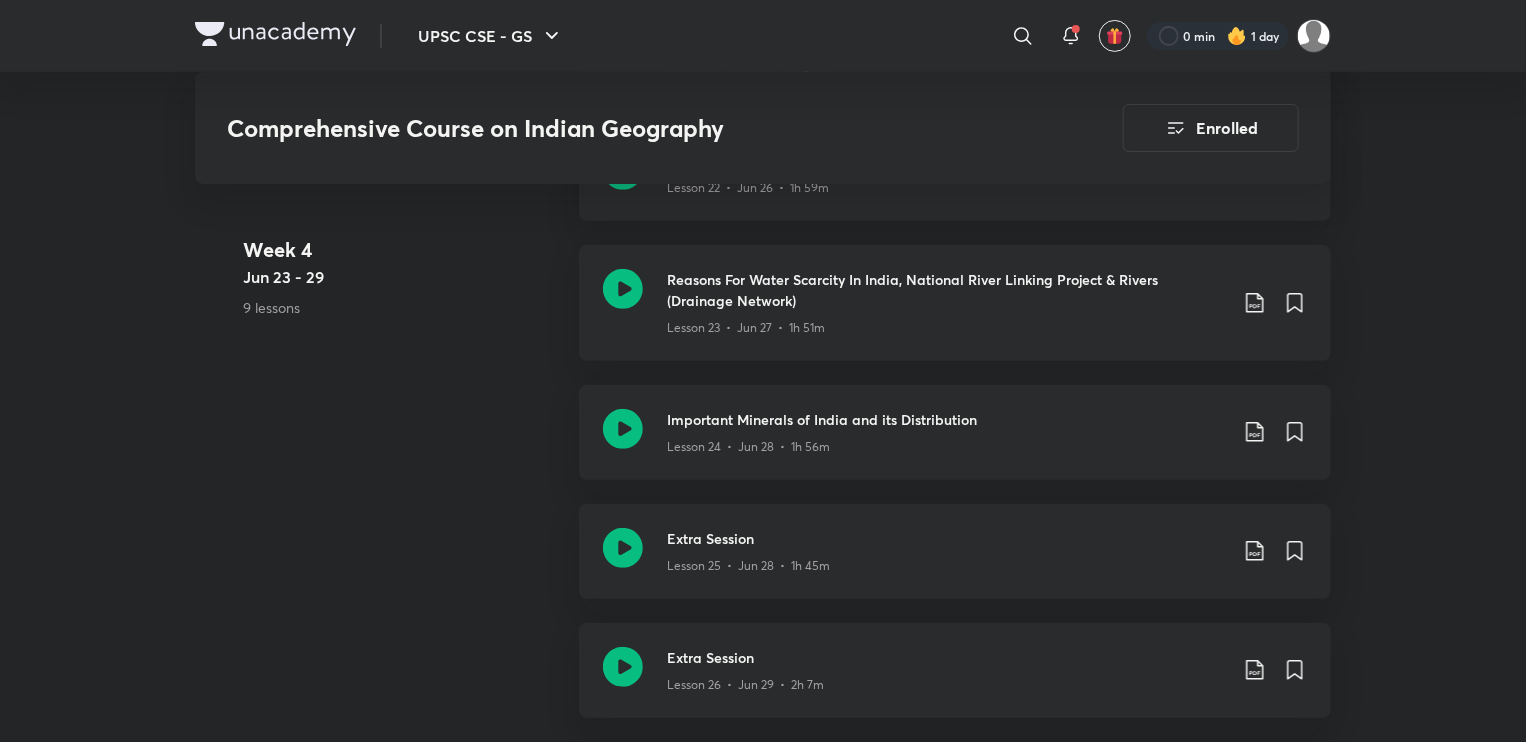 scroll, scrollTop: 4111, scrollLeft: 0, axis: vertical 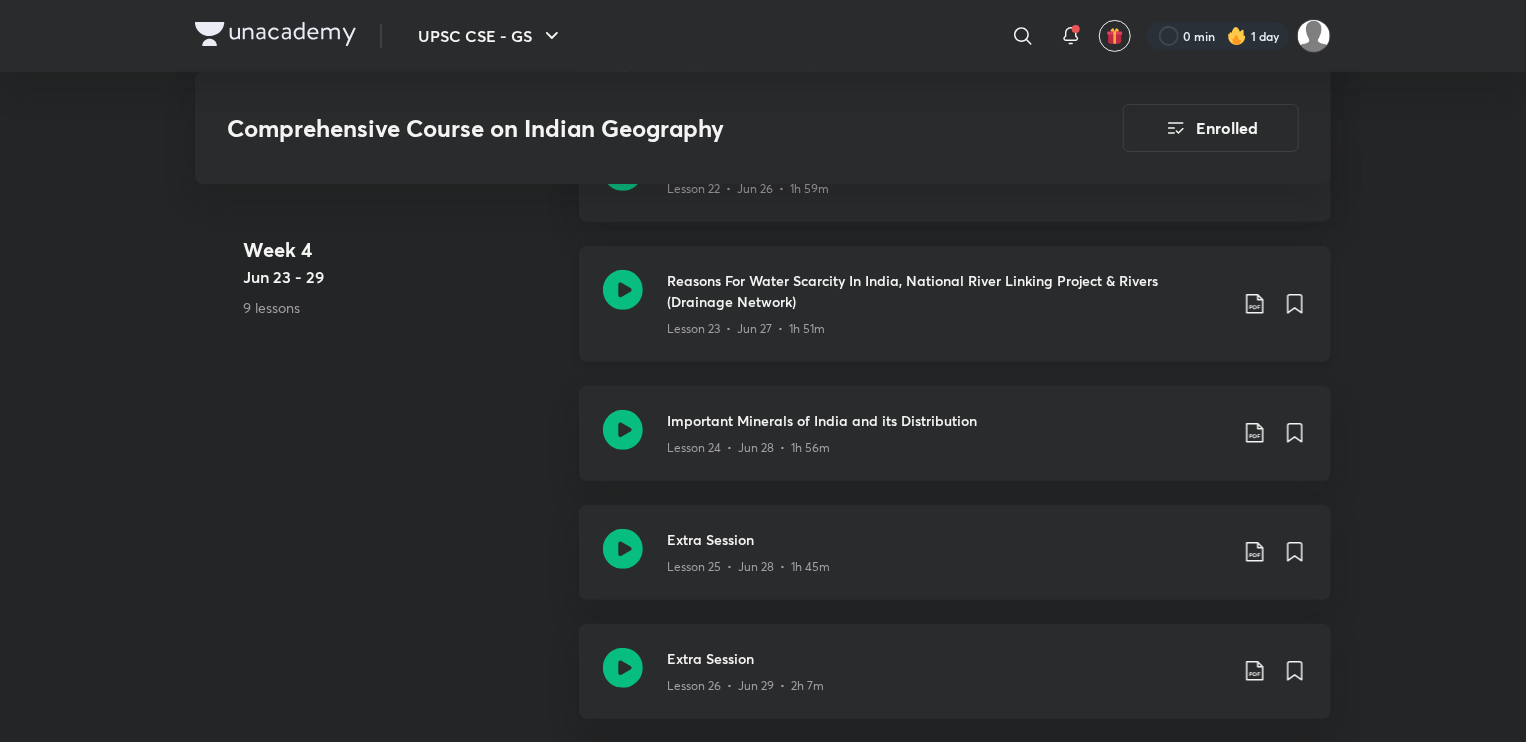 click on "Lesson 23  •  Jun 27  •  1h 51m" at bounding box center [947, 325] 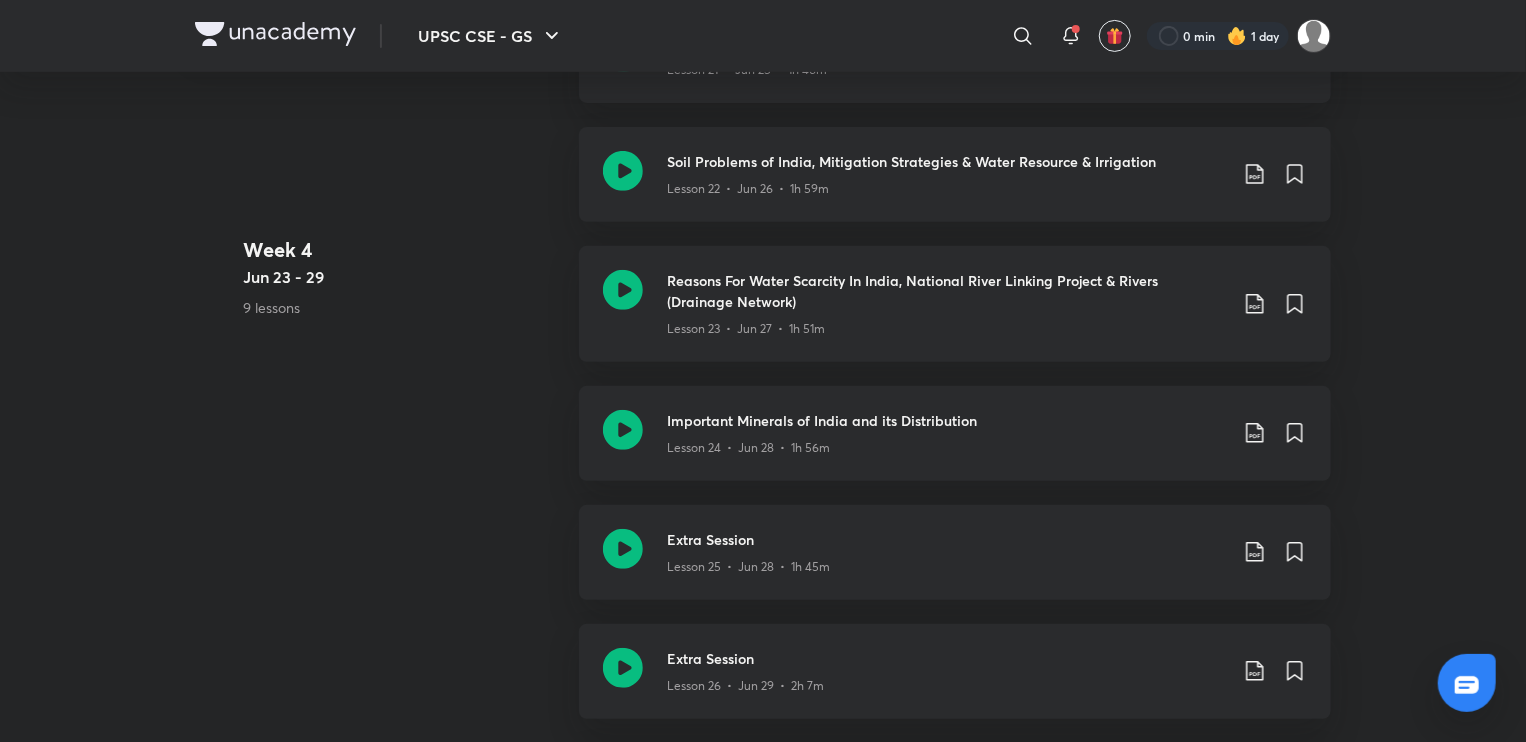 scroll, scrollTop: 0, scrollLeft: 0, axis: both 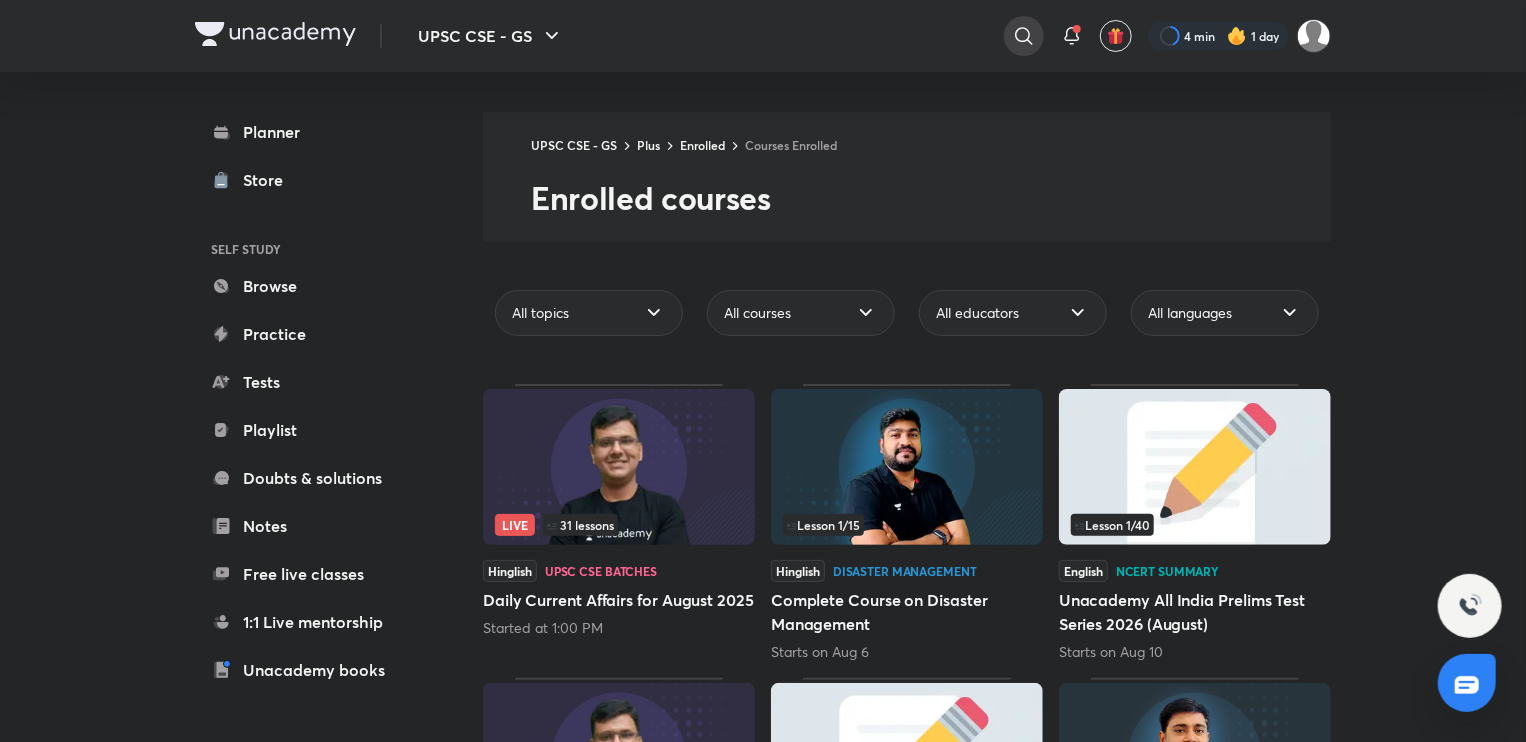 click 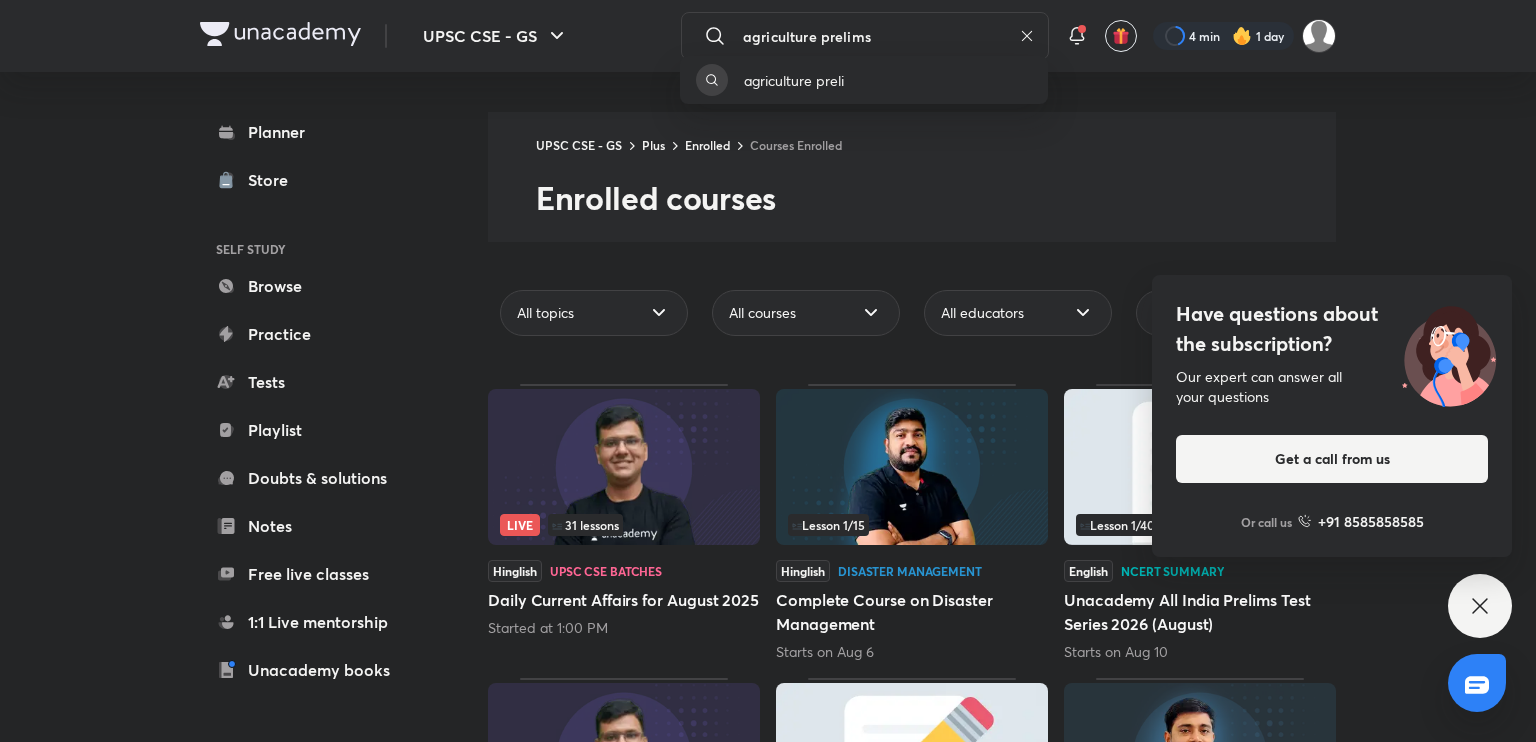 type on "agriculture prelims" 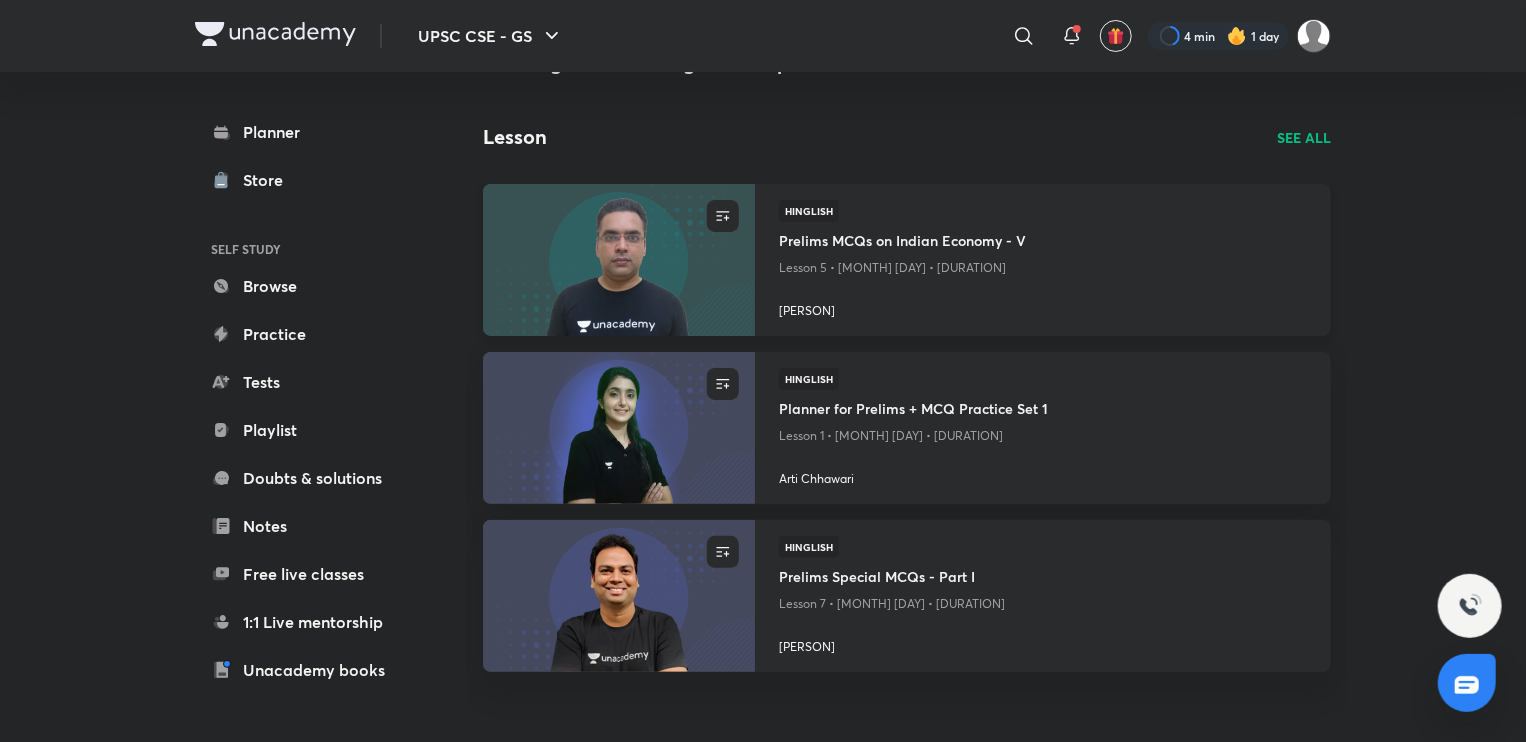 scroll, scrollTop: 0, scrollLeft: 0, axis: both 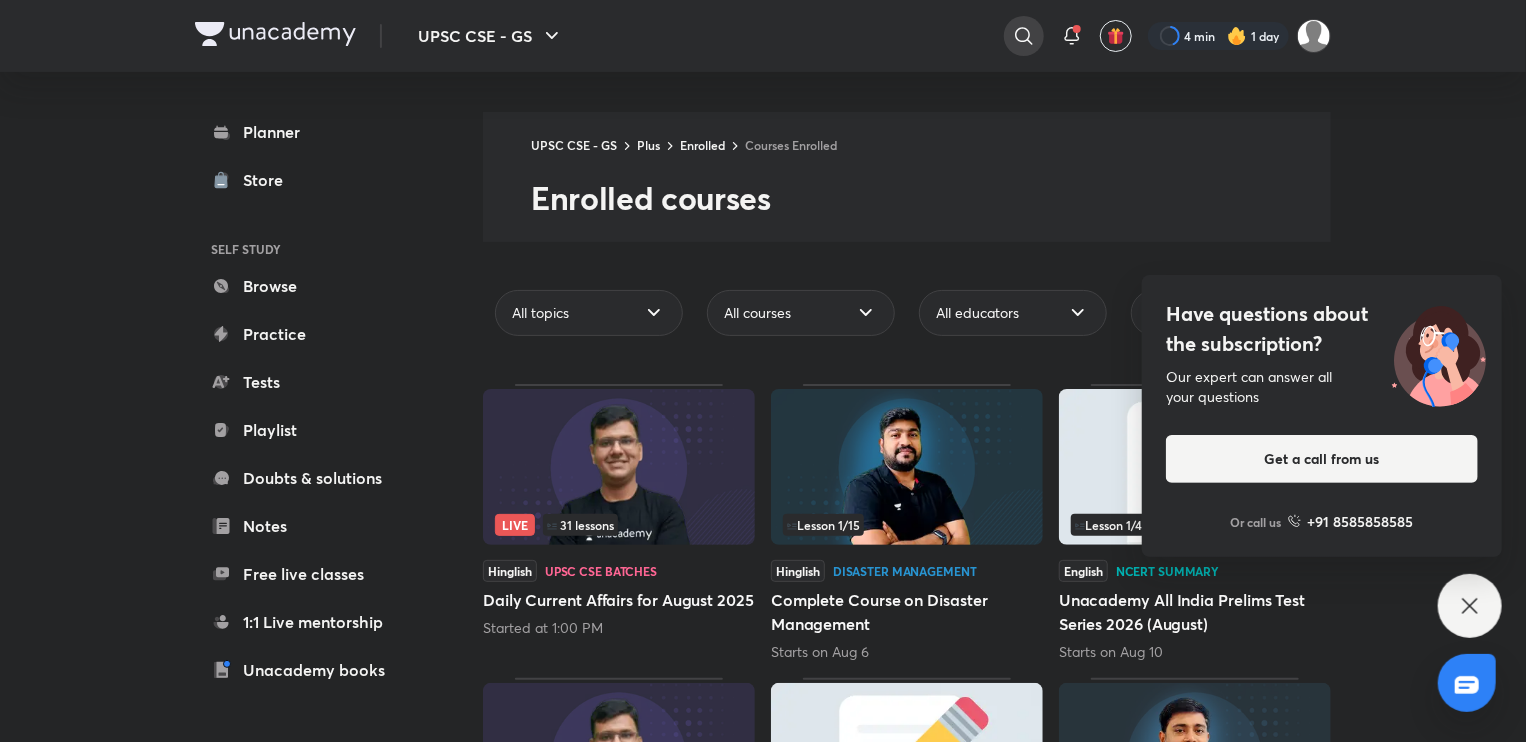 click 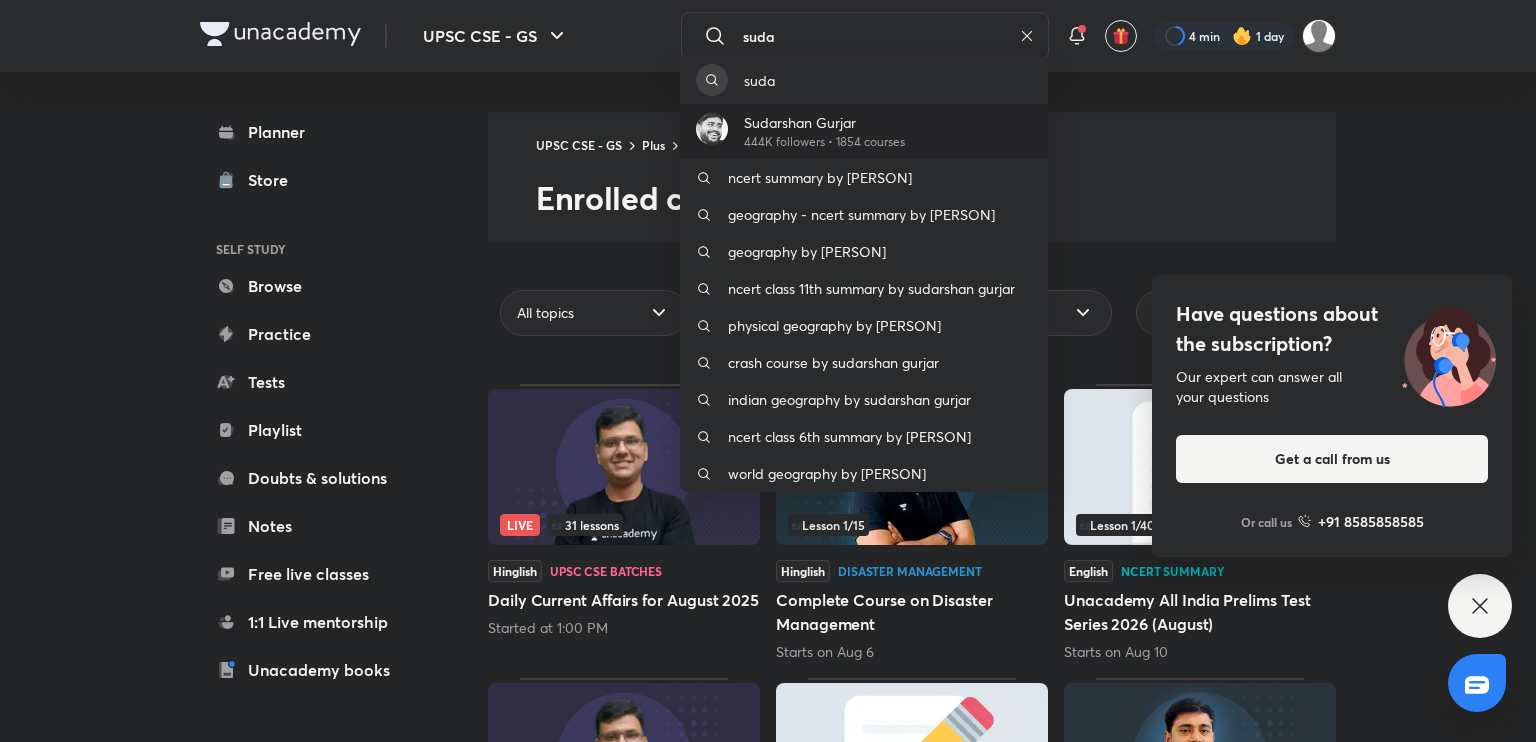 type on "suda" 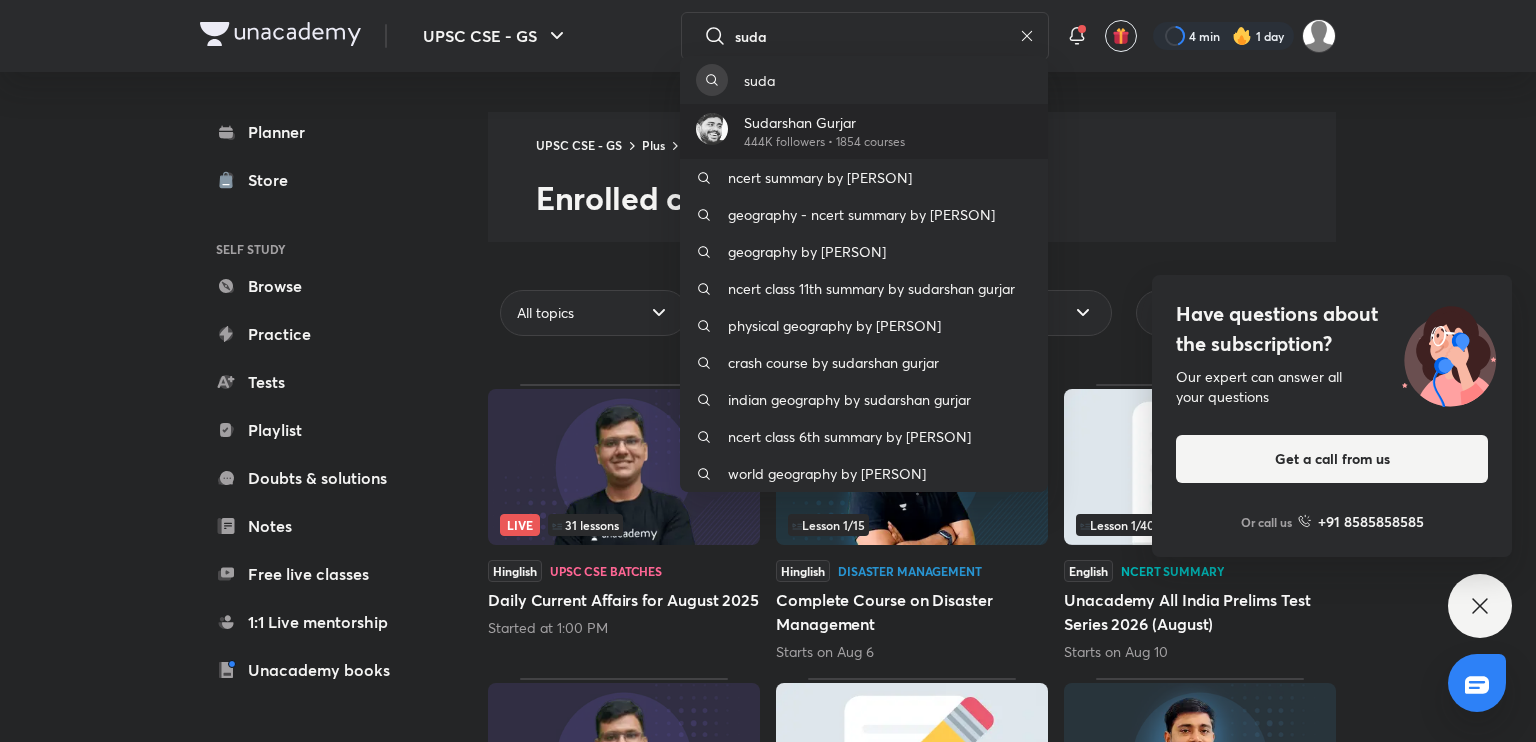 click on "444K followers • 1854 courses" at bounding box center [824, 142] 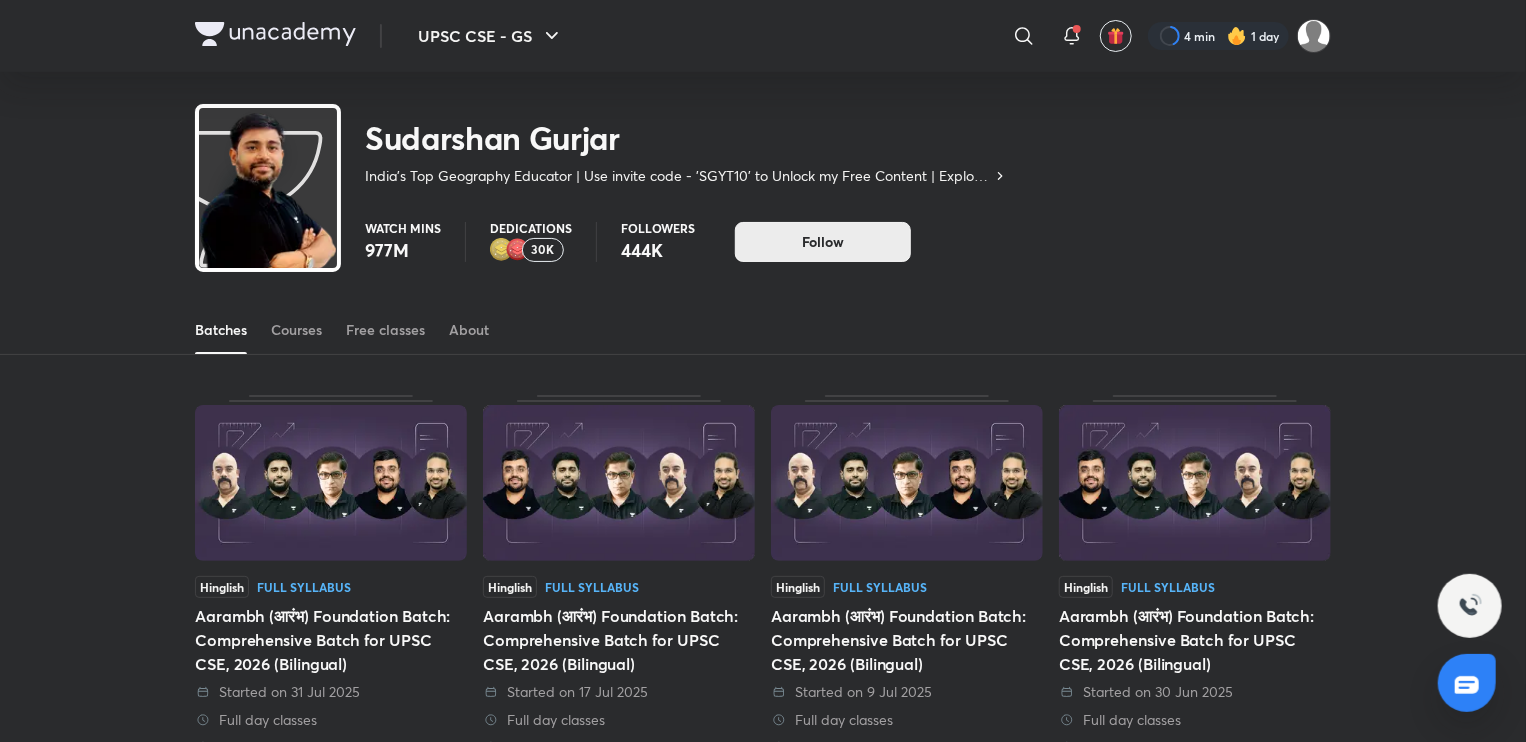 click on "Follow" at bounding box center [823, 242] 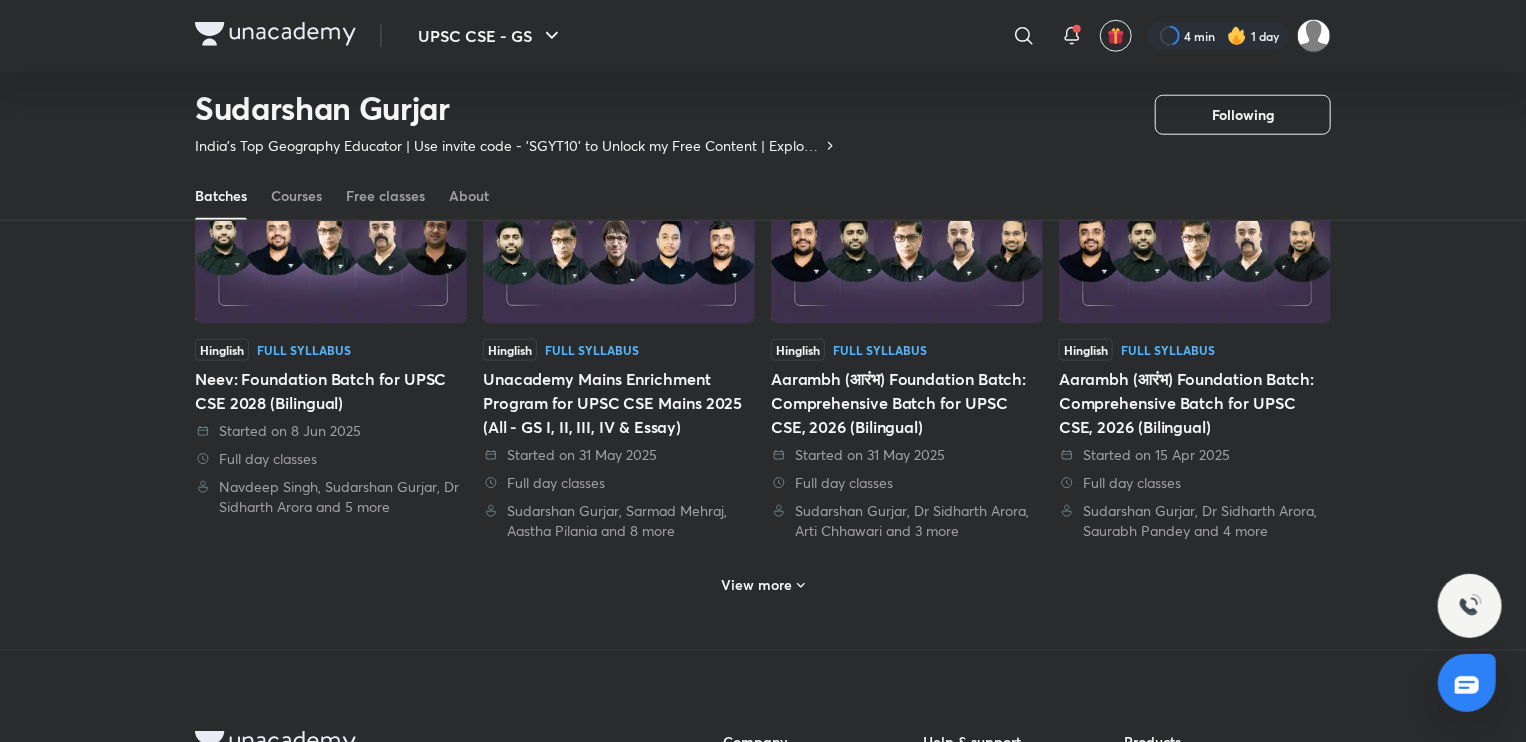 scroll, scrollTop: 1116, scrollLeft: 0, axis: vertical 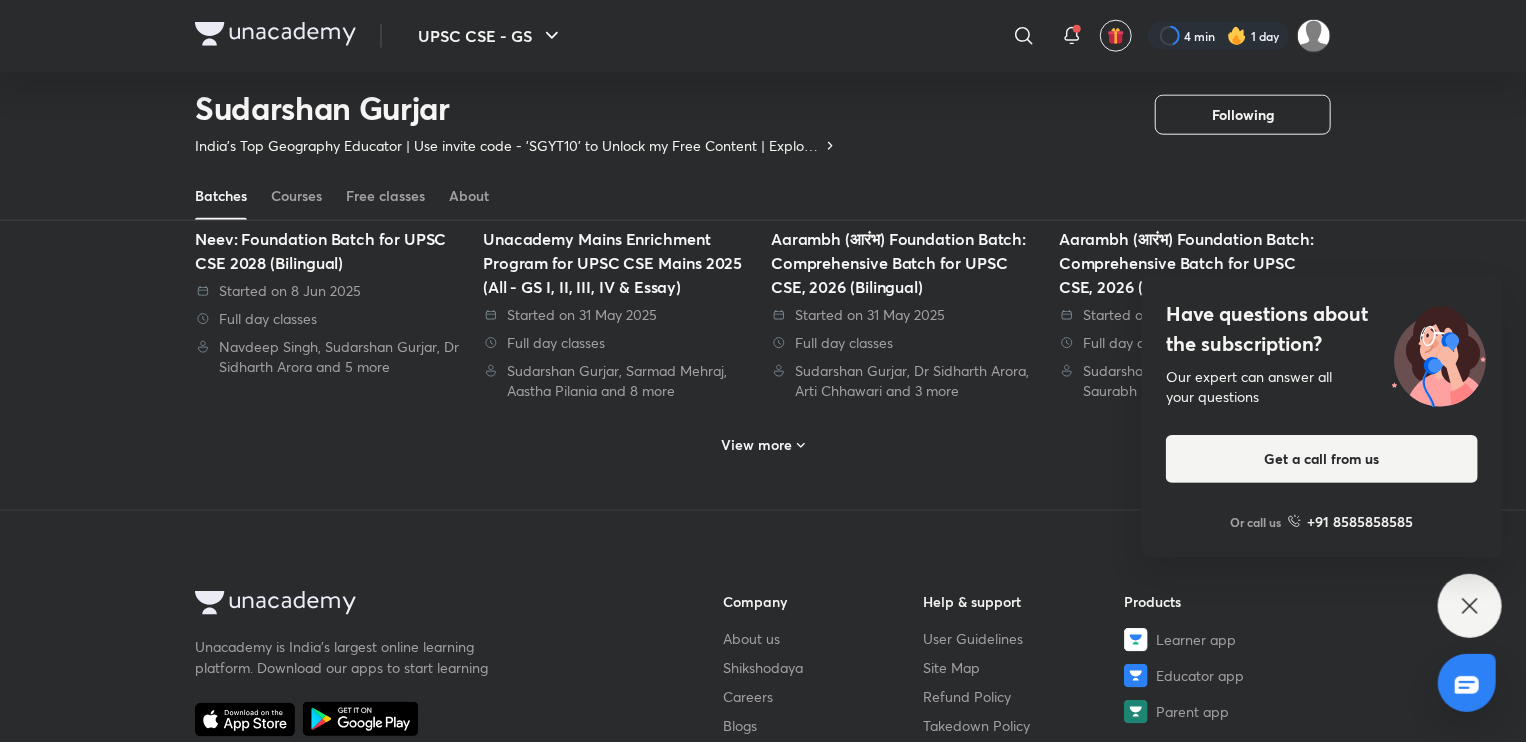 click on "View more" at bounding box center (757, 445) 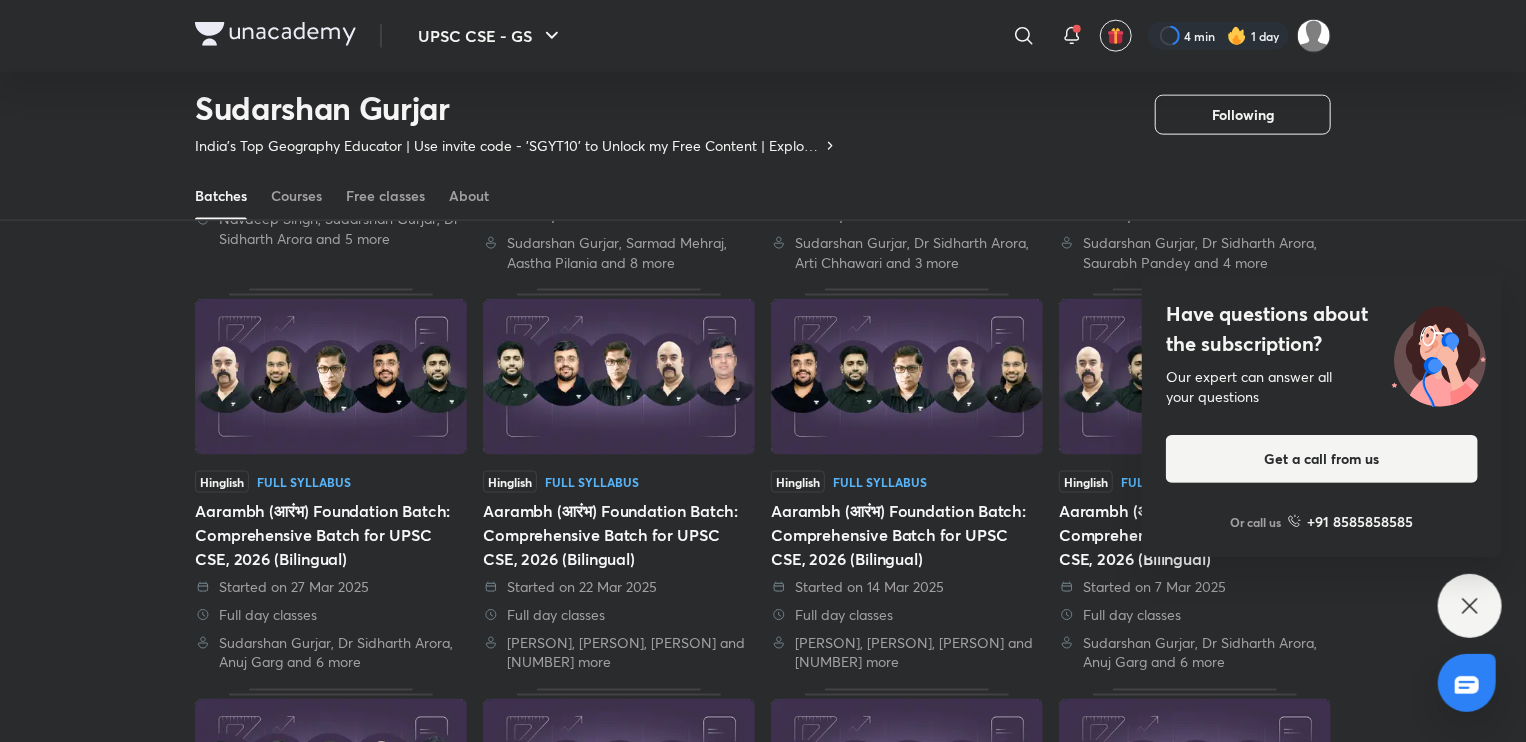 scroll, scrollTop: 1246, scrollLeft: 0, axis: vertical 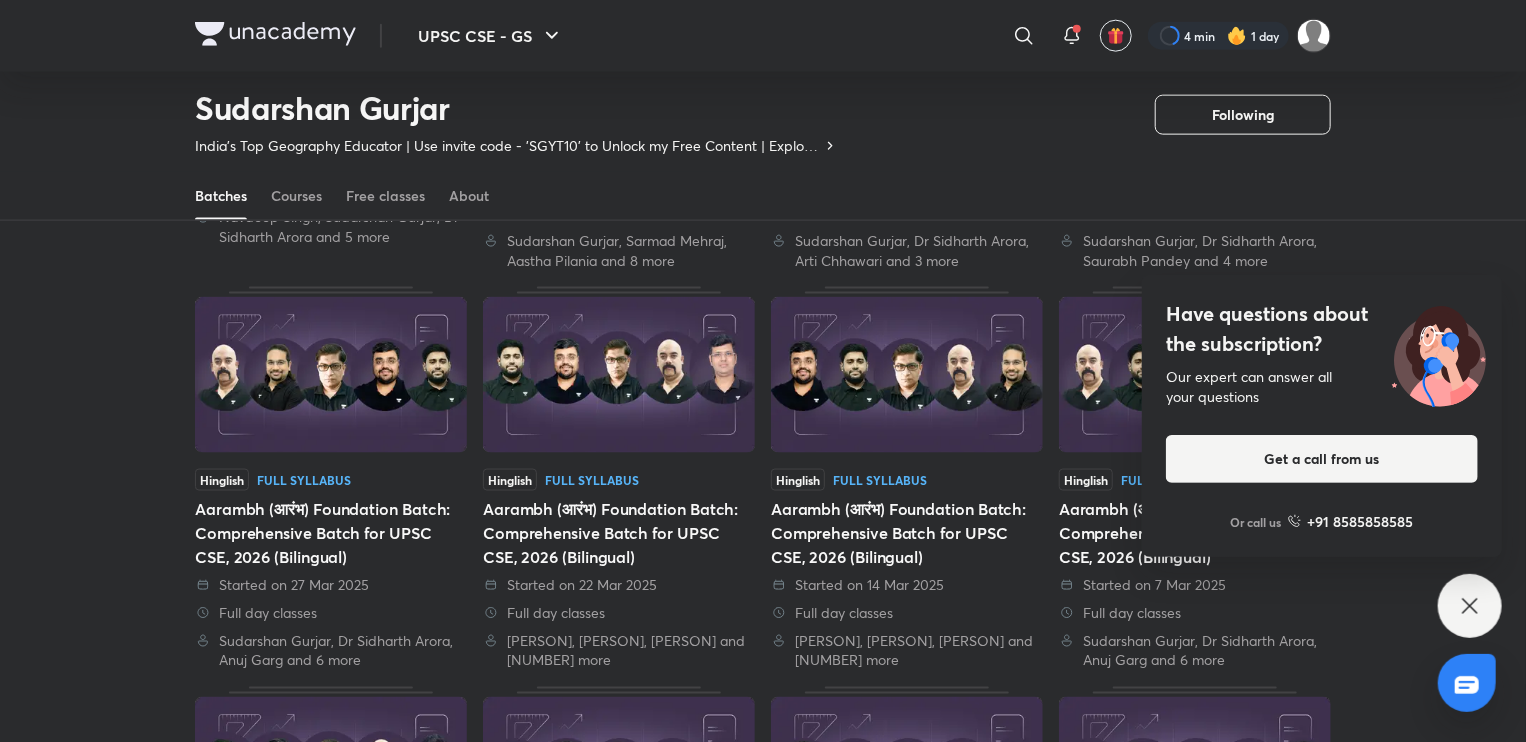 click 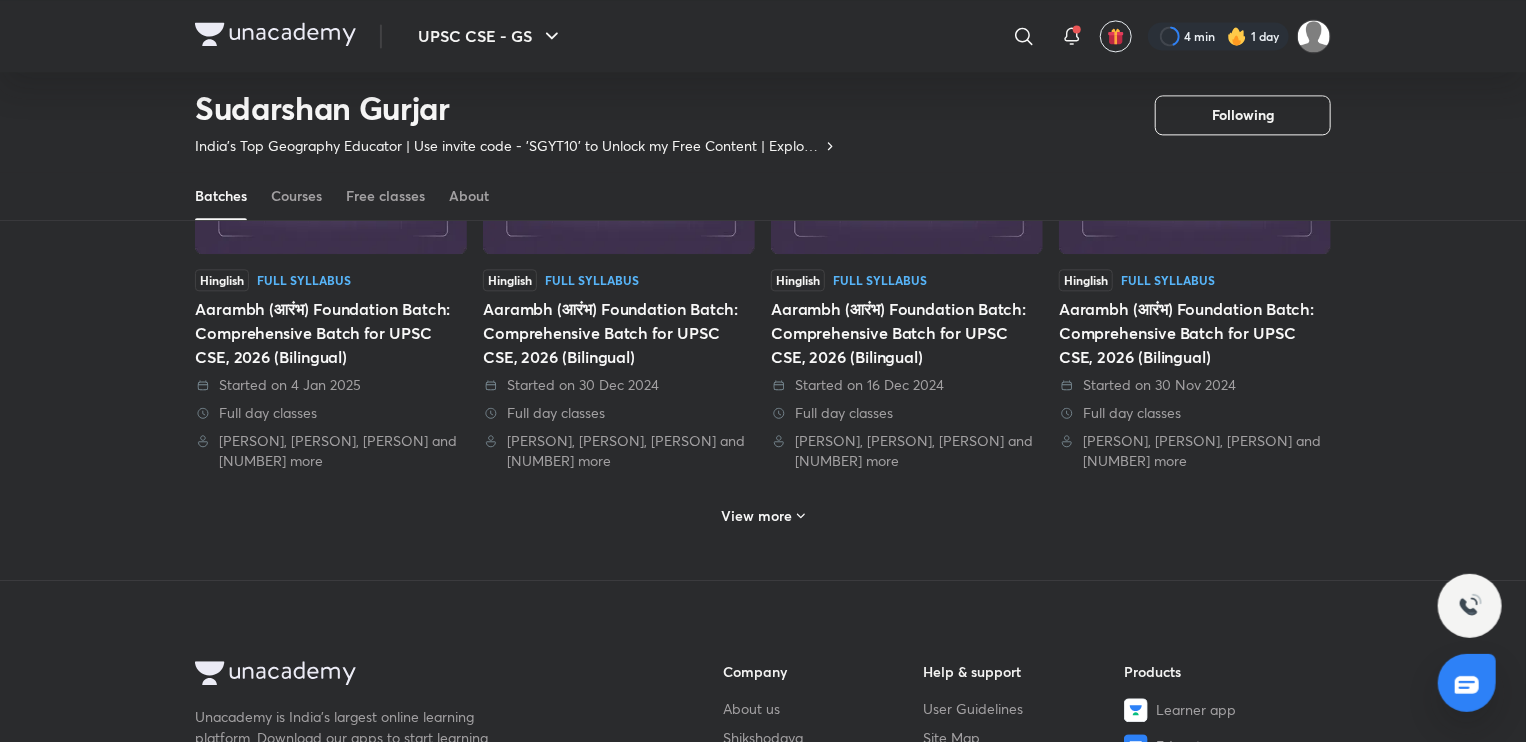 scroll, scrollTop: 2240, scrollLeft: 0, axis: vertical 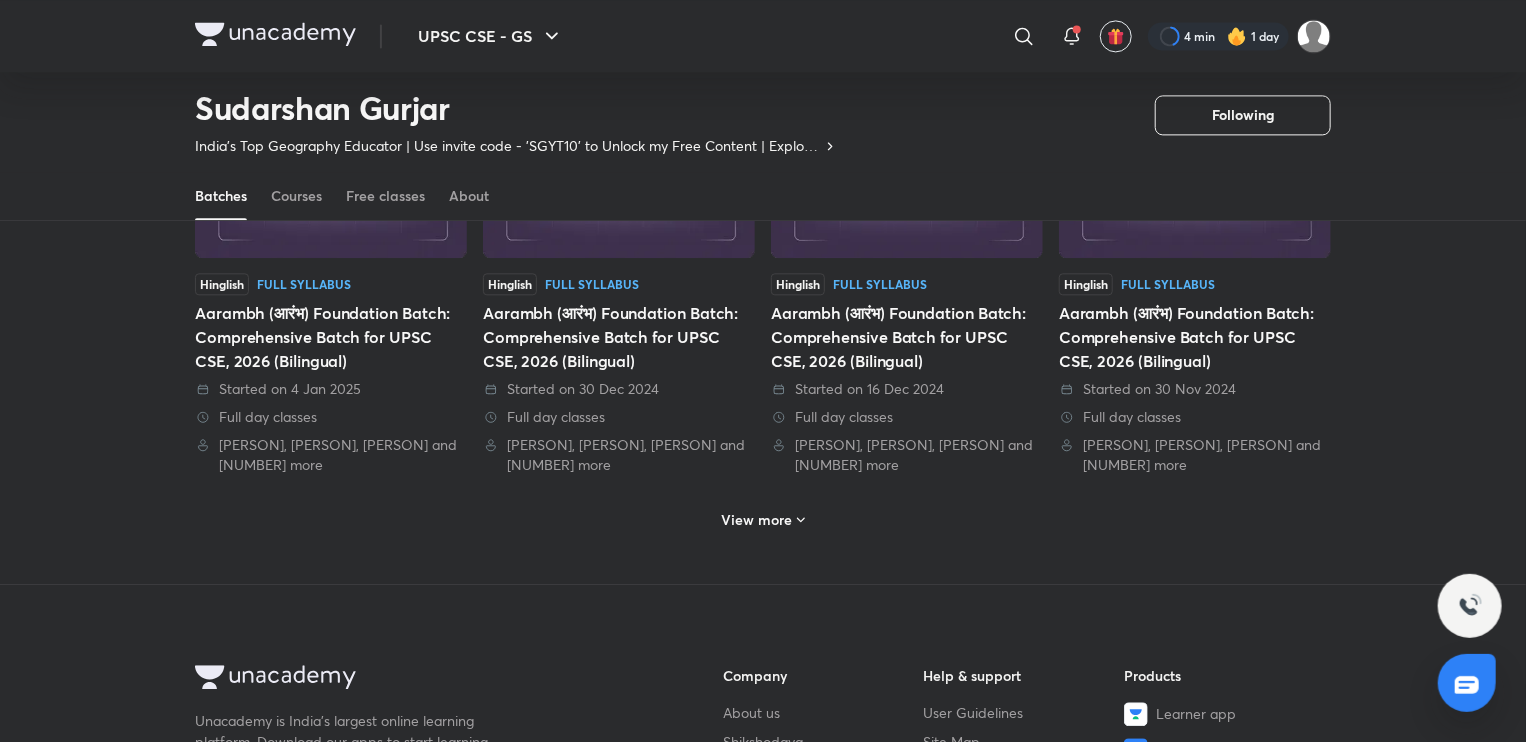 click 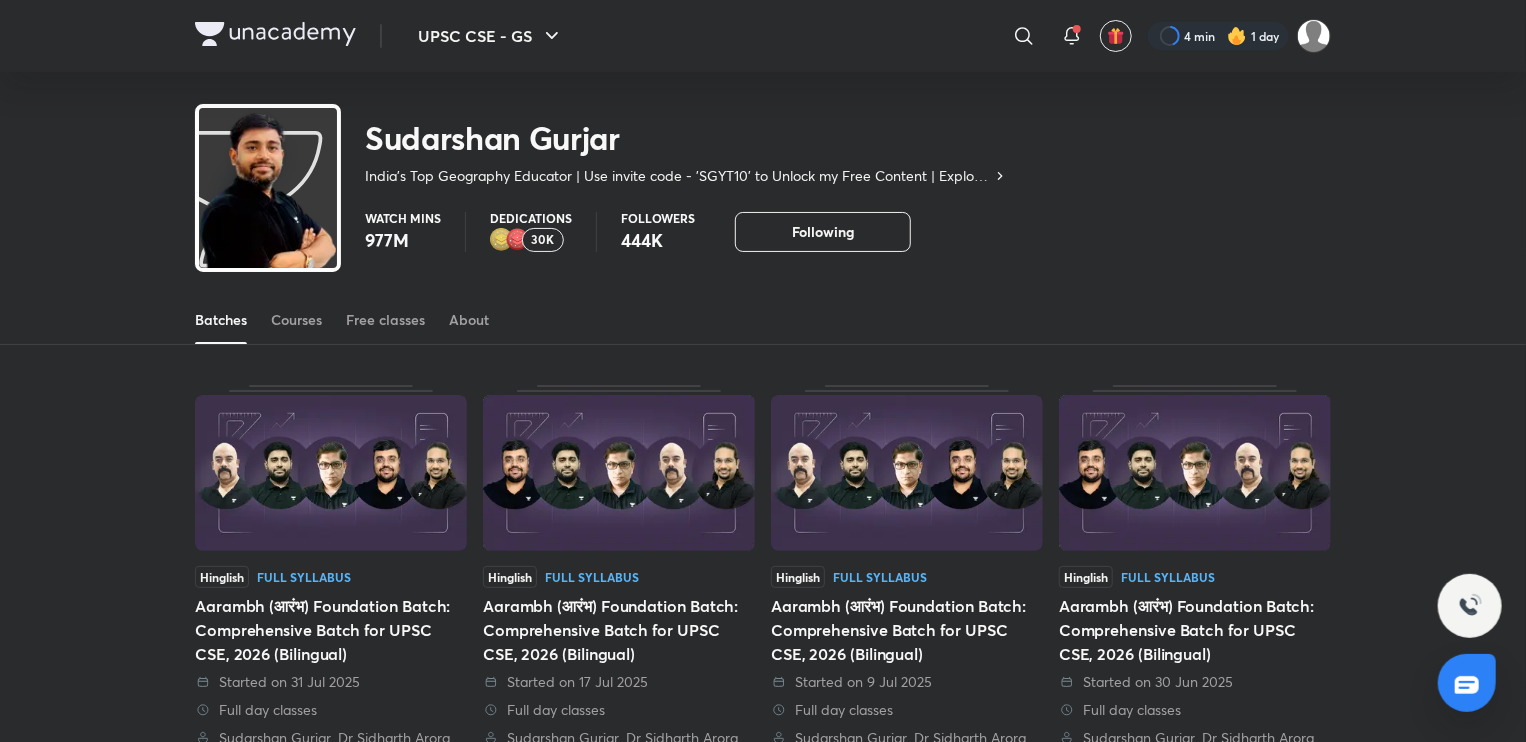 scroll, scrollTop: 0, scrollLeft: 0, axis: both 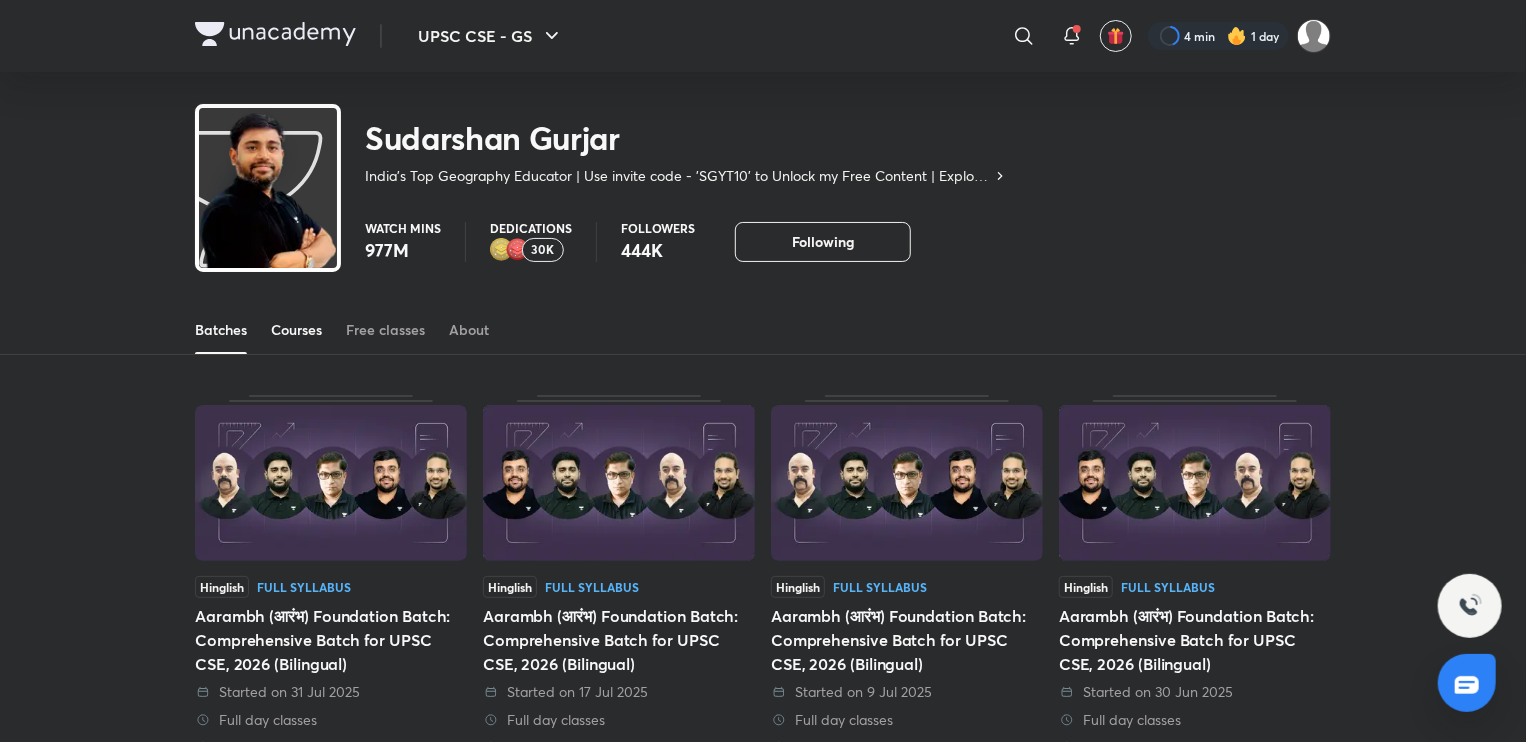 click on "Courses" at bounding box center [296, 330] 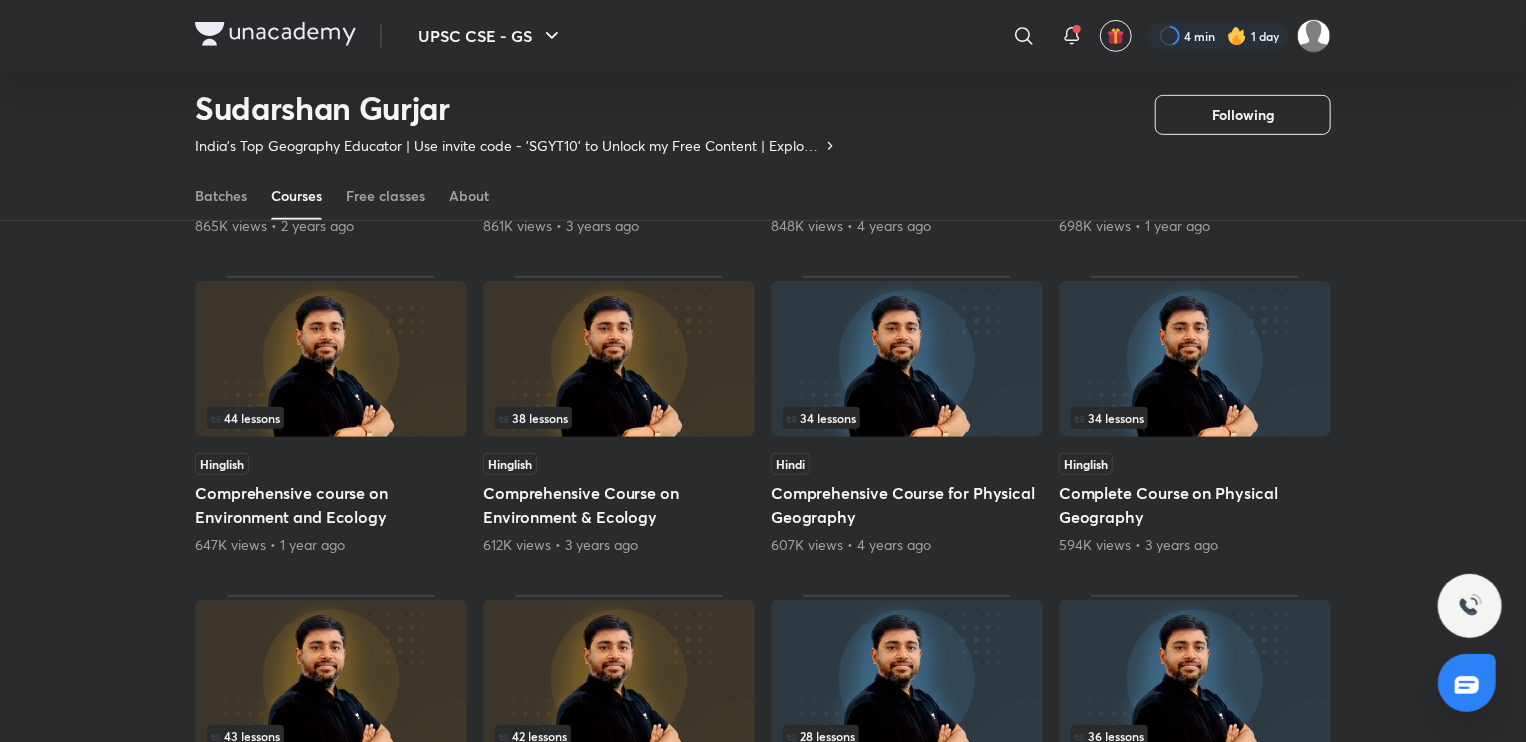 scroll, scrollTop: 705, scrollLeft: 0, axis: vertical 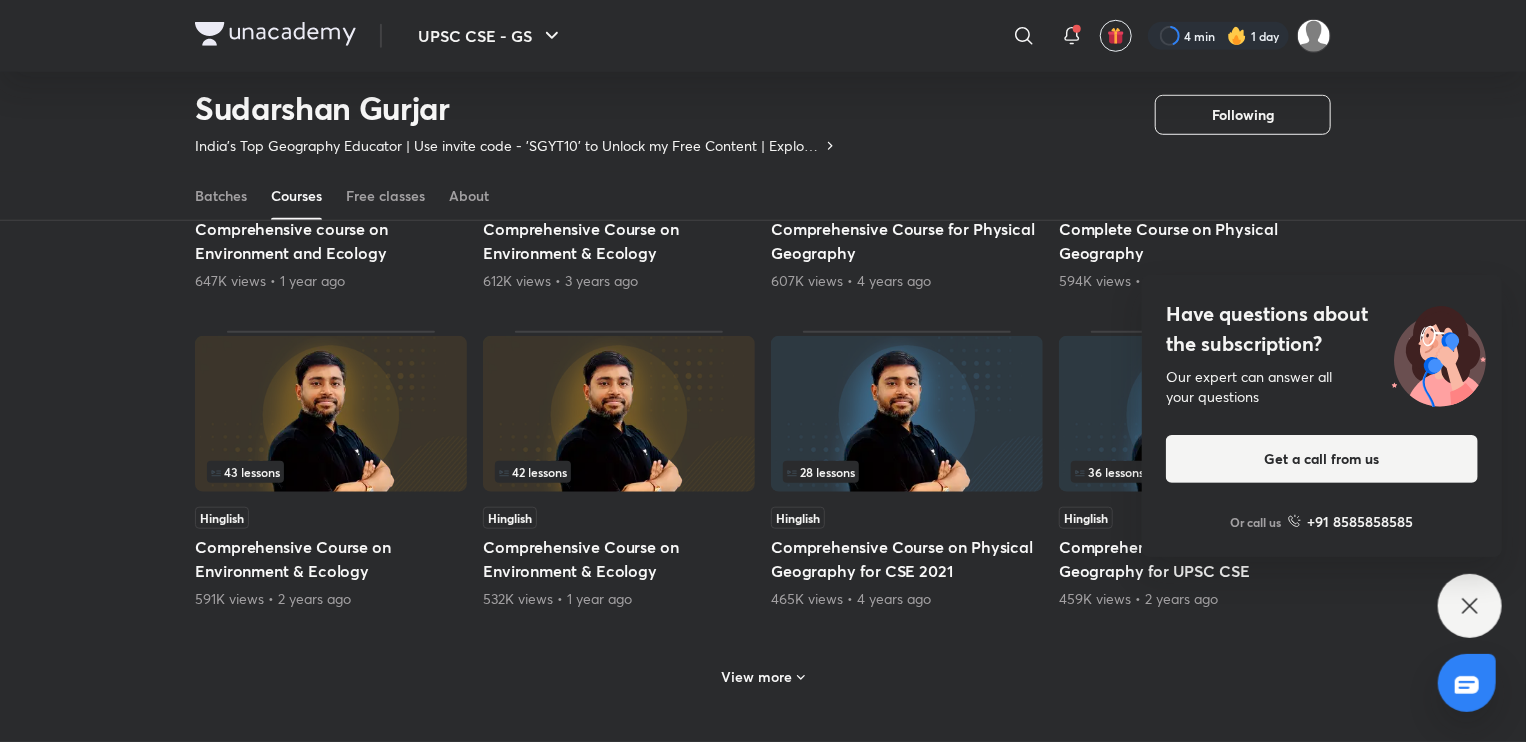 click 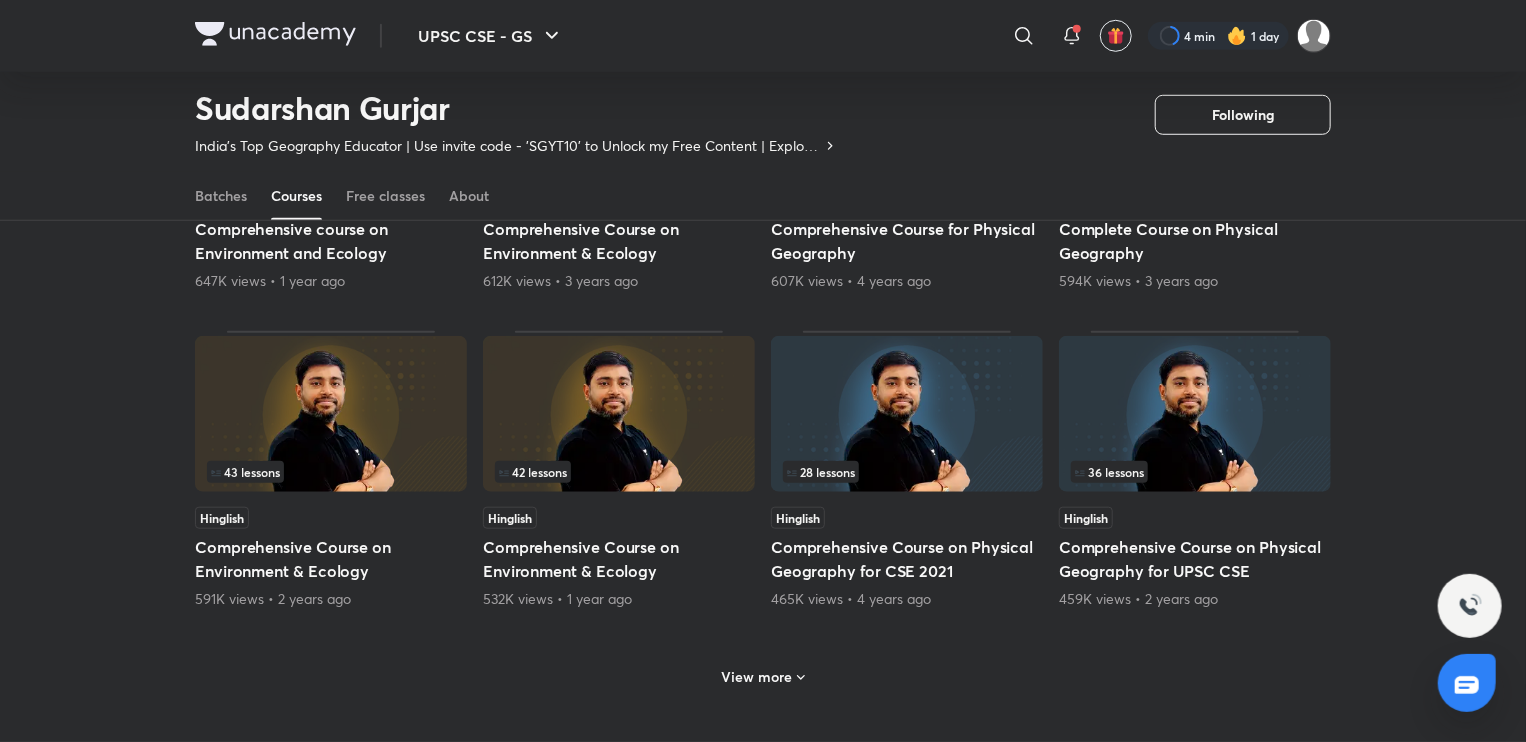 click on "View more" at bounding box center (757, 677) 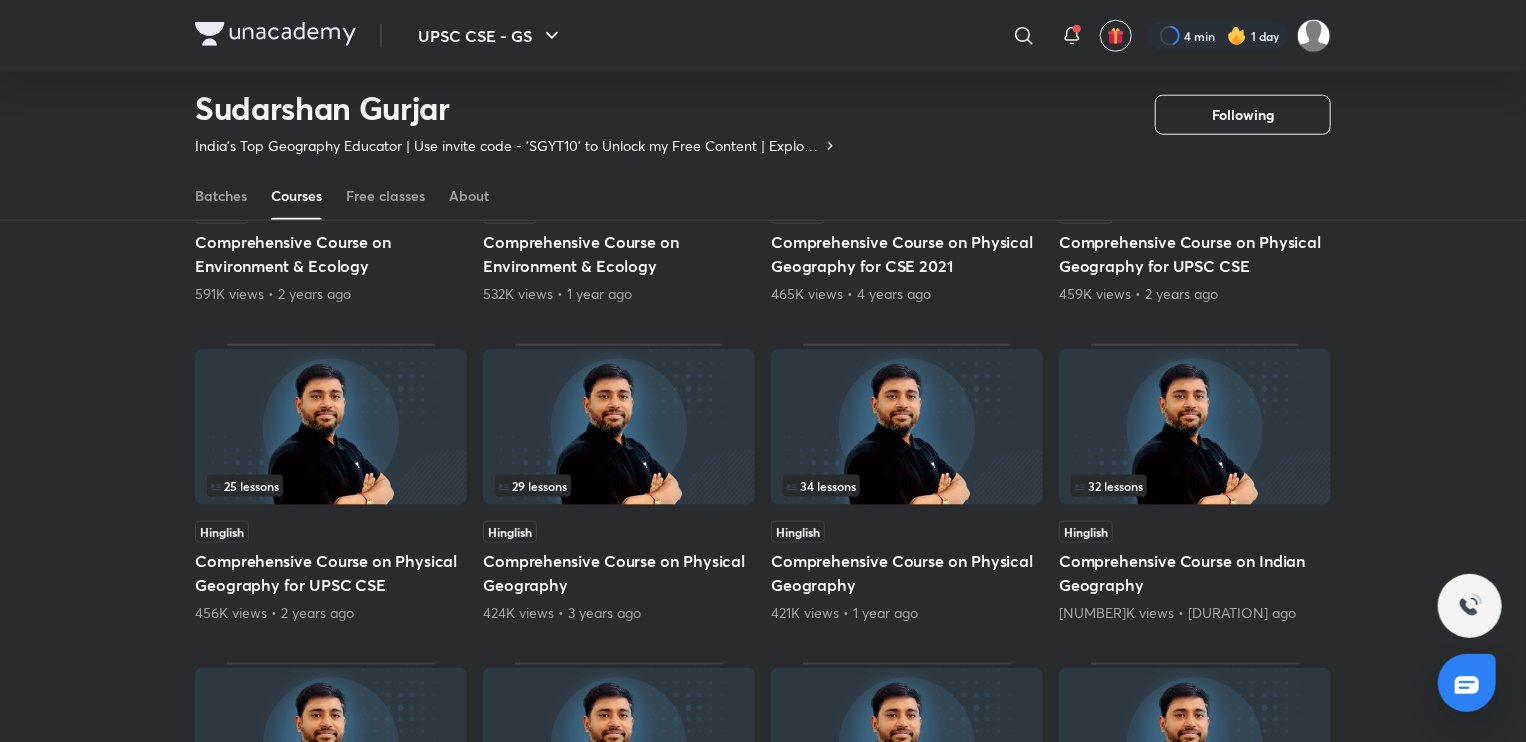 scroll, scrollTop: 1016, scrollLeft: 0, axis: vertical 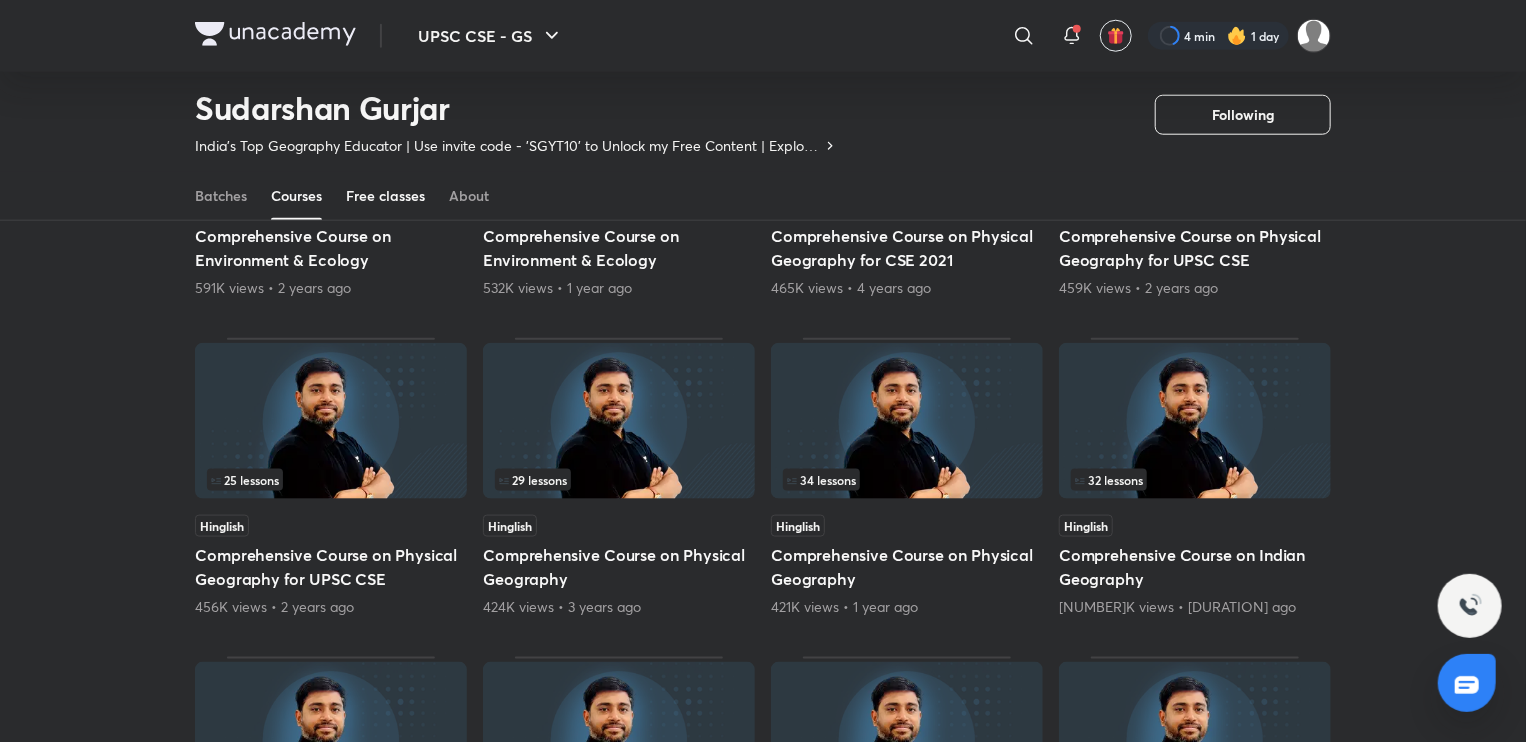 click on "Free classes" at bounding box center [385, 196] 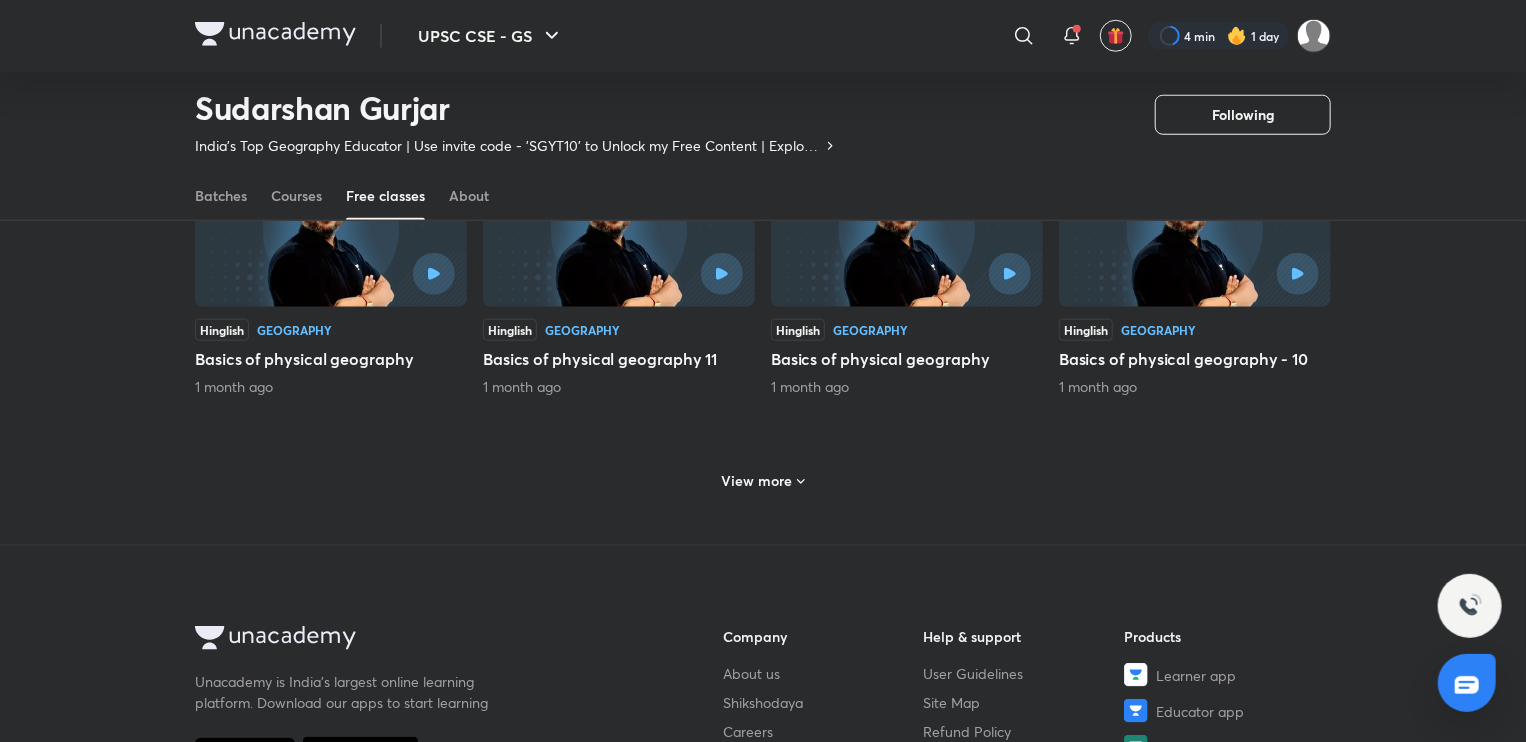 scroll, scrollTop: 880, scrollLeft: 0, axis: vertical 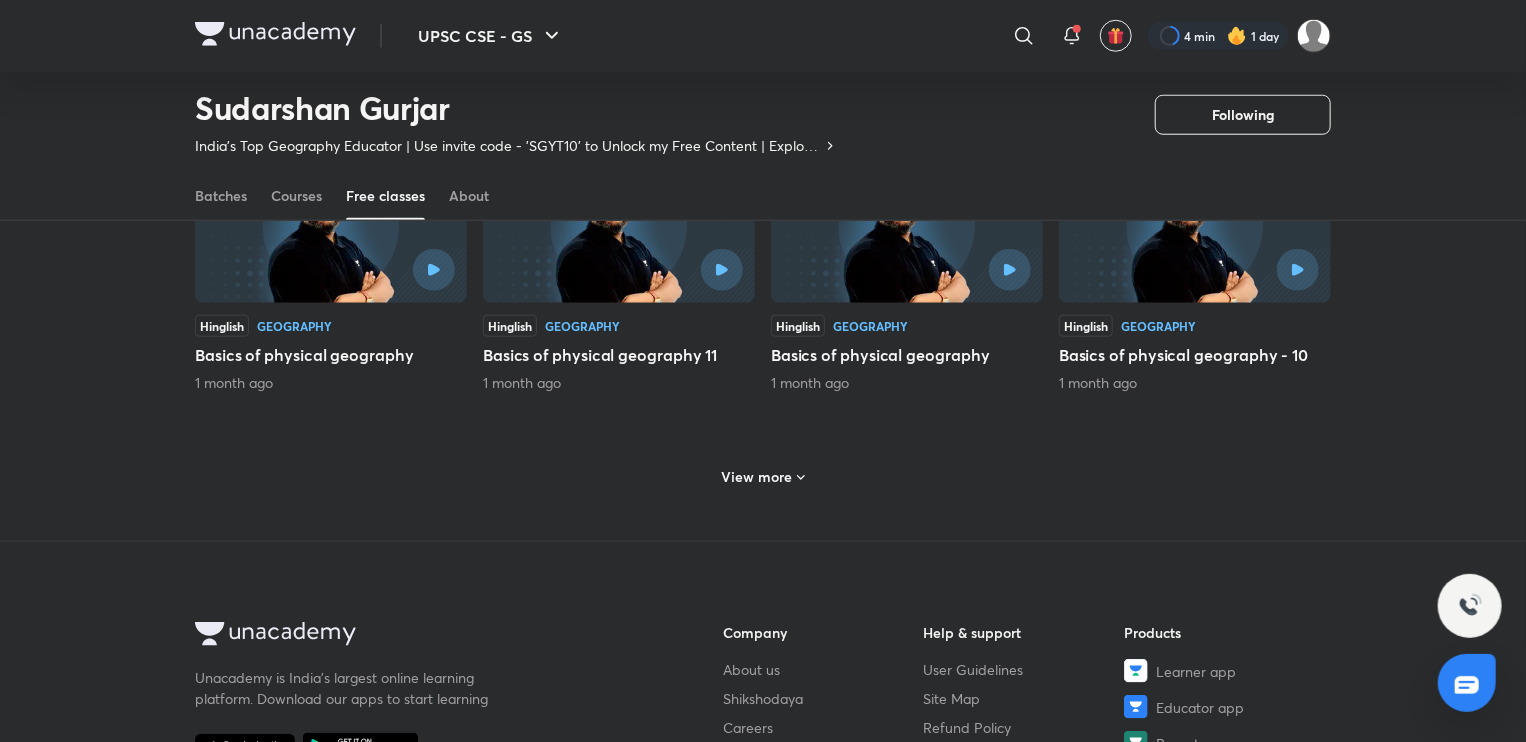 click on "View more" at bounding box center [757, 477] 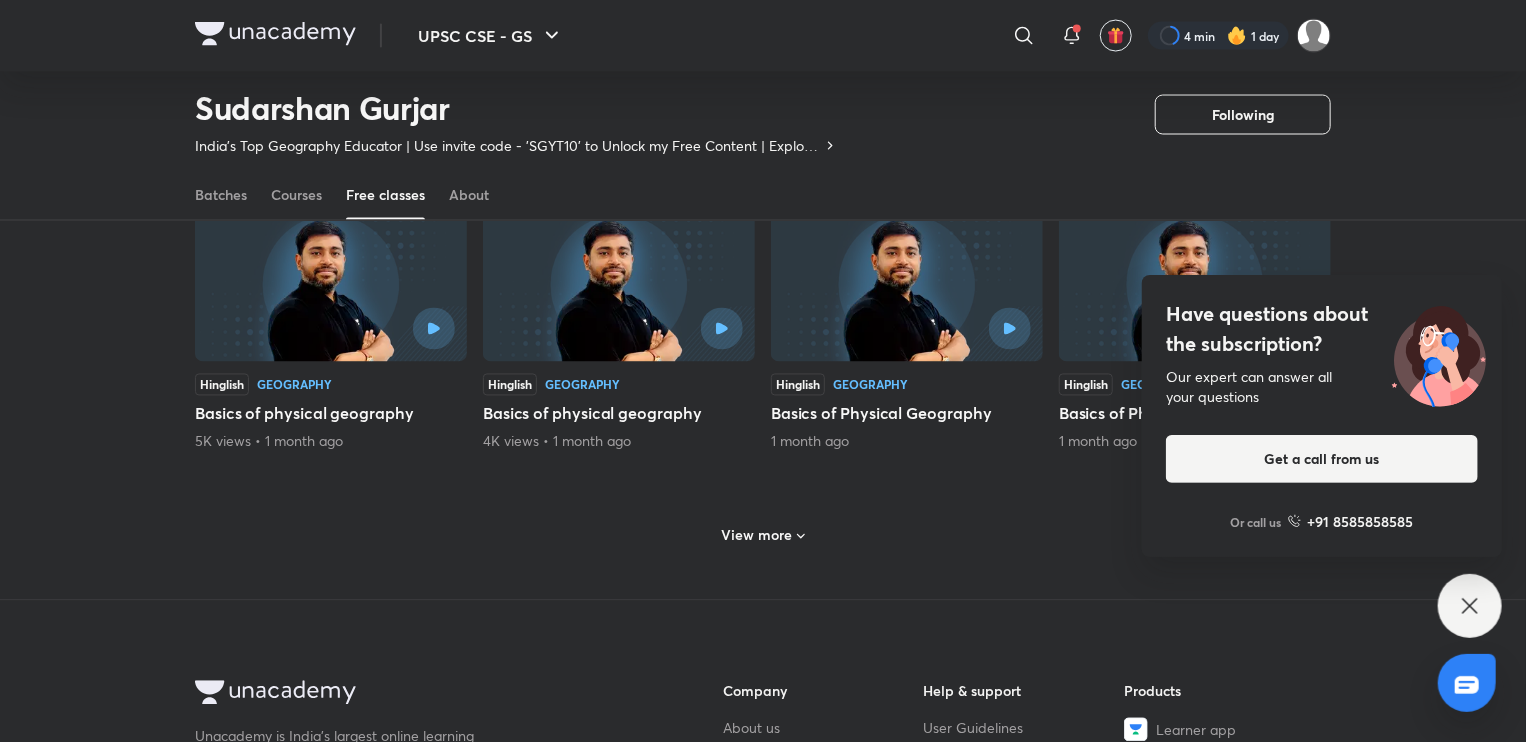 scroll, scrollTop: 1752, scrollLeft: 0, axis: vertical 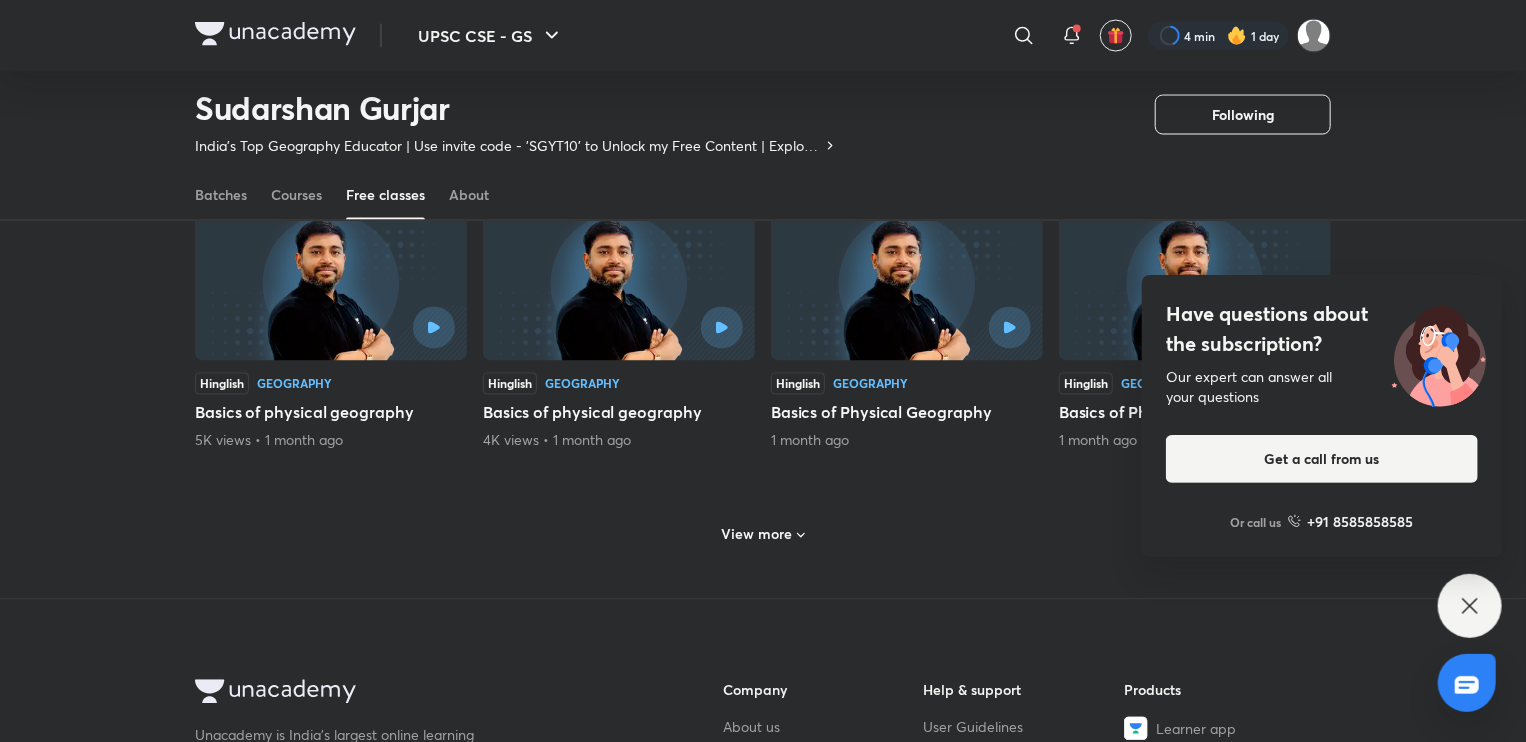 click on "View more" at bounding box center [757, 535] 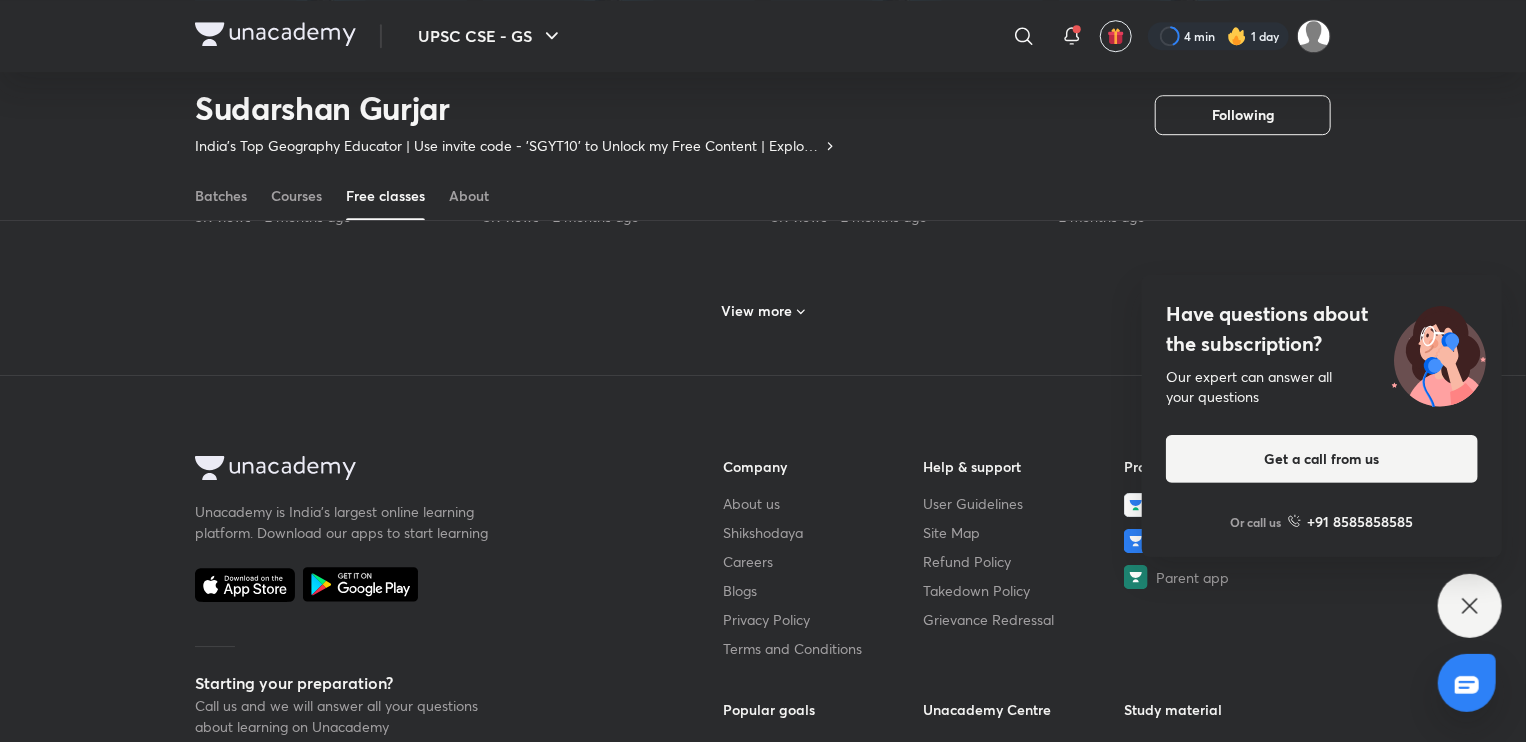 scroll, scrollTop: 2931, scrollLeft: 0, axis: vertical 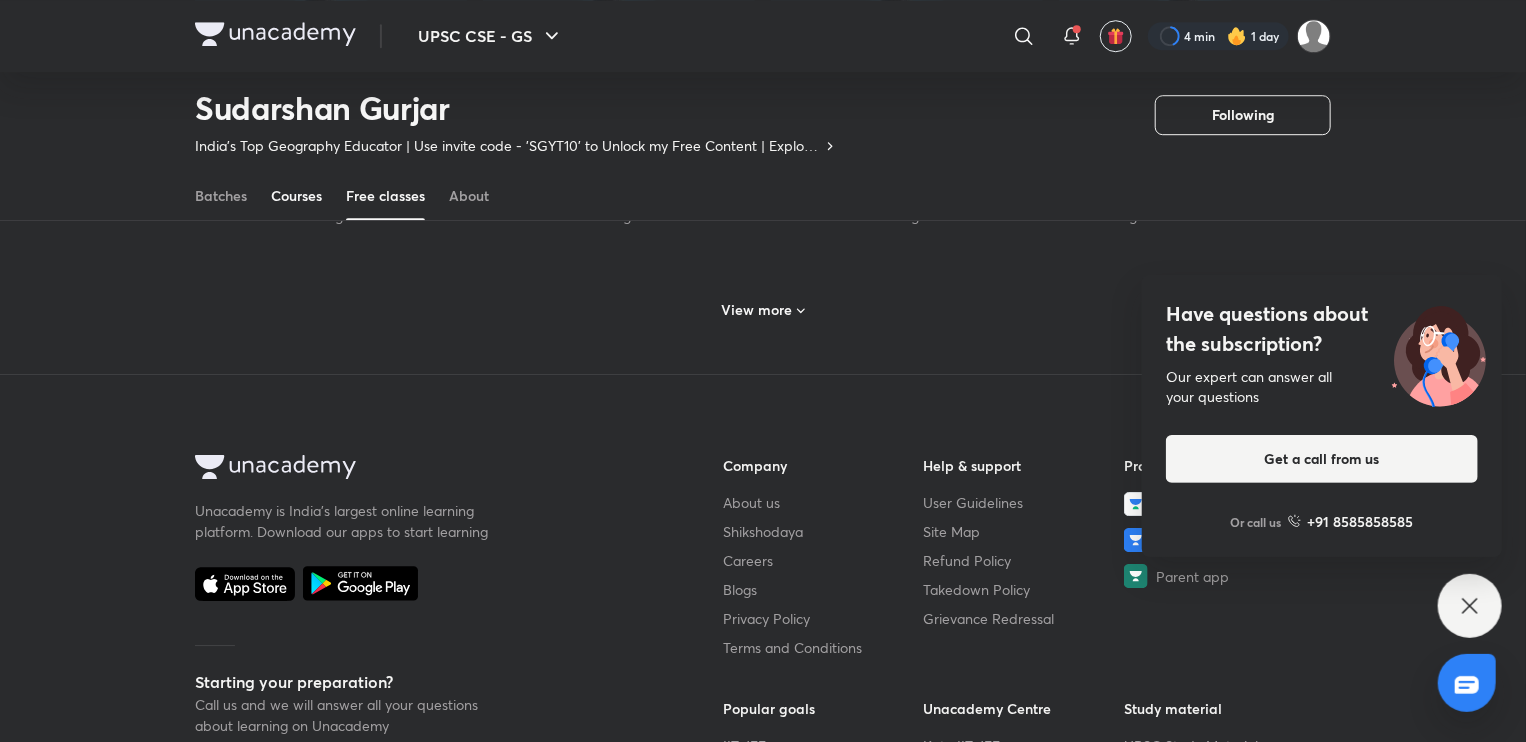 click on "Courses" at bounding box center (296, 196) 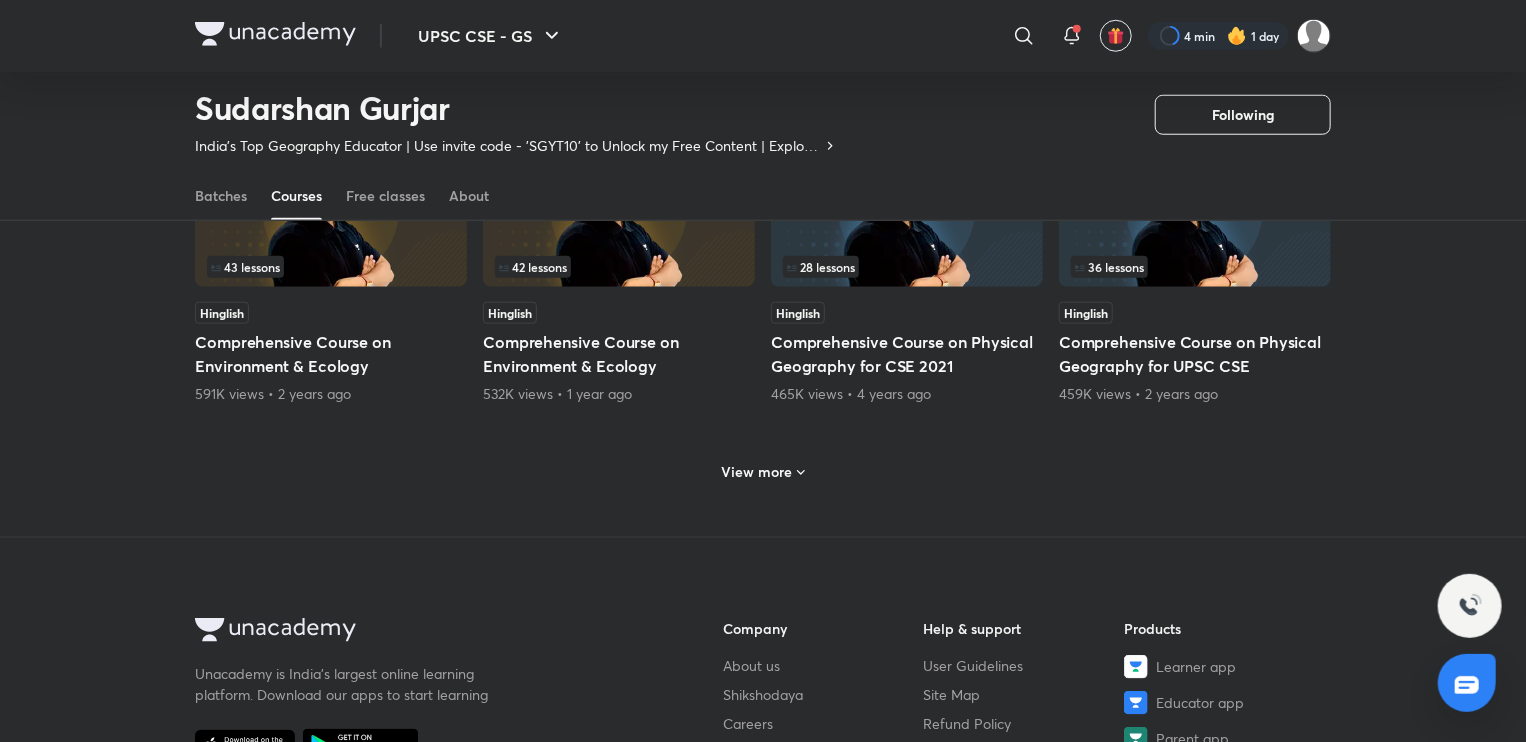 scroll, scrollTop: 1018, scrollLeft: 0, axis: vertical 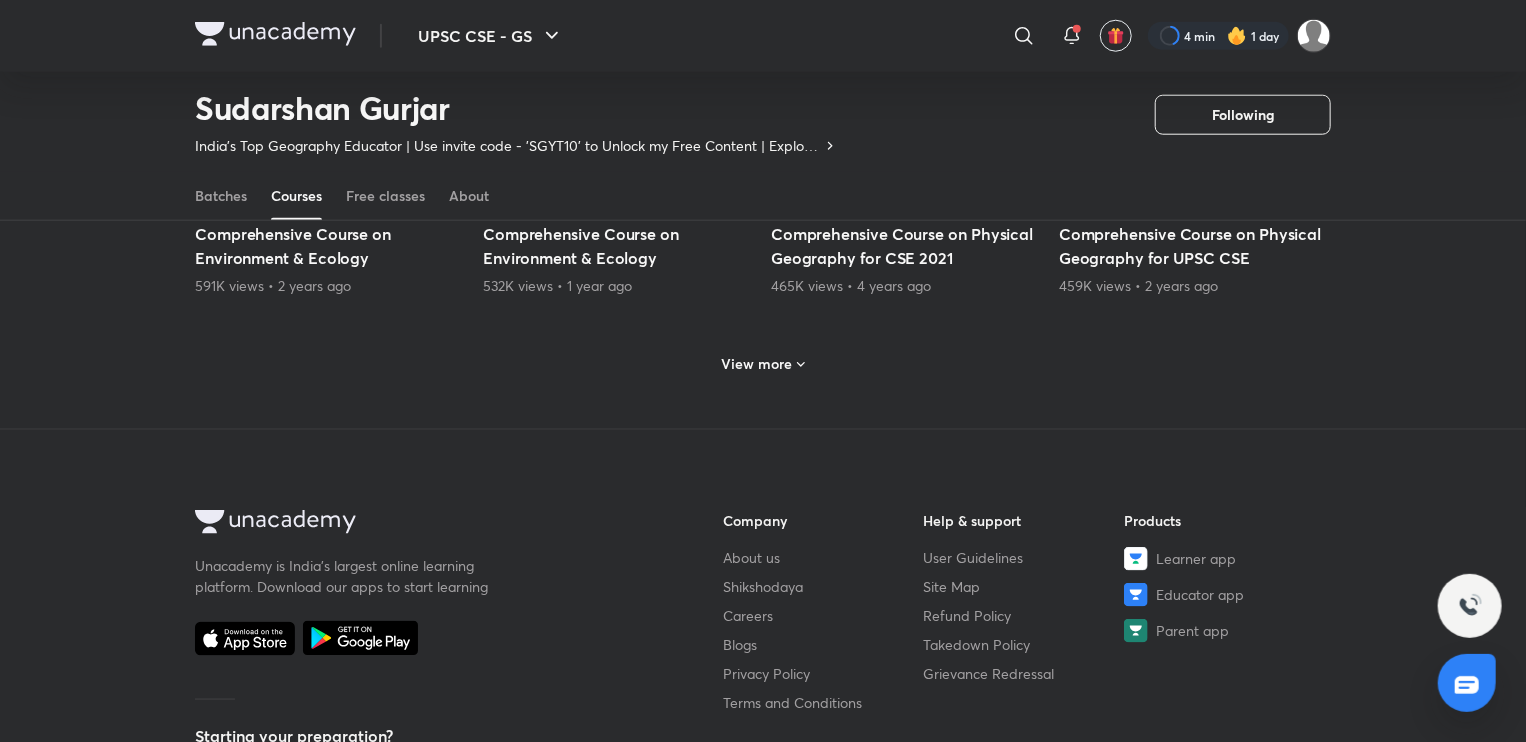 click 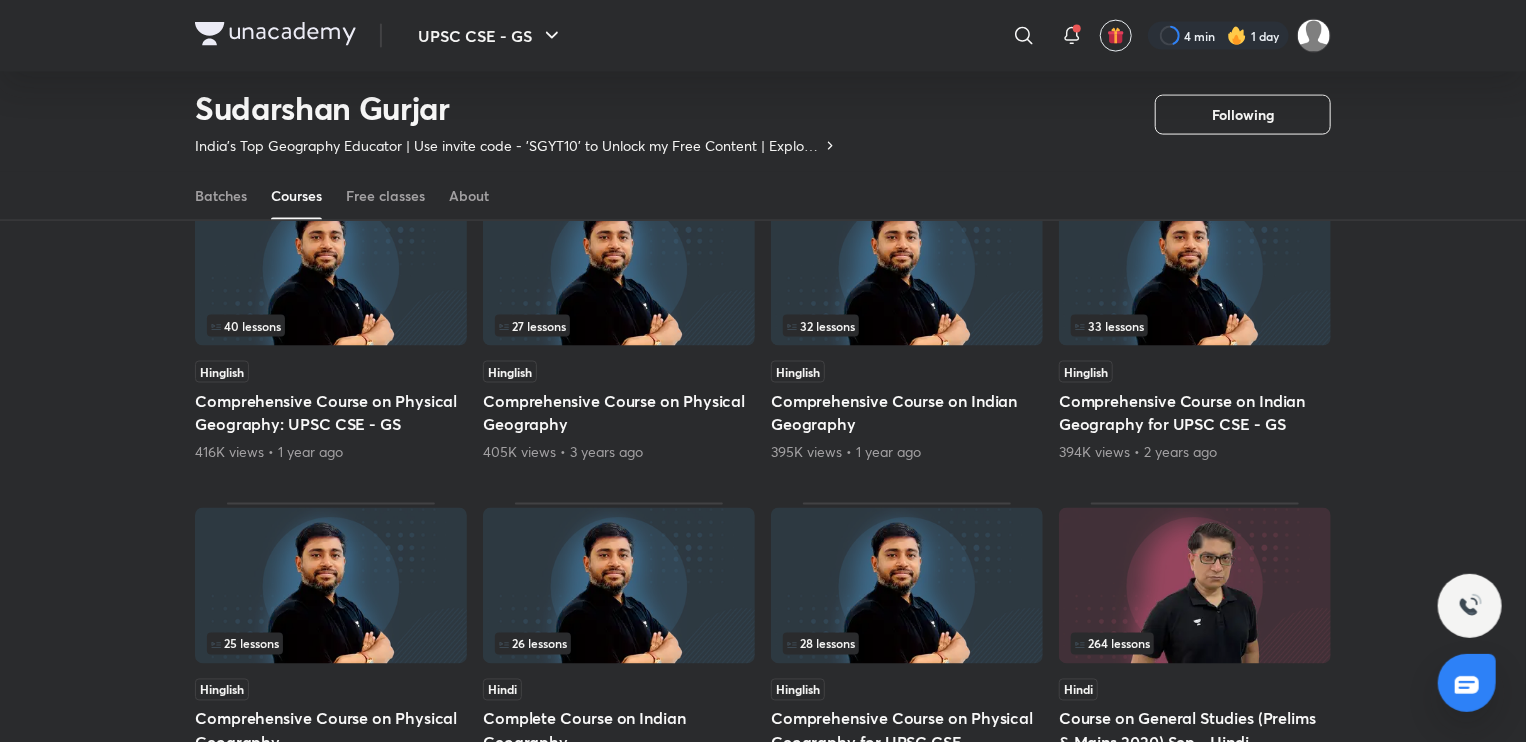 scroll, scrollTop: 1502, scrollLeft: 0, axis: vertical 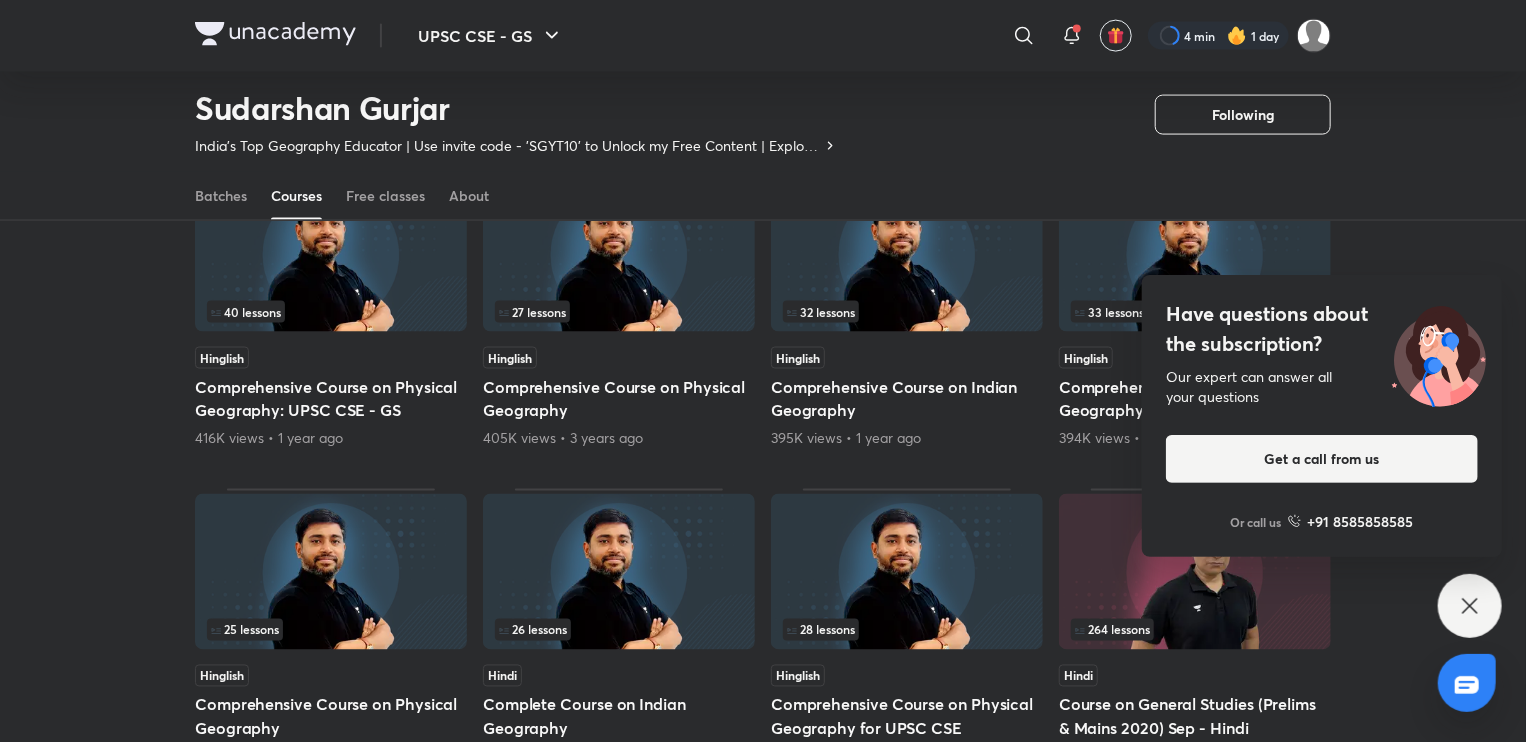 click at bounding box center (907, 254) 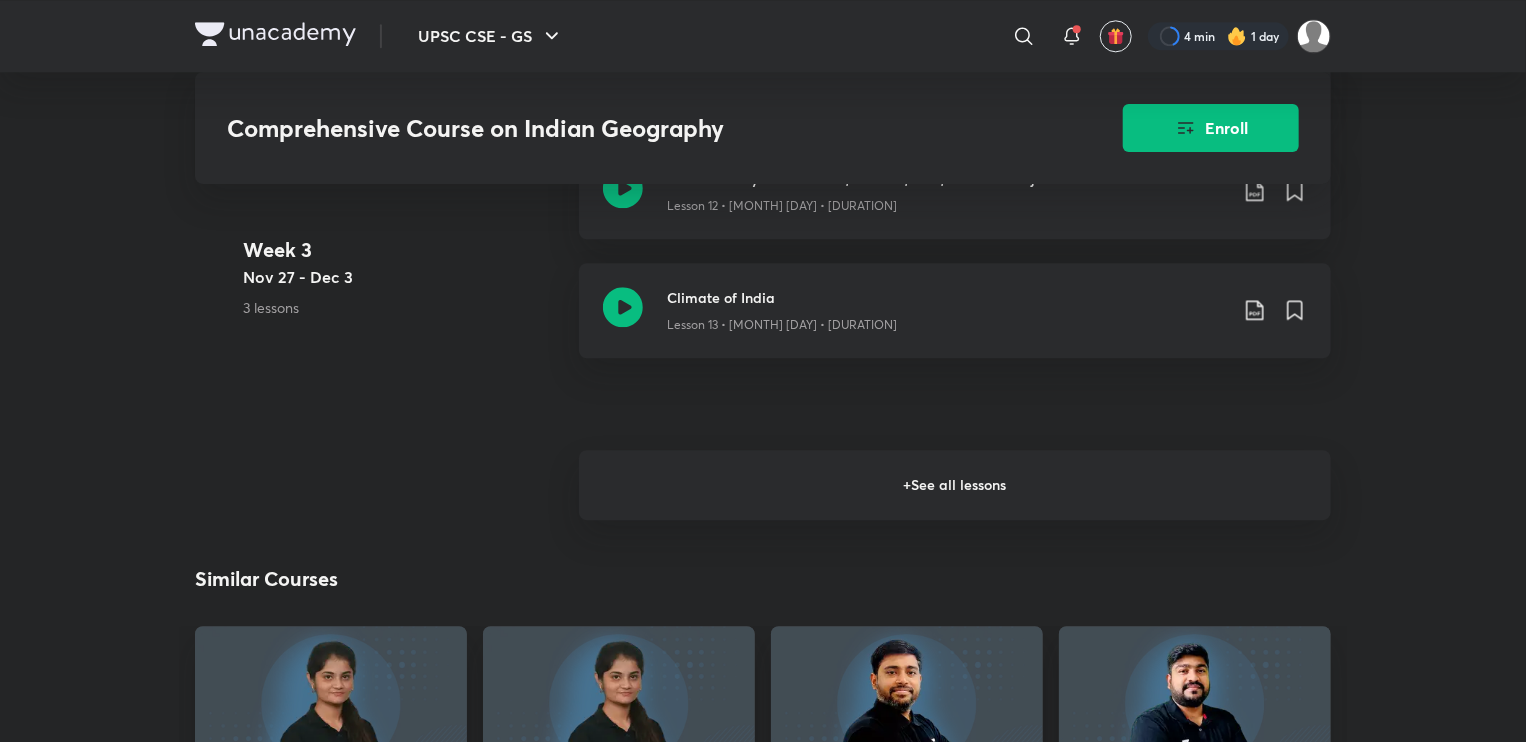 scroll, scrollTop: 2484, scrollLeft: 0, axis: vertical 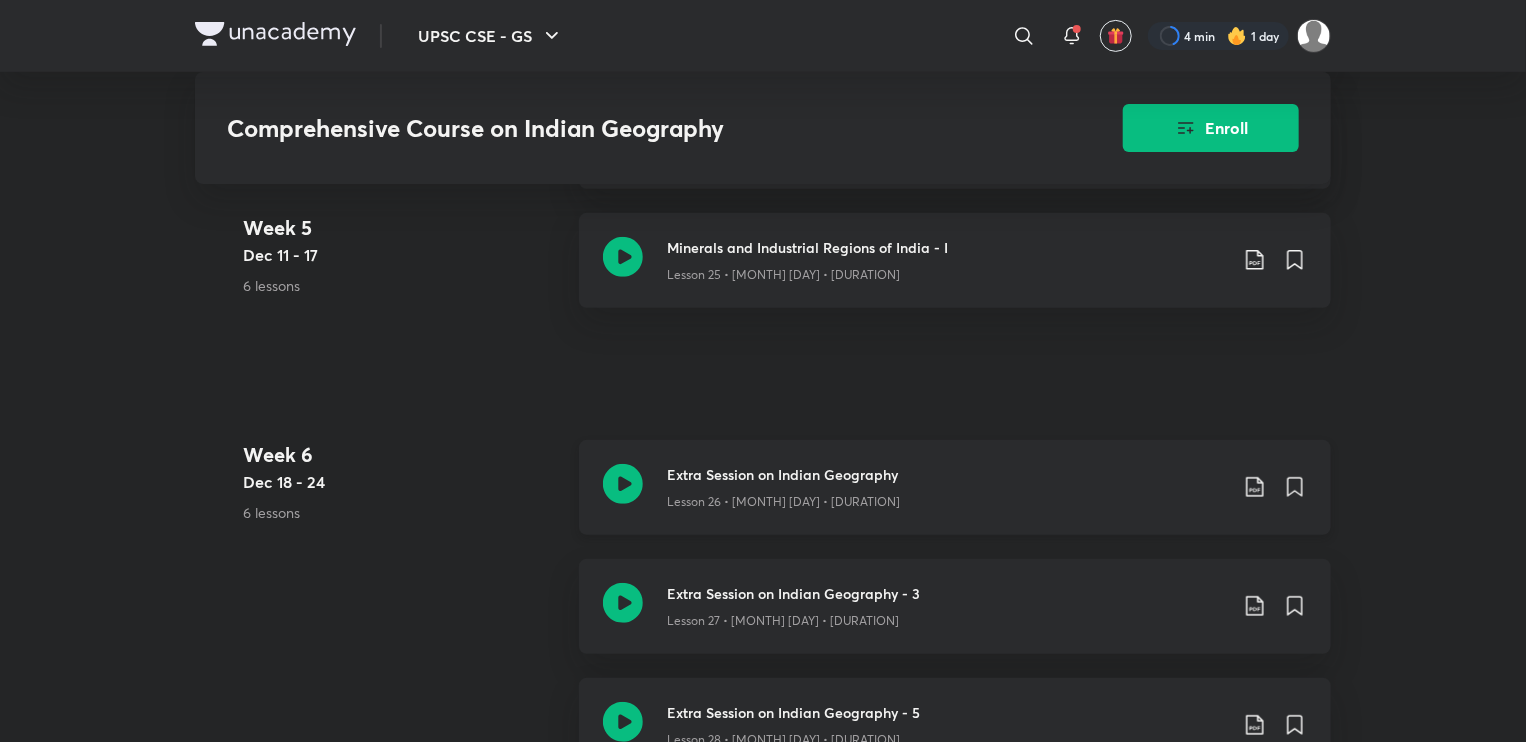 click 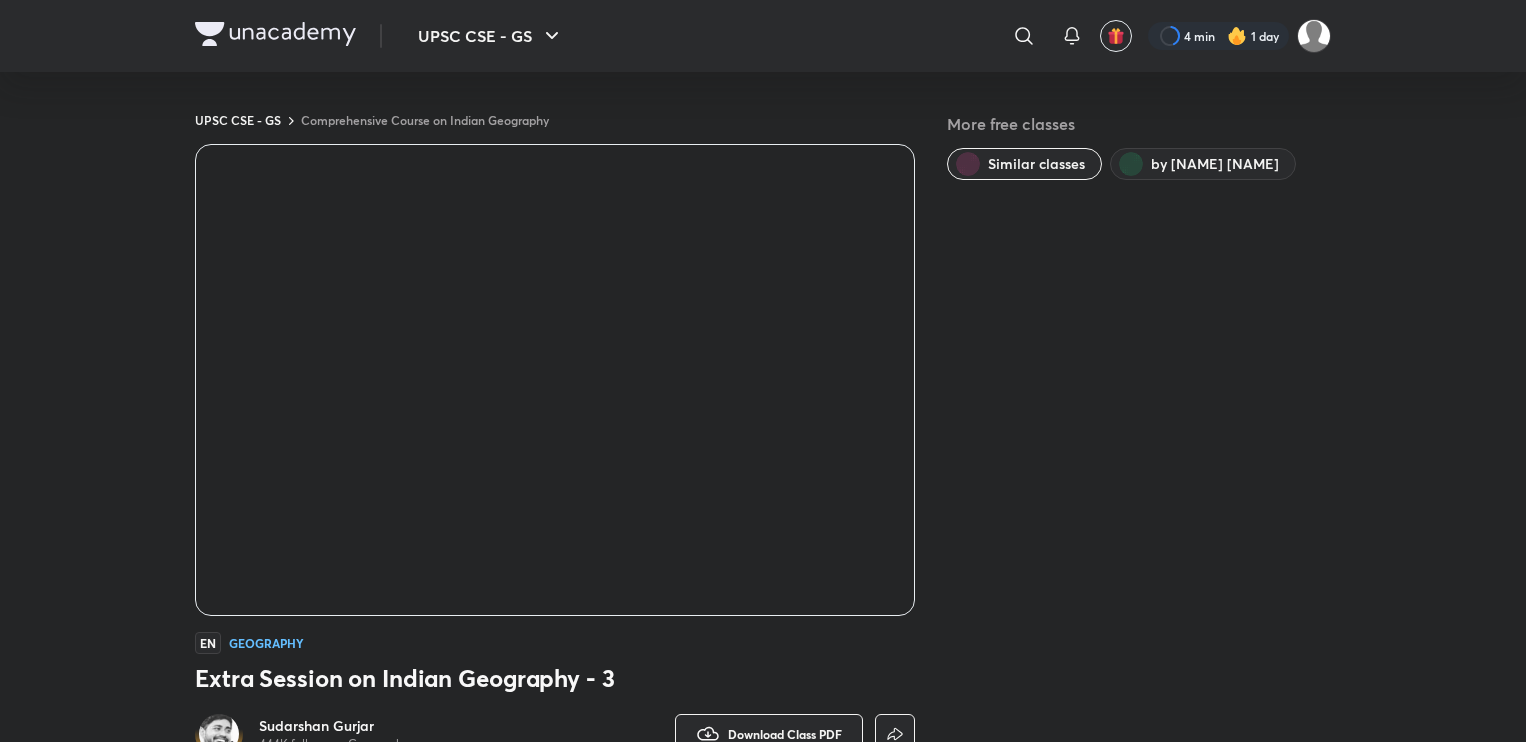 scroll, scrollTop: 0, scrollLeft: 0, axis: both 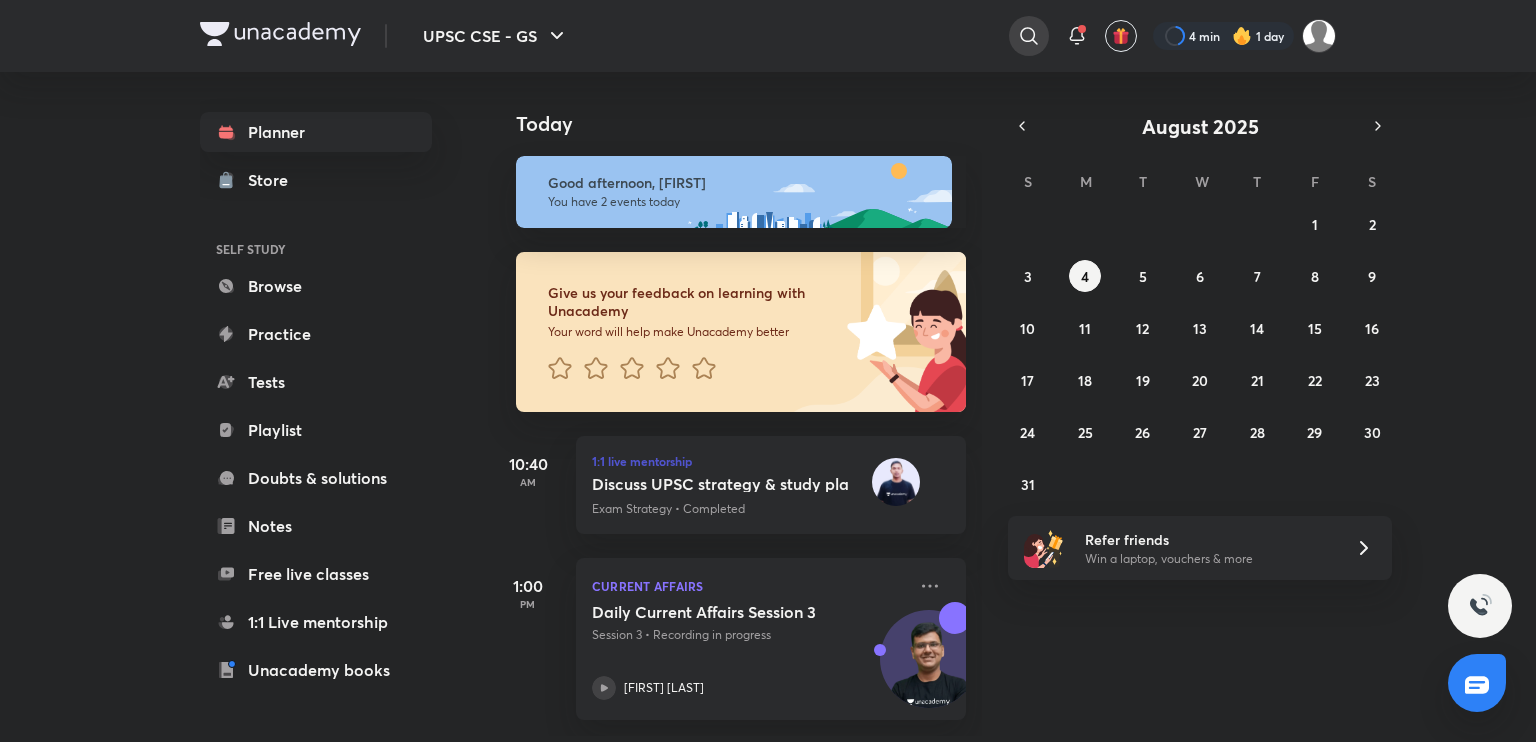 click 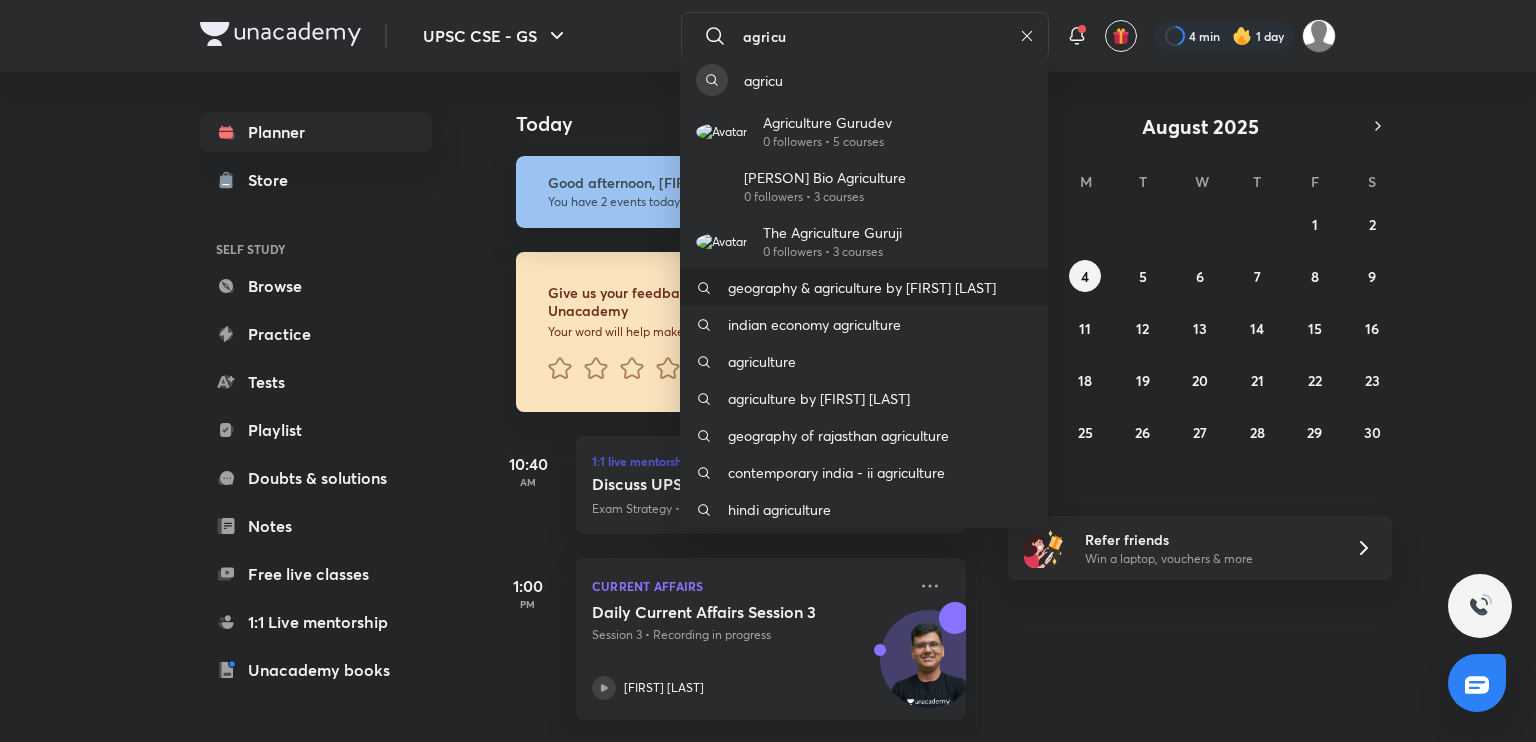 type on "agricu" 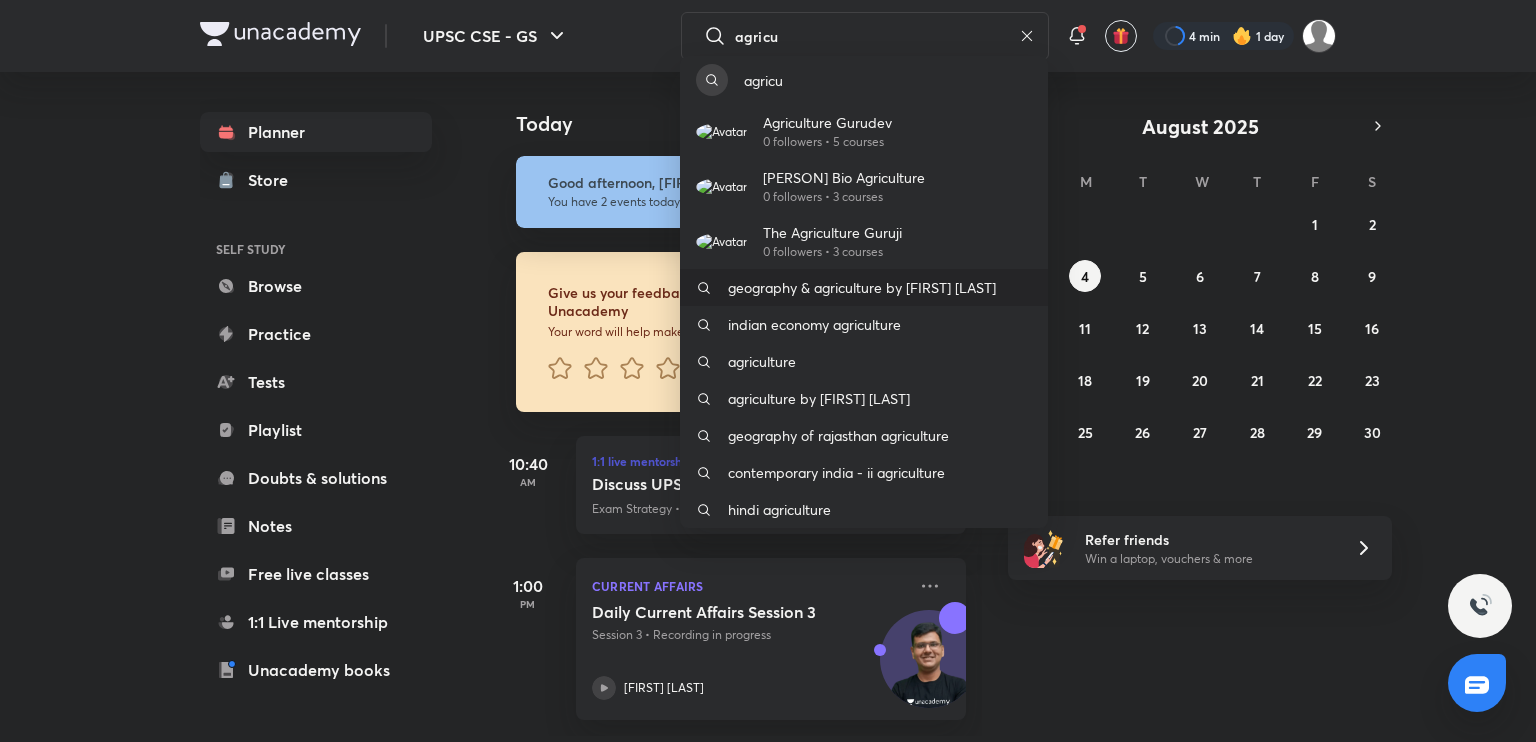 click on "geography & agriculture by kiran gayakwad" at bounding box center (864, 287) 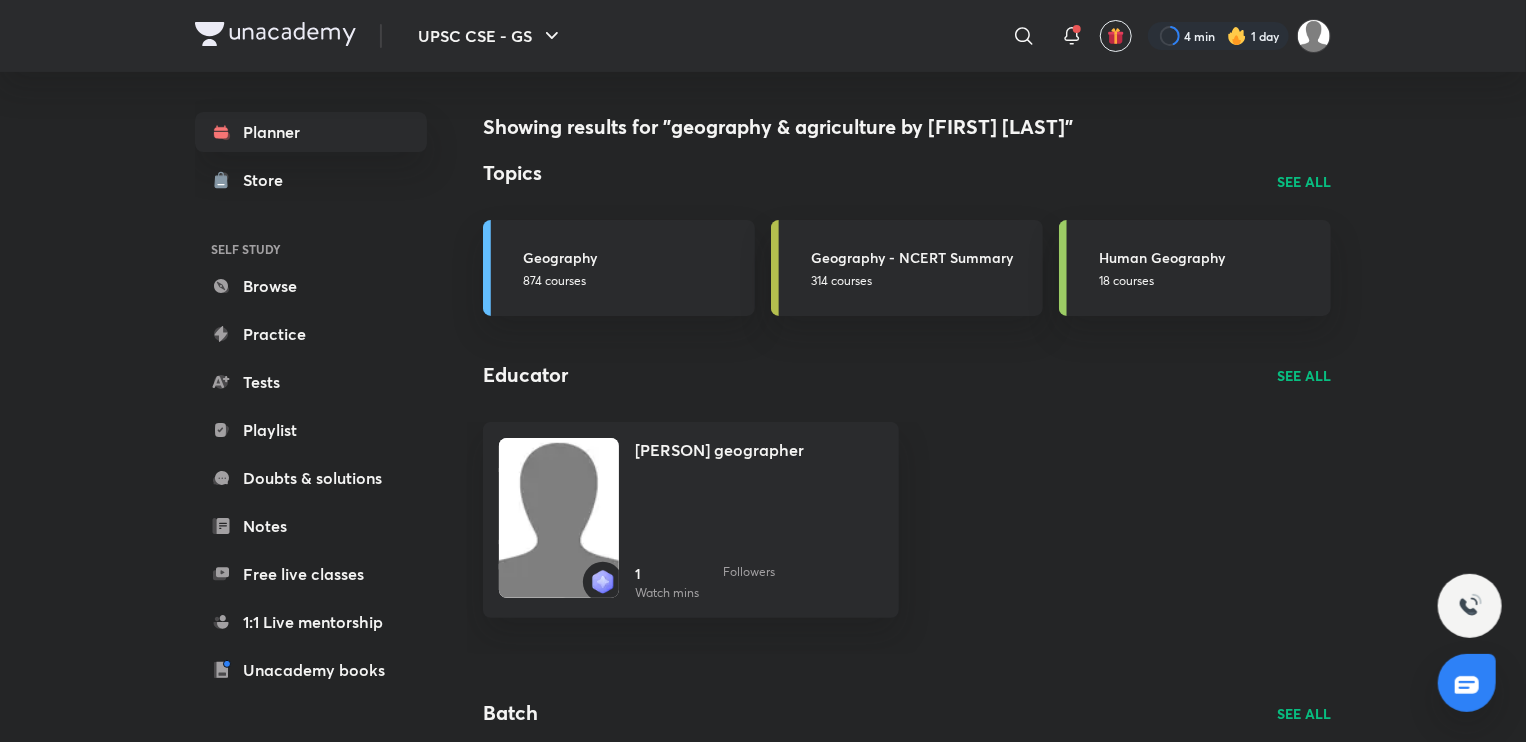 click on "SEE ALL" at bounding box center (1304, 181) 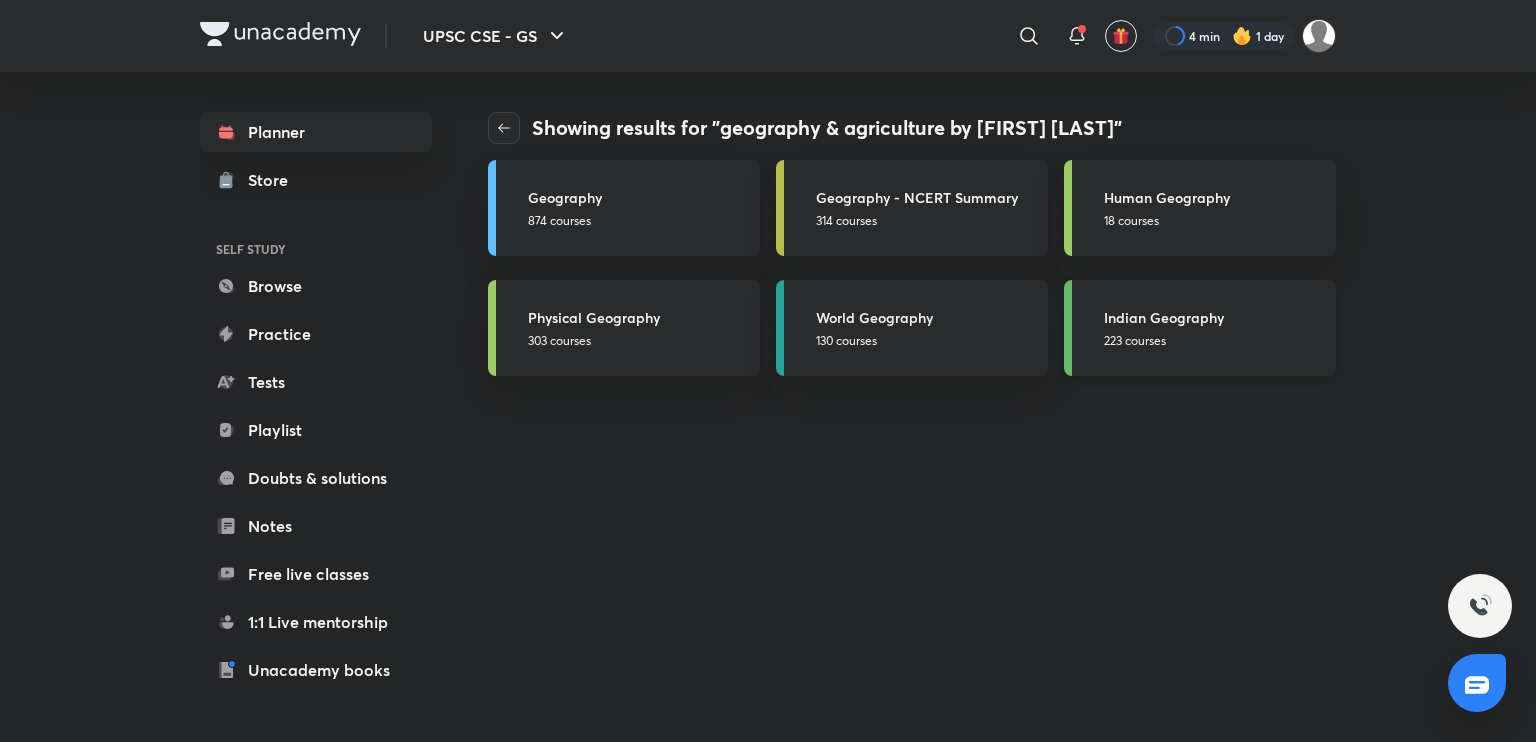 click on "Indian Geography" at bounding box center (1214, 317) 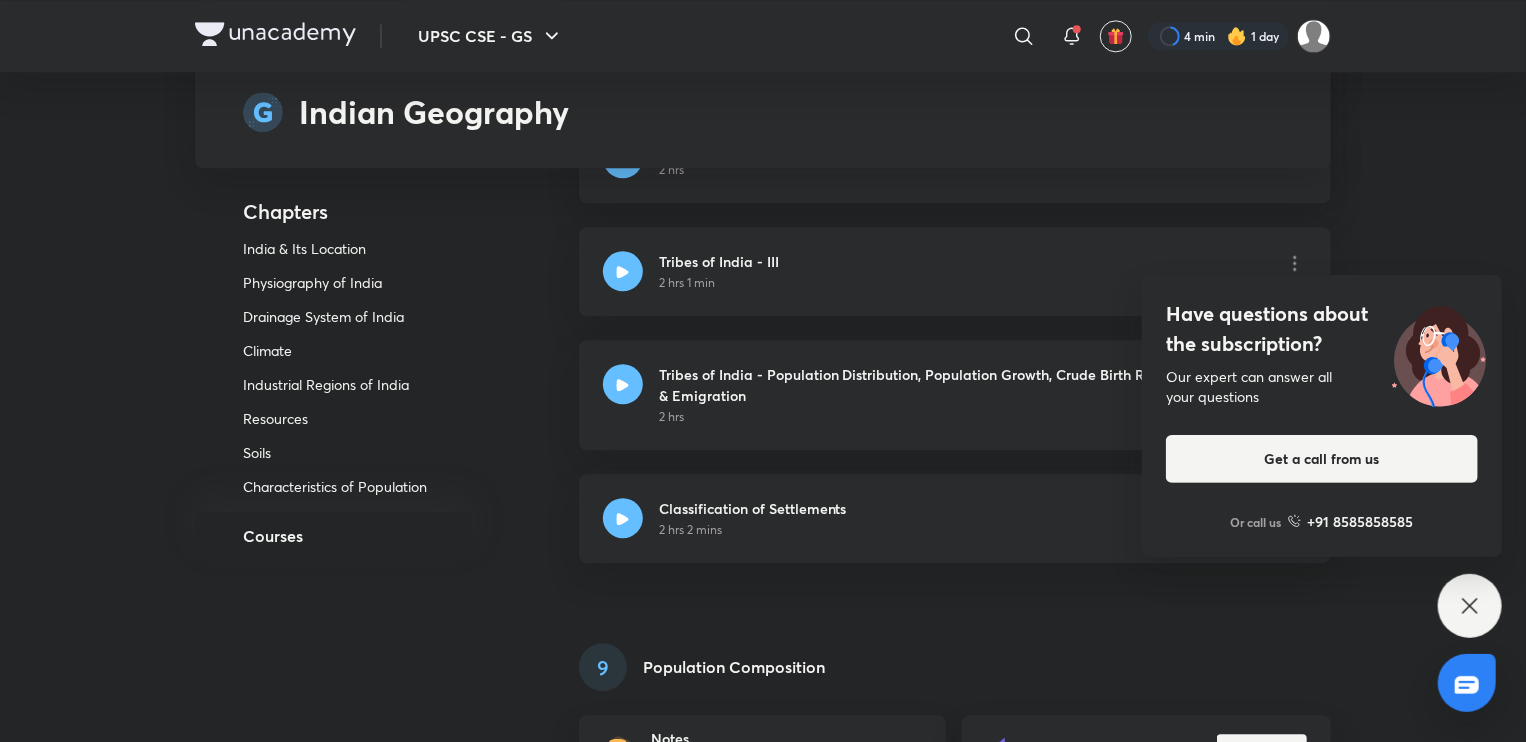 scroll, scrollTop: 6280, scrollLeft: 0, axis: vertical 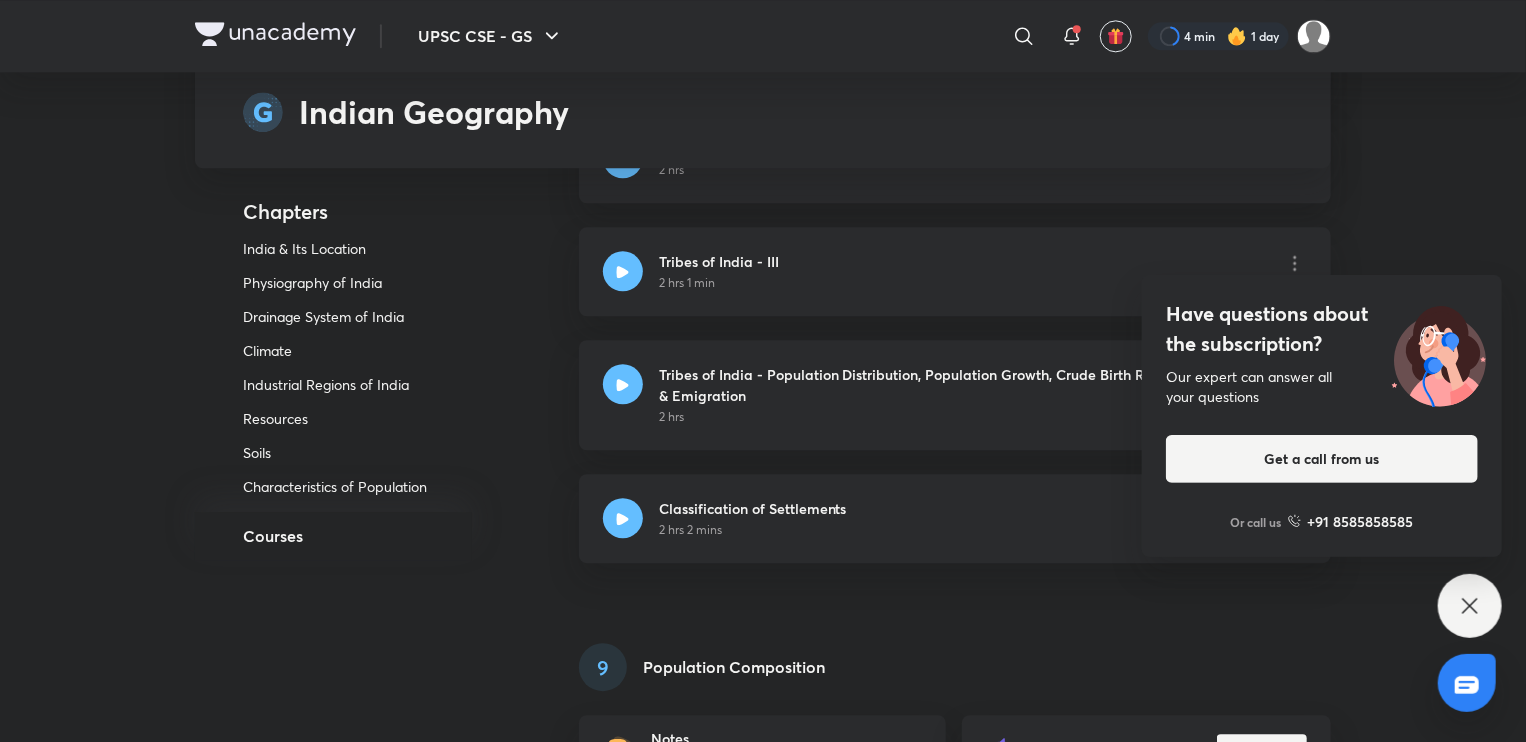click 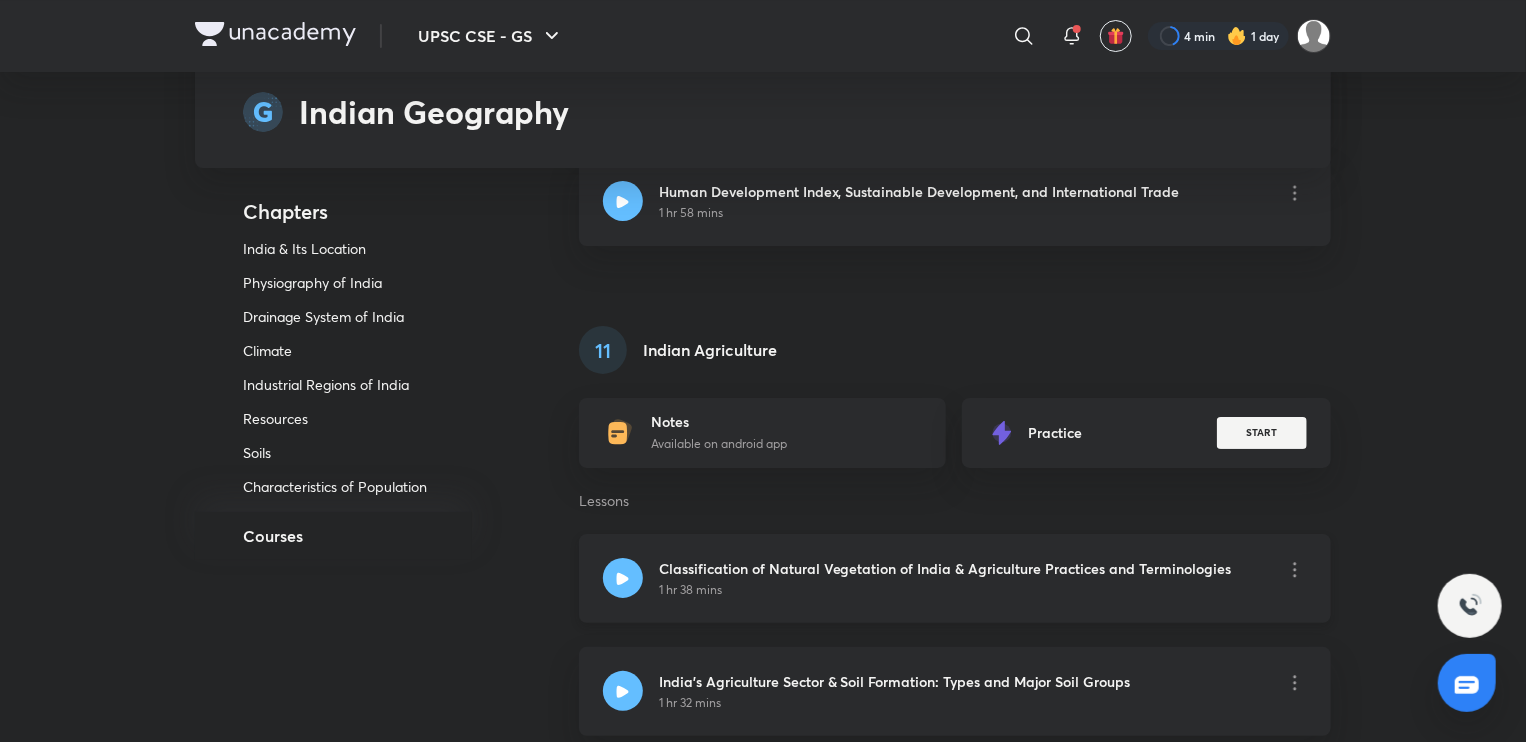 scroll, scrollTop: 7500, scrollLeft: 0, axis: vertical 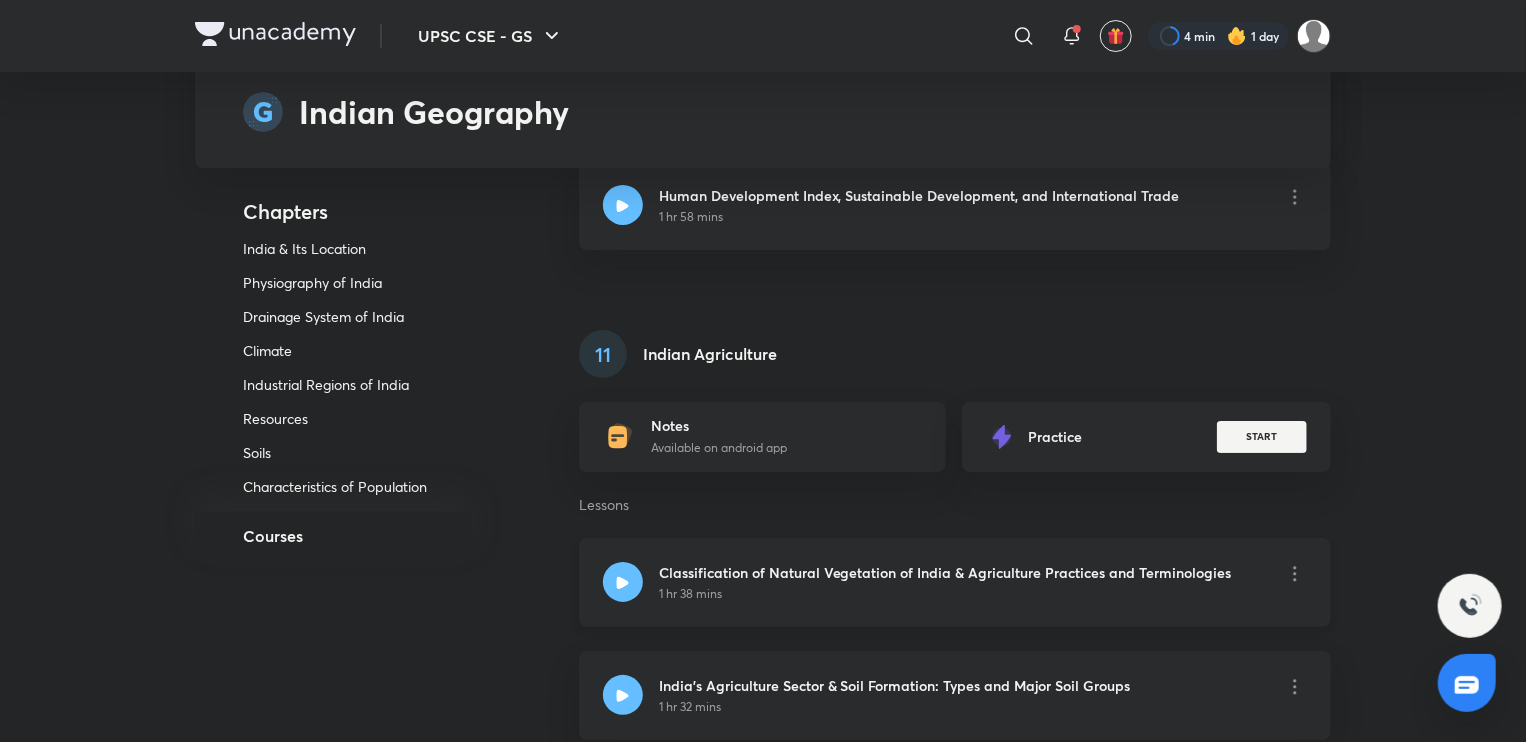 click on "1 hr 38 mins" at bounding box center (945, 594) 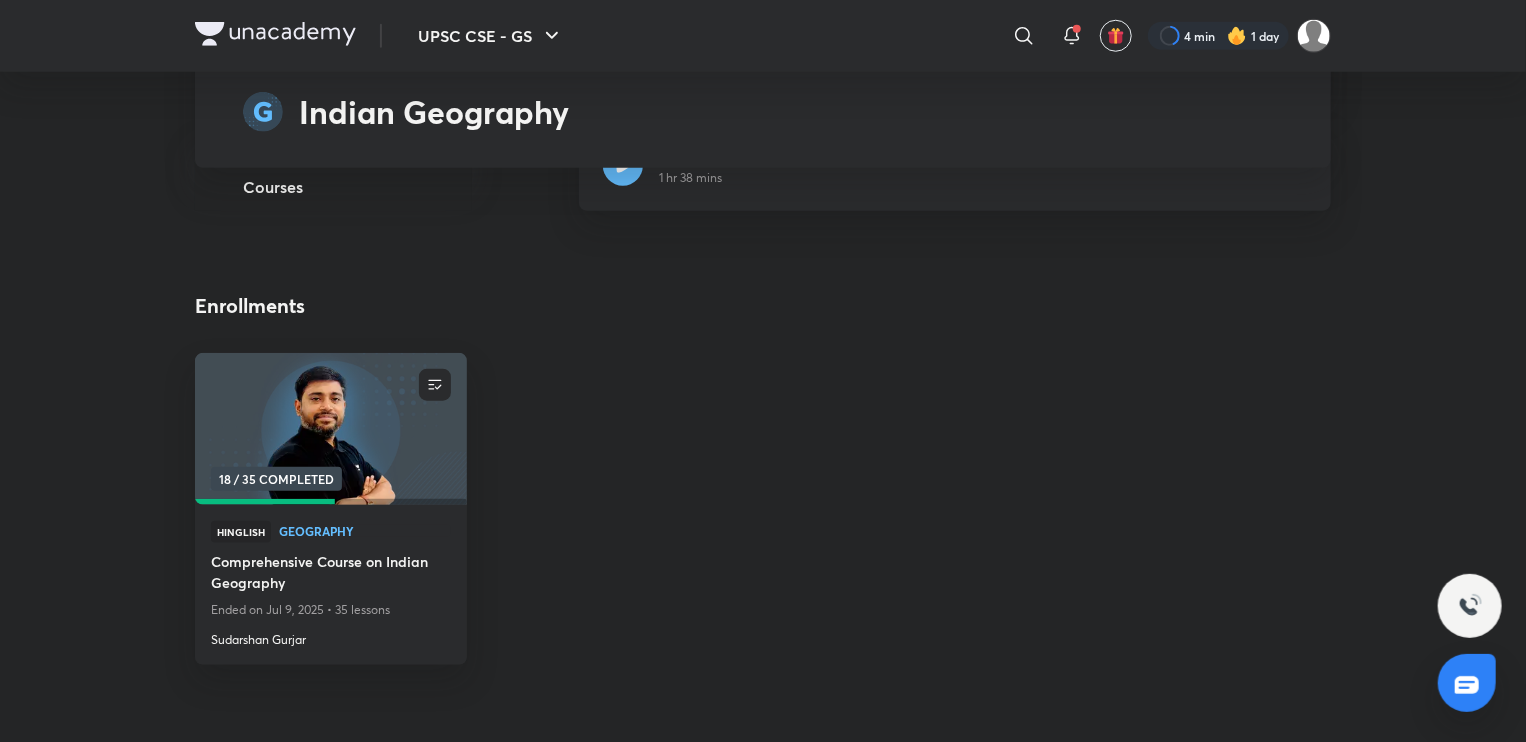 scroll, scrollTop: 8638, scrollLeft: 0, axis: vertical 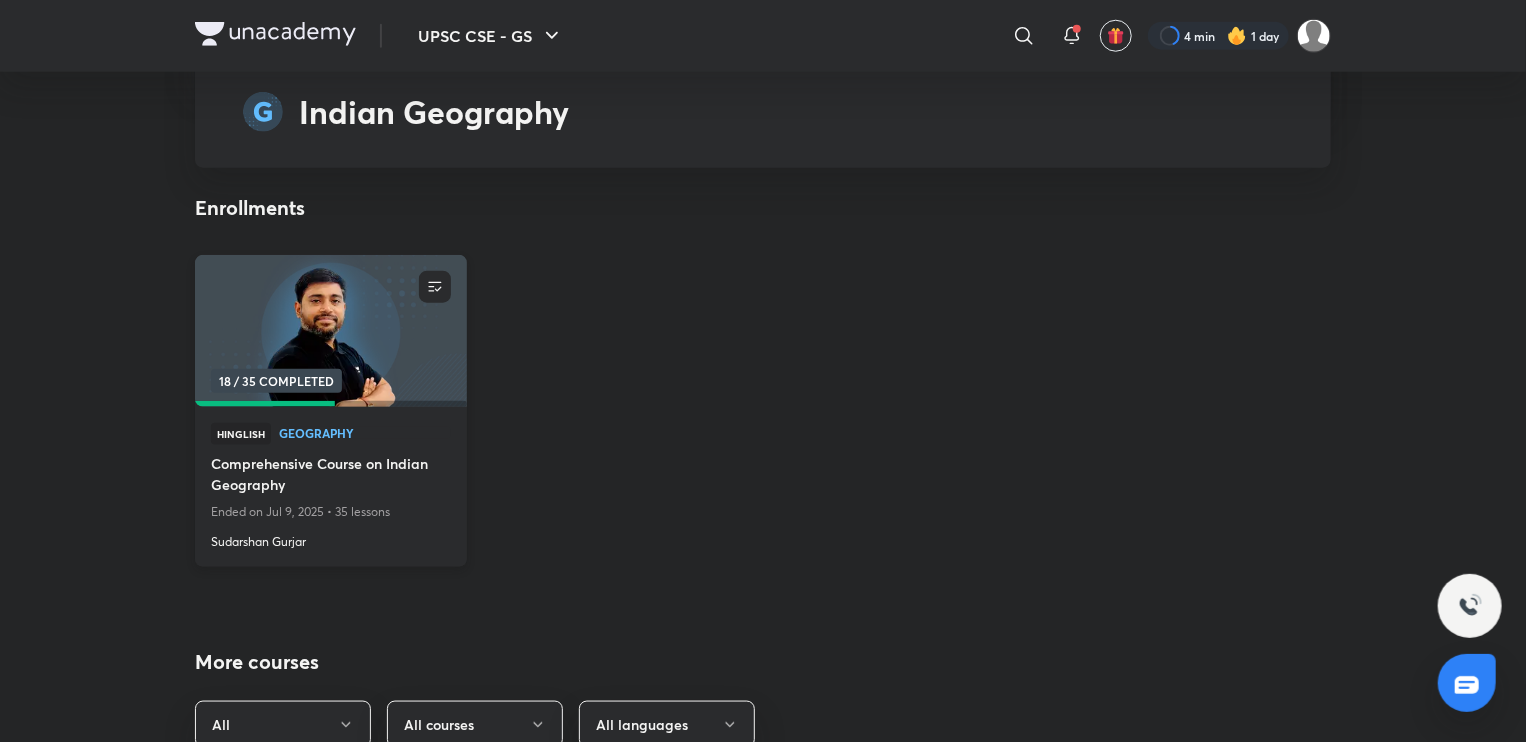 click on "Hinglish Geography" at bounding box center (331, 438) 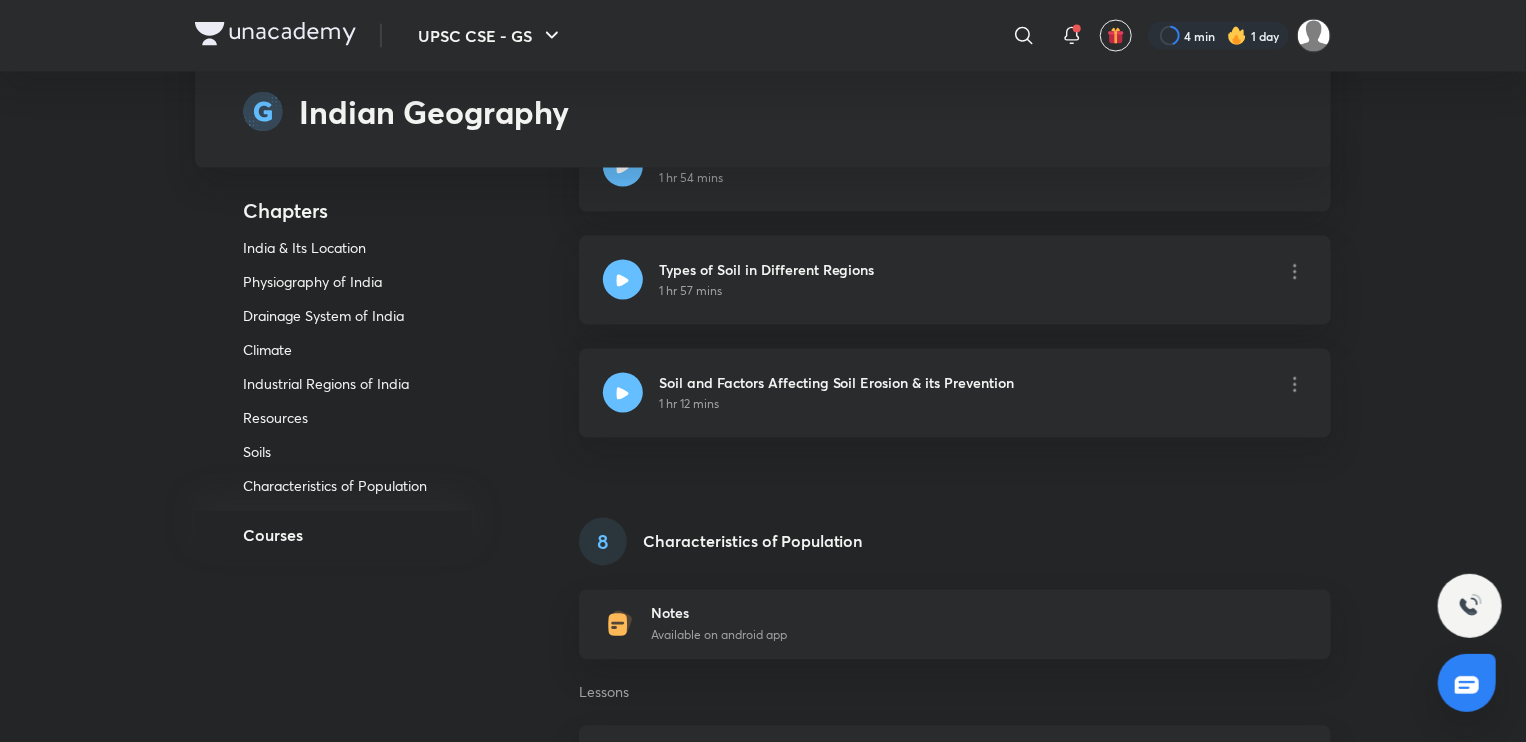 scroll, scrollTop: 5302, scrollLeft: 0, axis: vertical 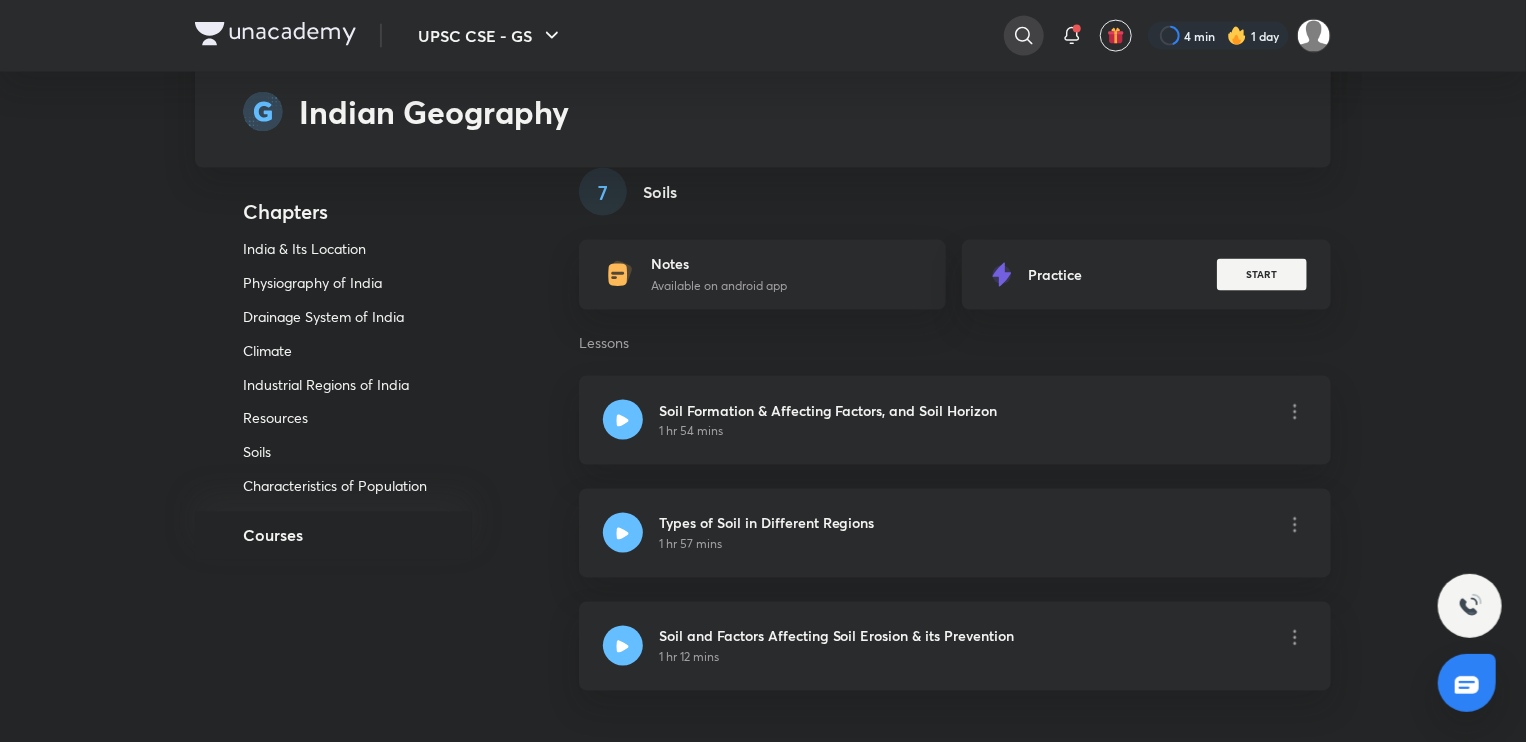 click 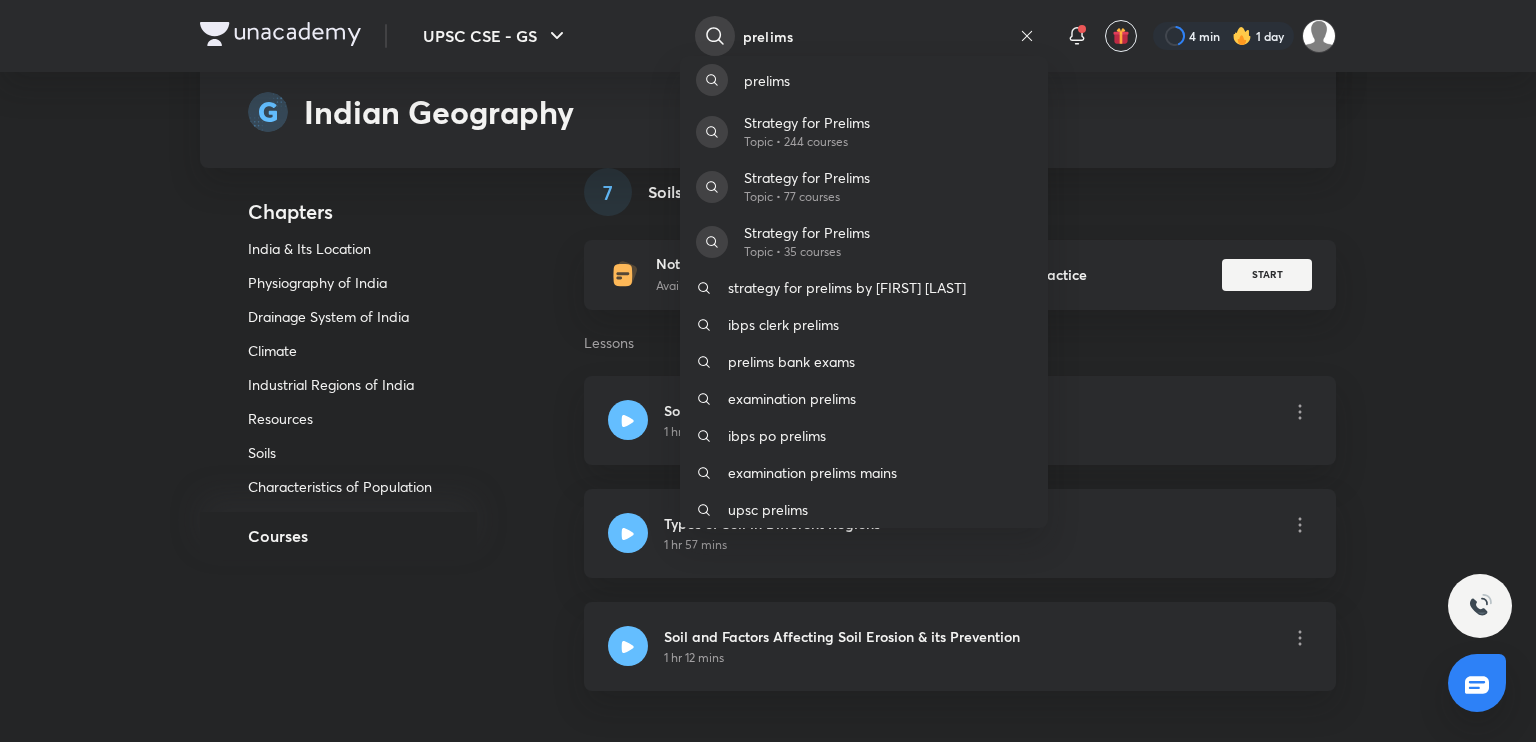 type on "prelims" 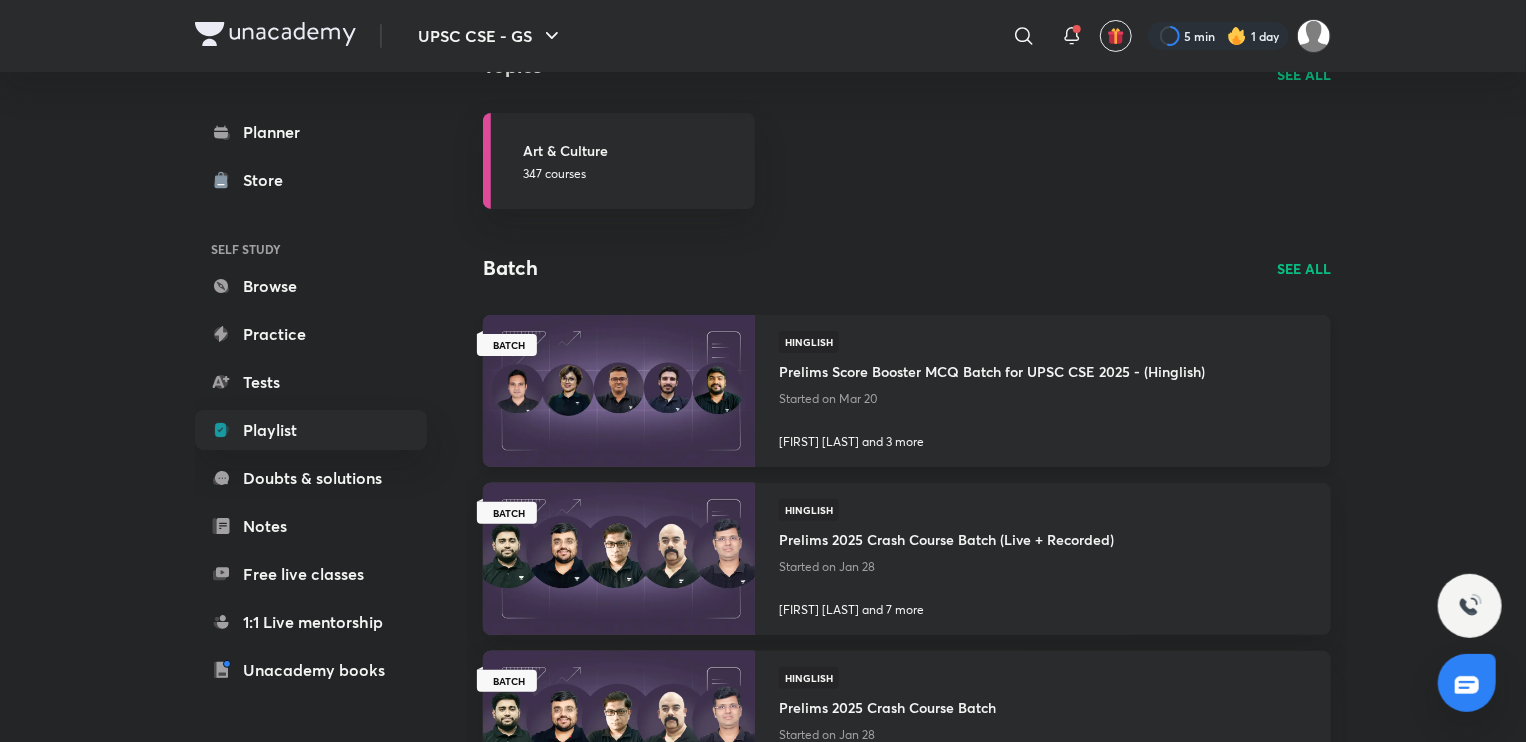 scroll, scrollTop: 108, scrollLeft: 0, axis: vertical 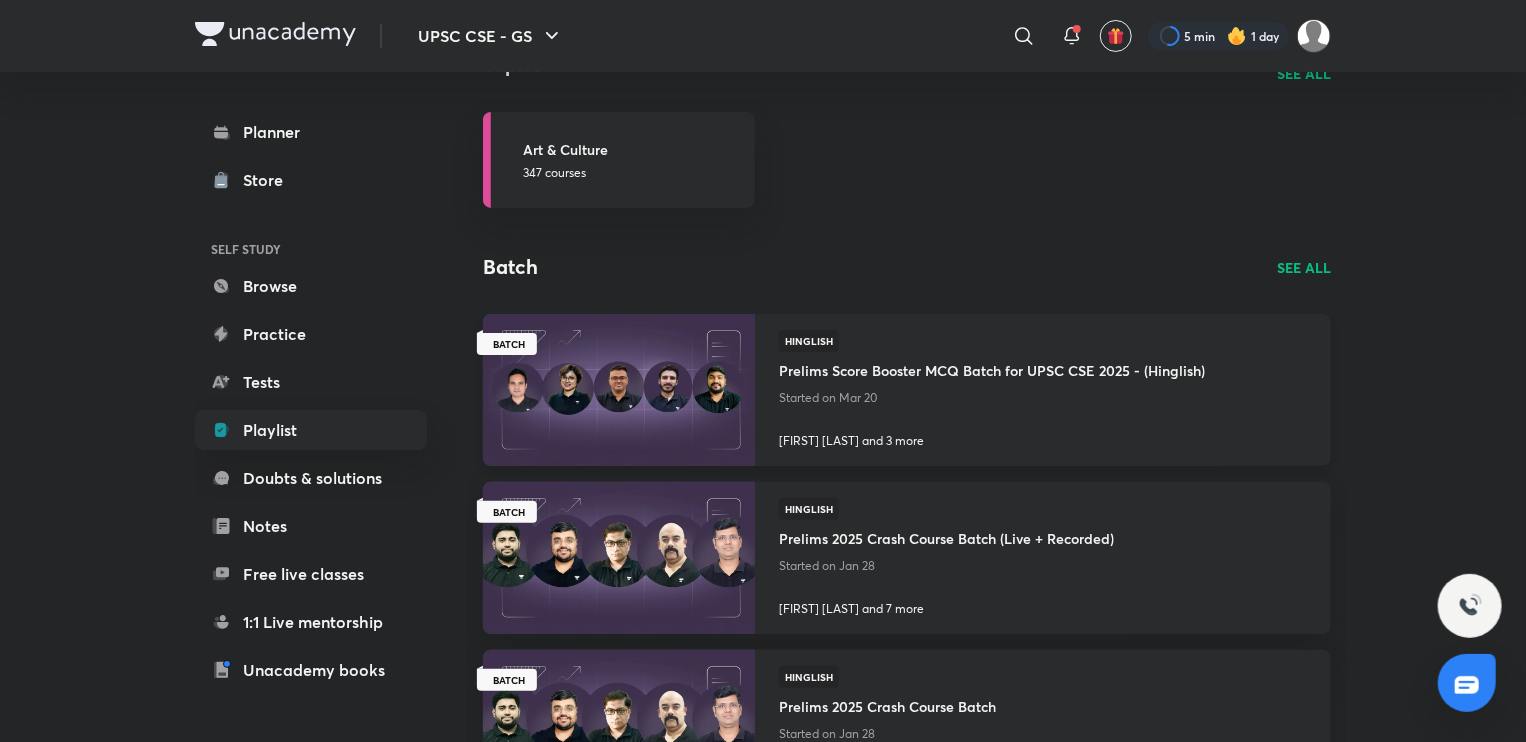 click at bounding box center (618, 389) 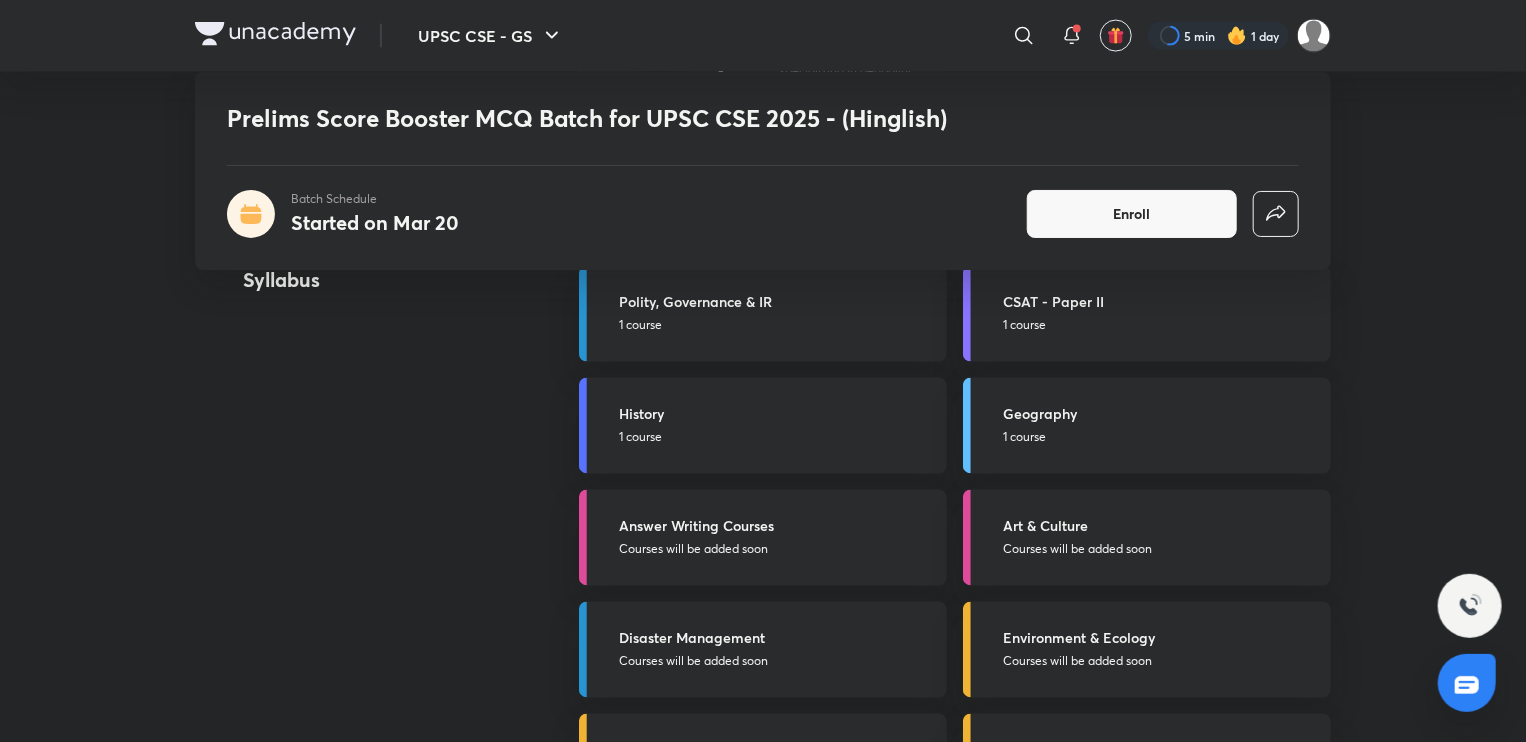 scroll, scrollTop: 1680, scrollLeft: 0, axis: vertical 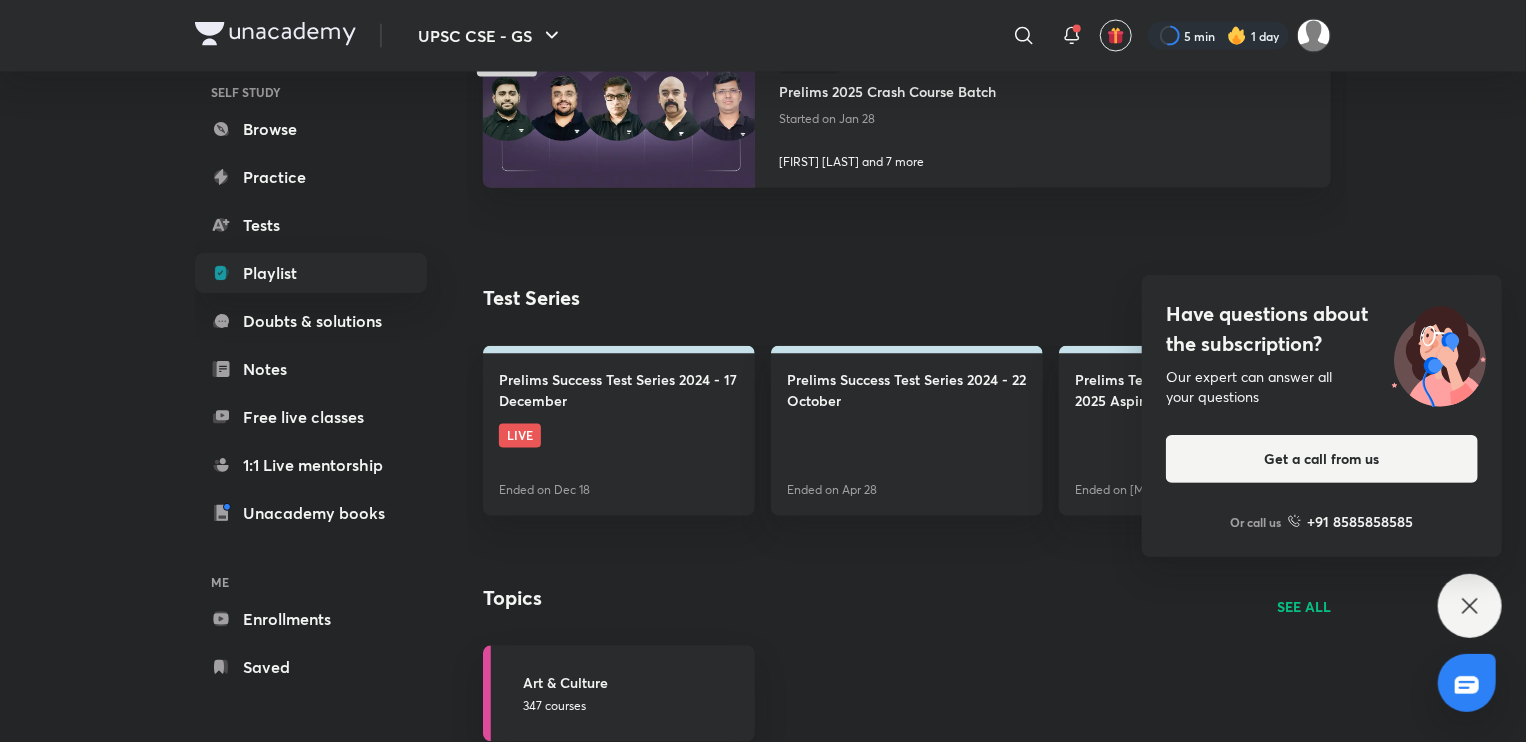 click 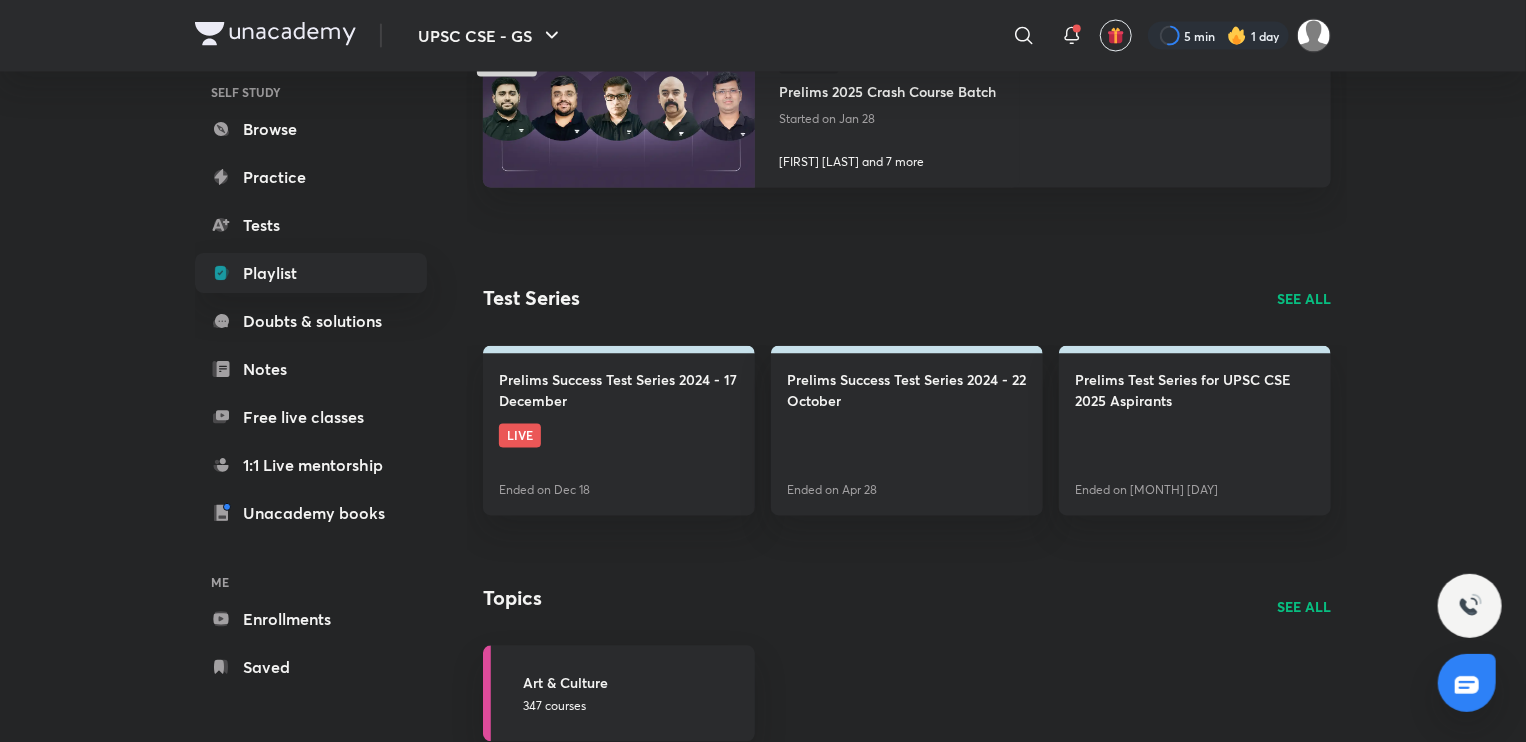 click on "SEE ALL" at bounding box center [1304, 607] 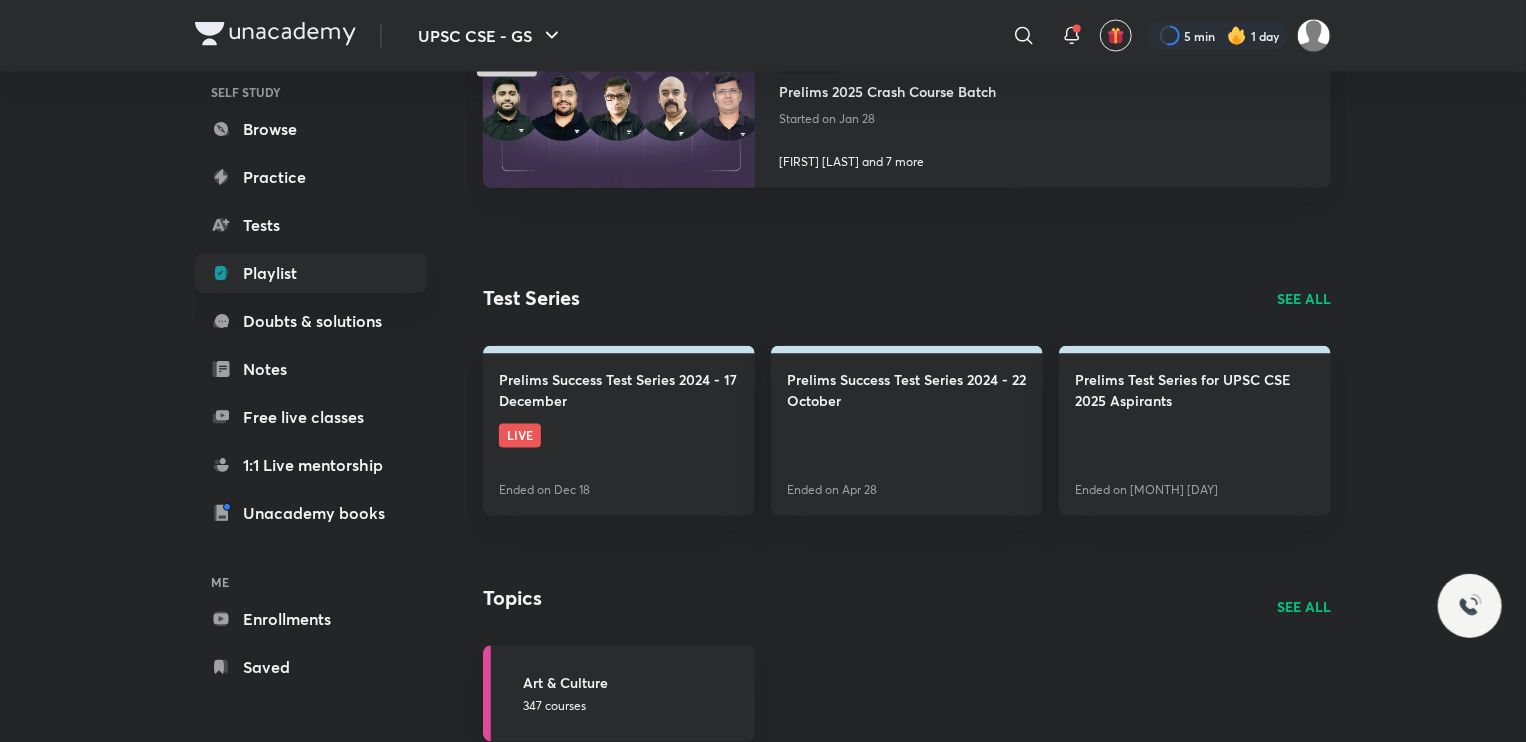 scroll, scrollTop: 0, scrollLeft: 0, axis: both 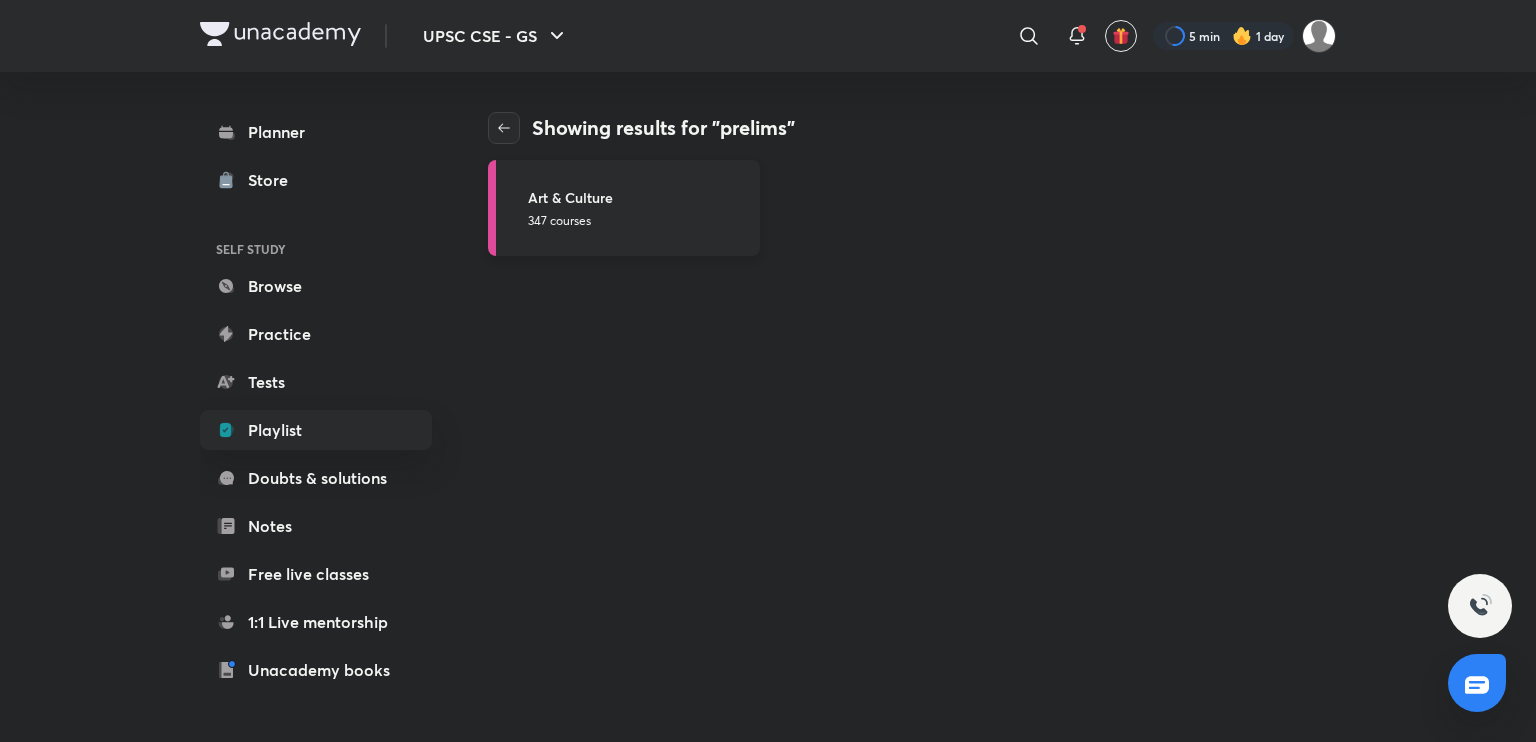 click on "347 courses" at bounding box center (638, 221) 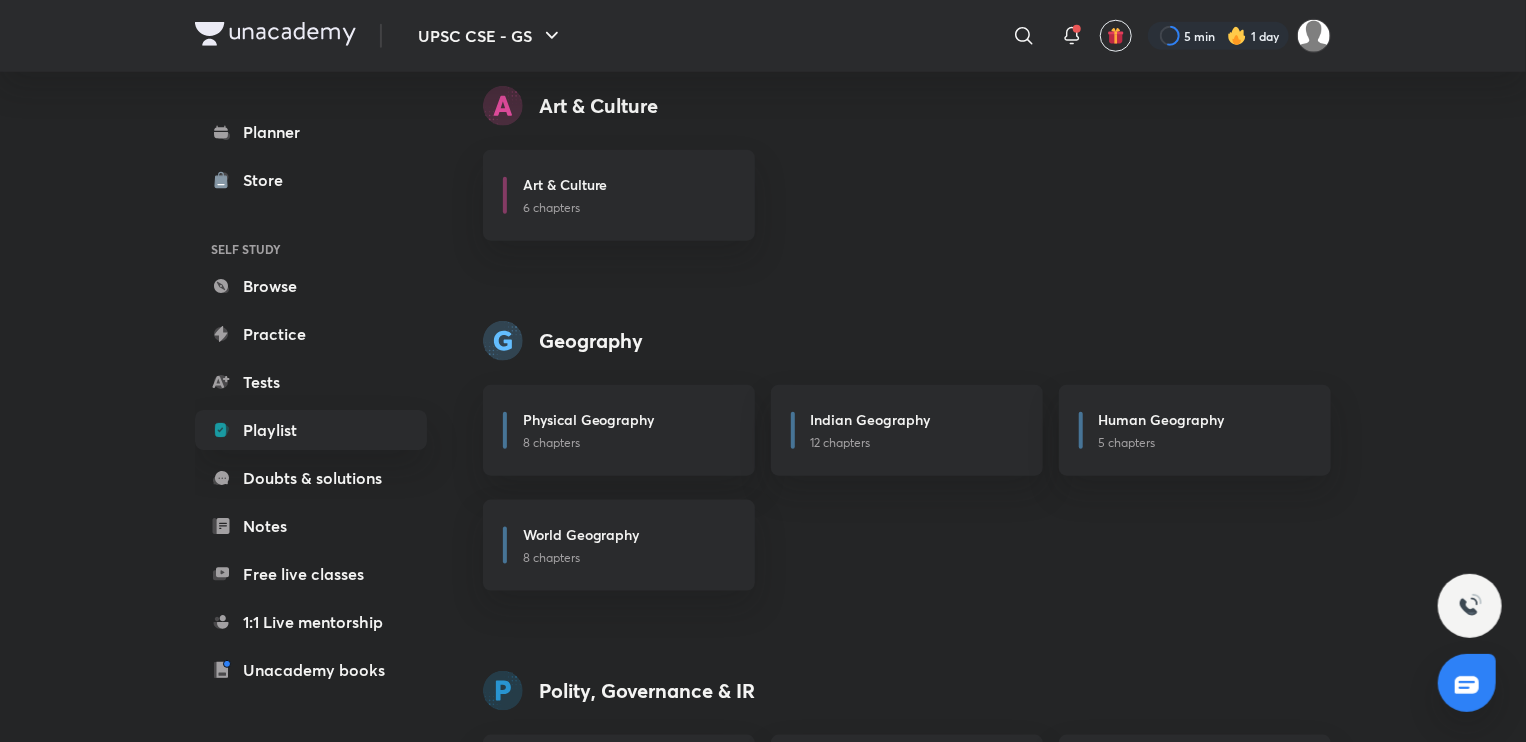 scroll, scrollTop: 956, scrollLeft: 0, axis: vertical 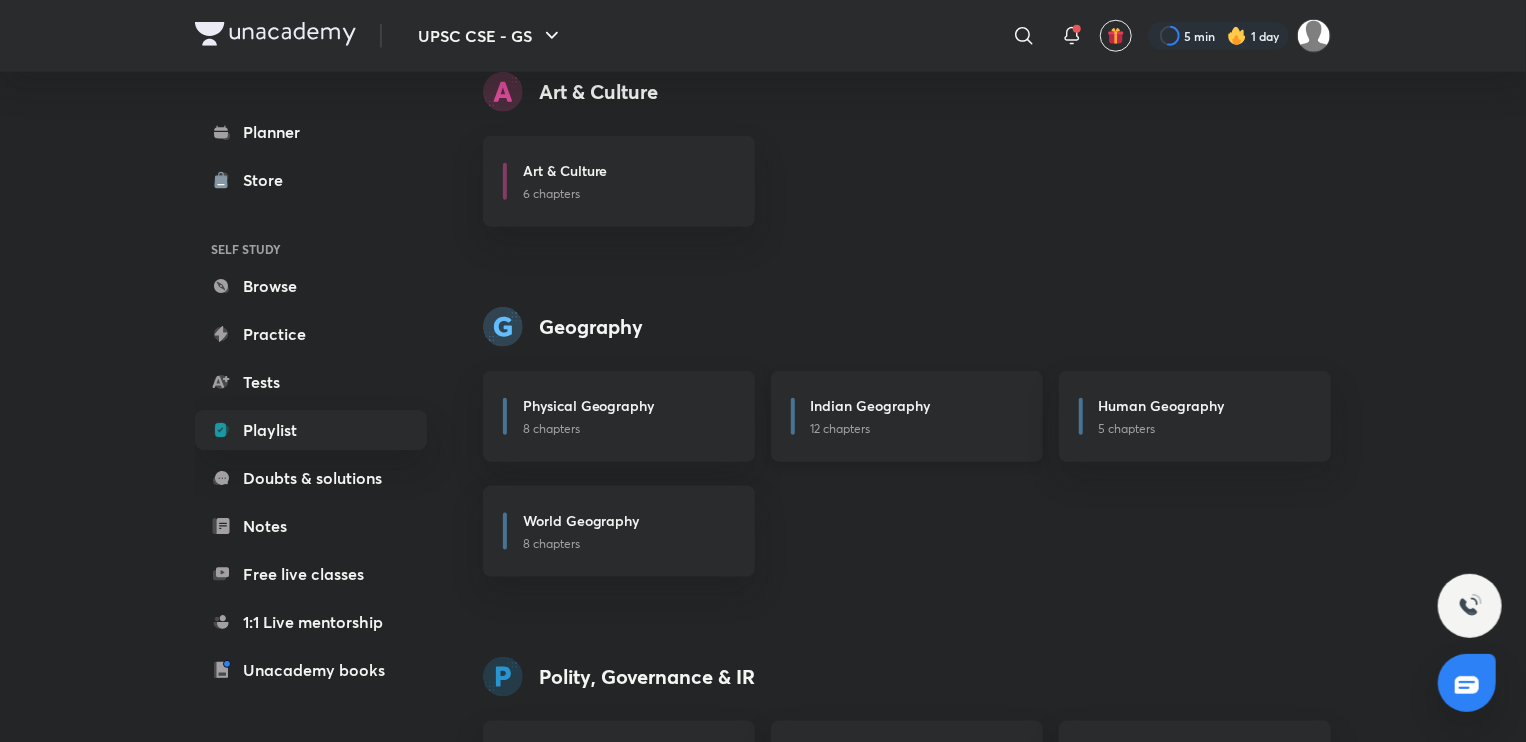 click on "Indian Geography" at bounding box center [915, 407] 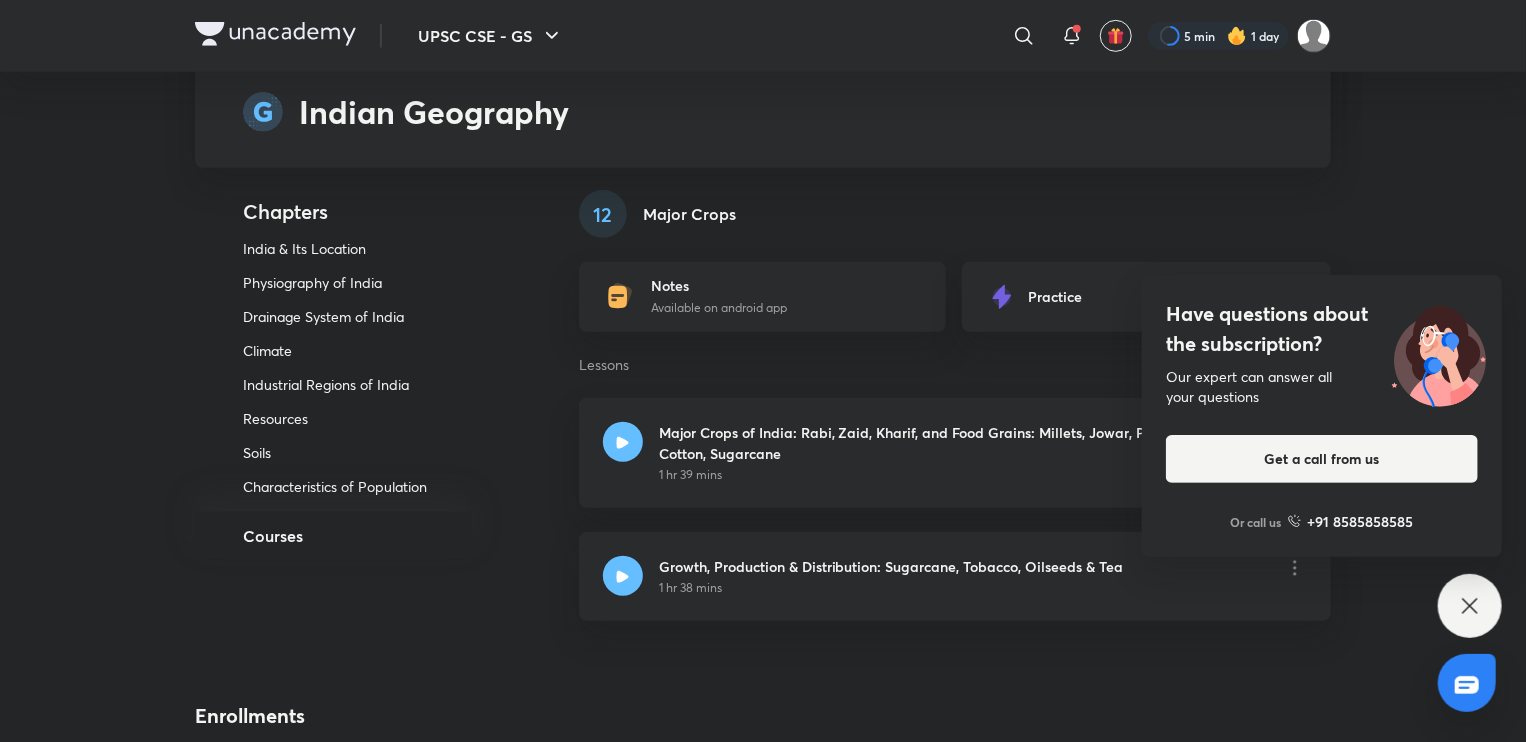 scroll, scrollTop: 8128, scrollLeft: 0, axis: vertical 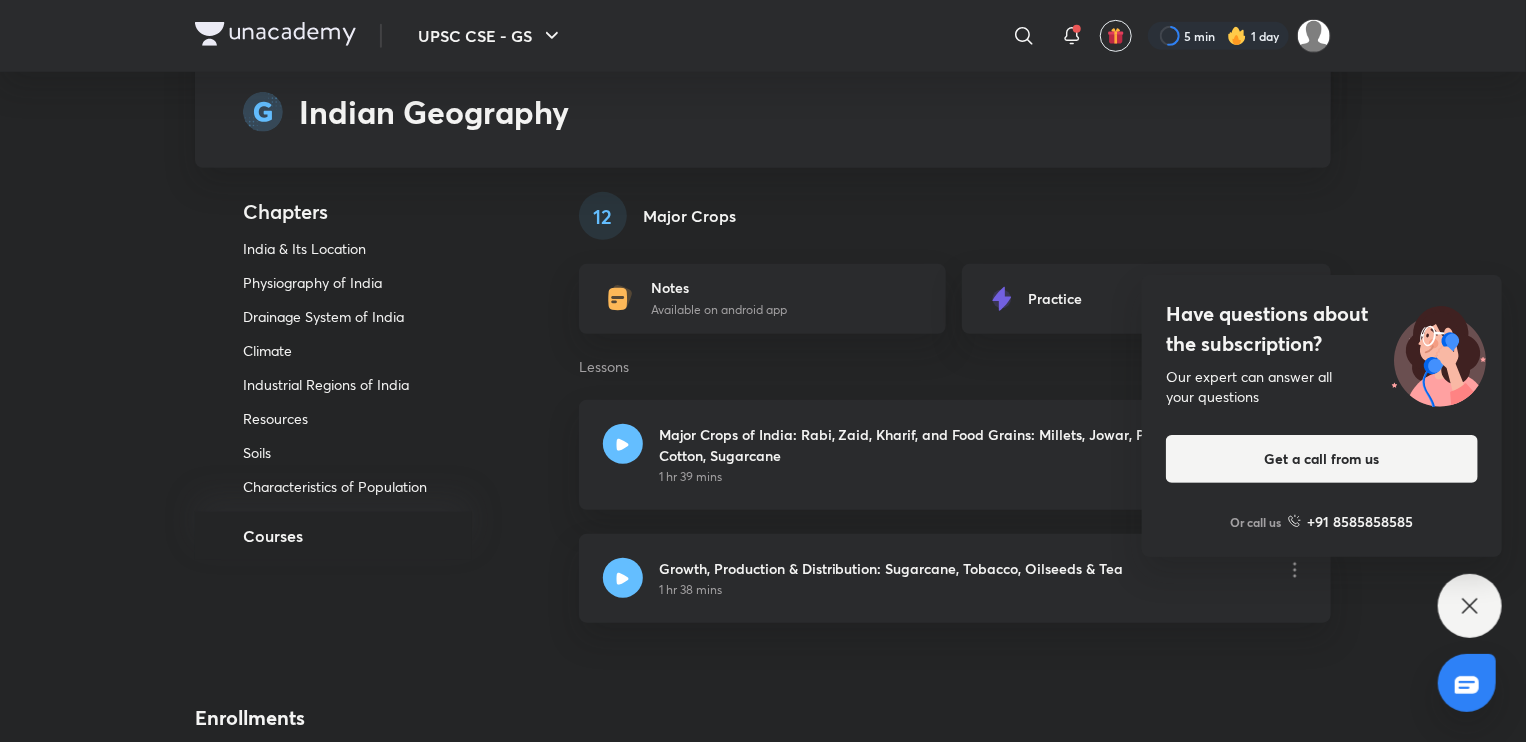 click on "Have questions about the subscription? Our expert can answer all your questions Get a call from us Or call us +91 8585858585" at bounding box center [1470, 606] 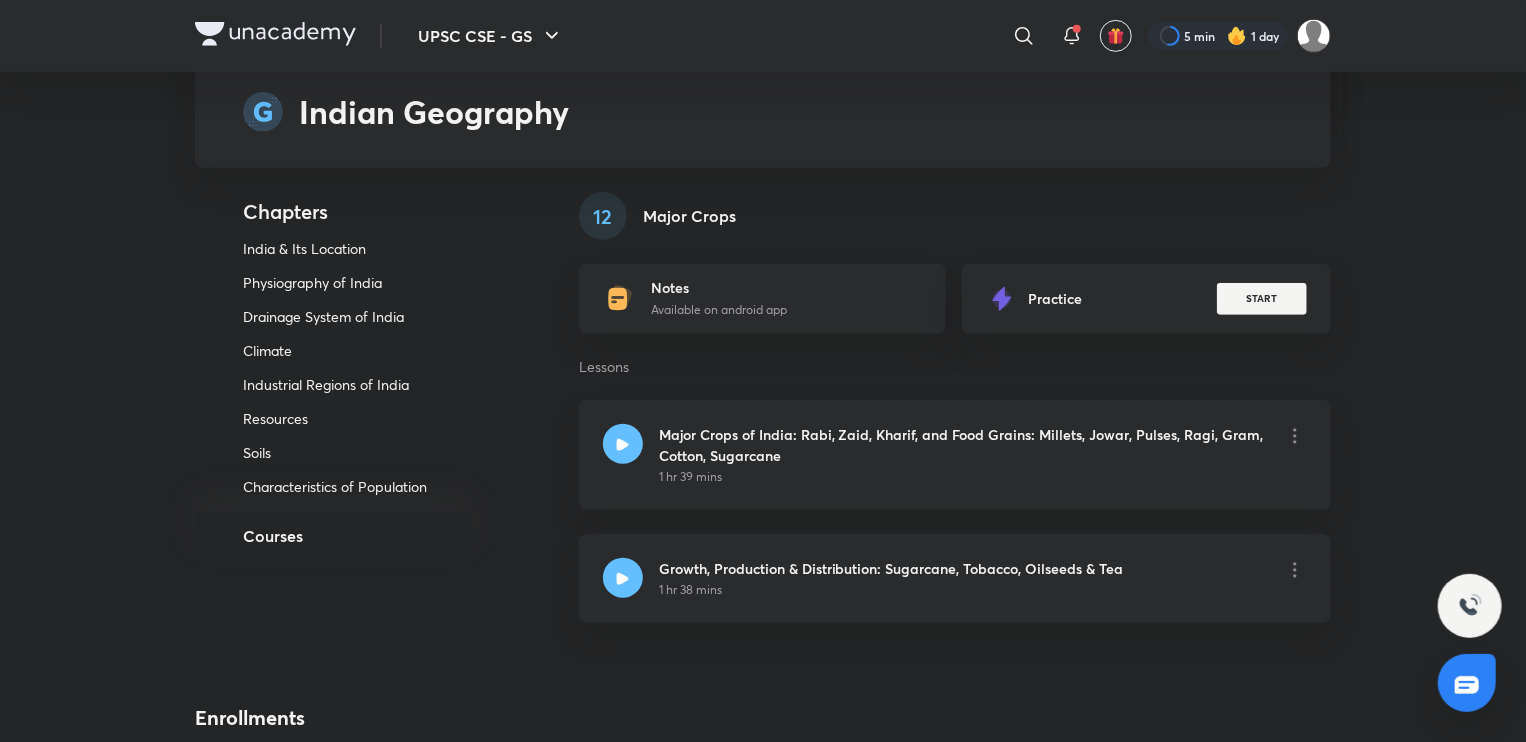scroll, scrollTop: 136, scrollLeft: 0, axis: vertical 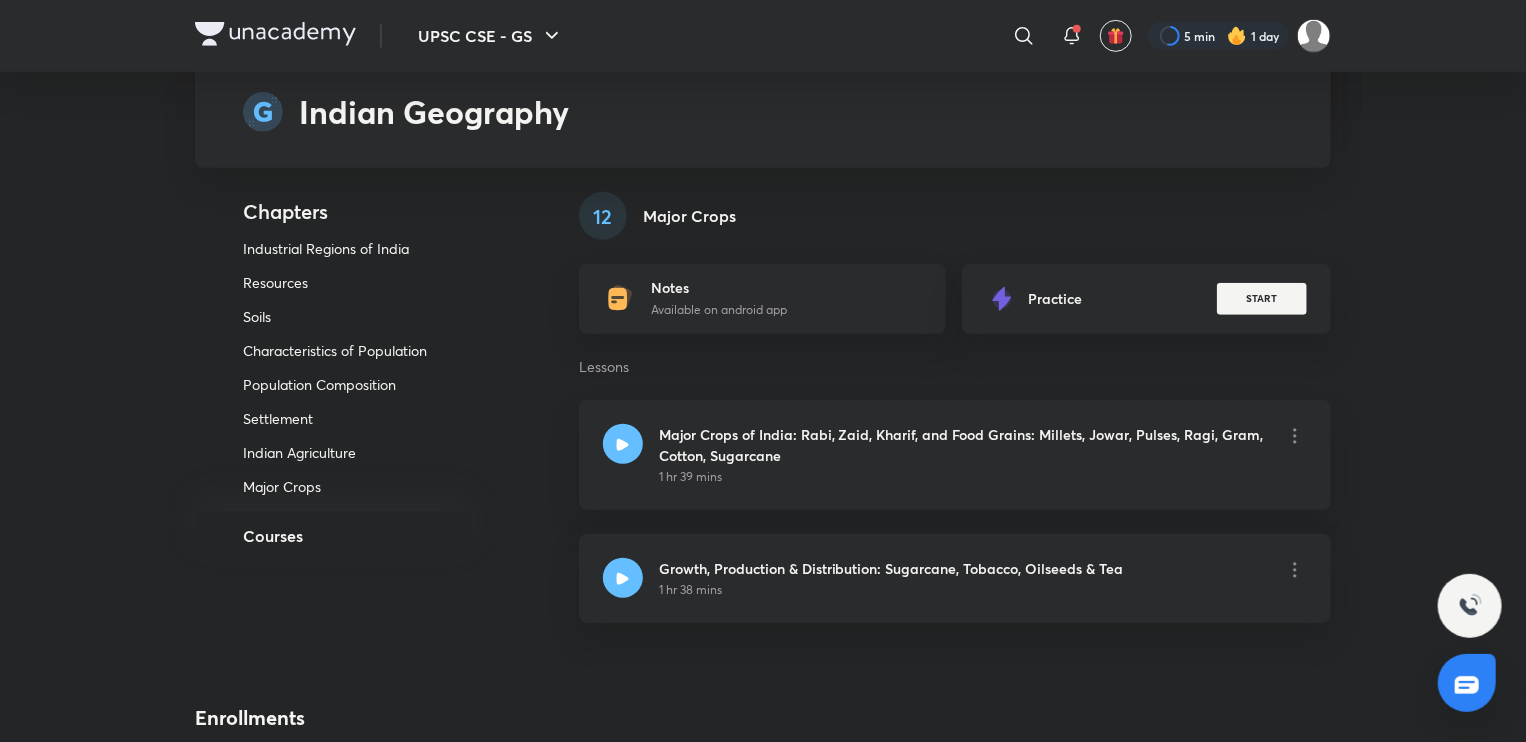click on "Indian Agriculture" at bounding box center [340, 453] 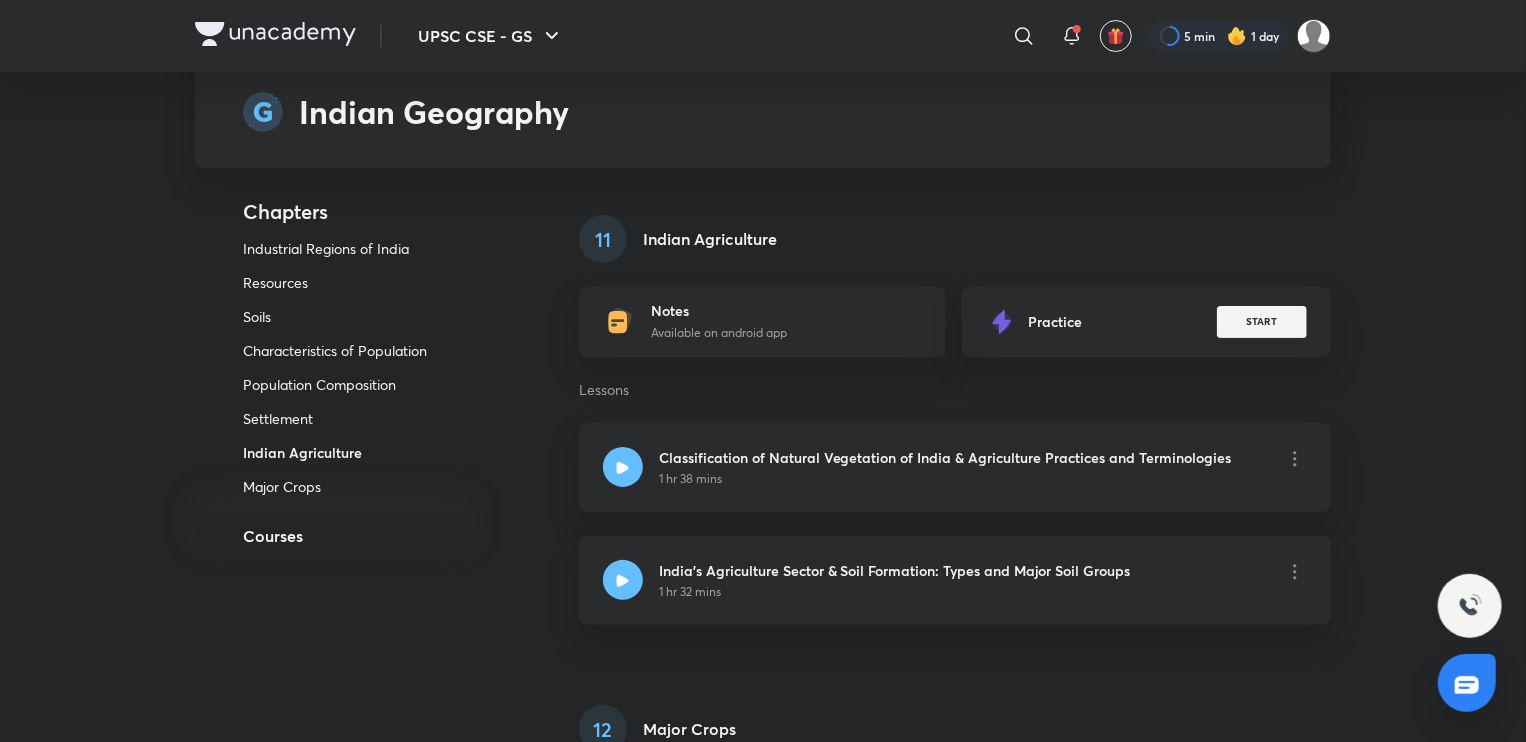 scroll, scrollTop: 7608, scrollLeft: 0, axis: vertical 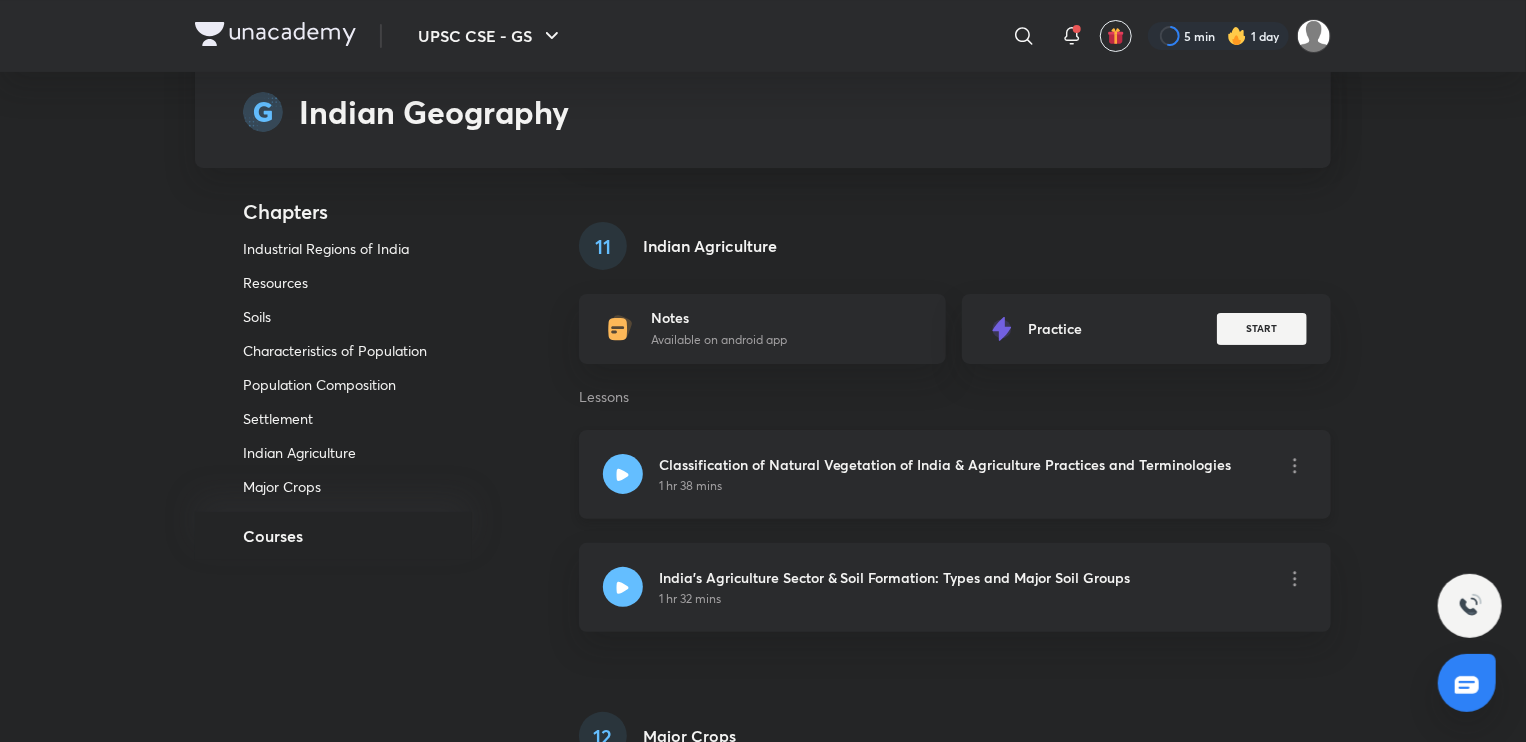 click at bounding box center (623, 474) 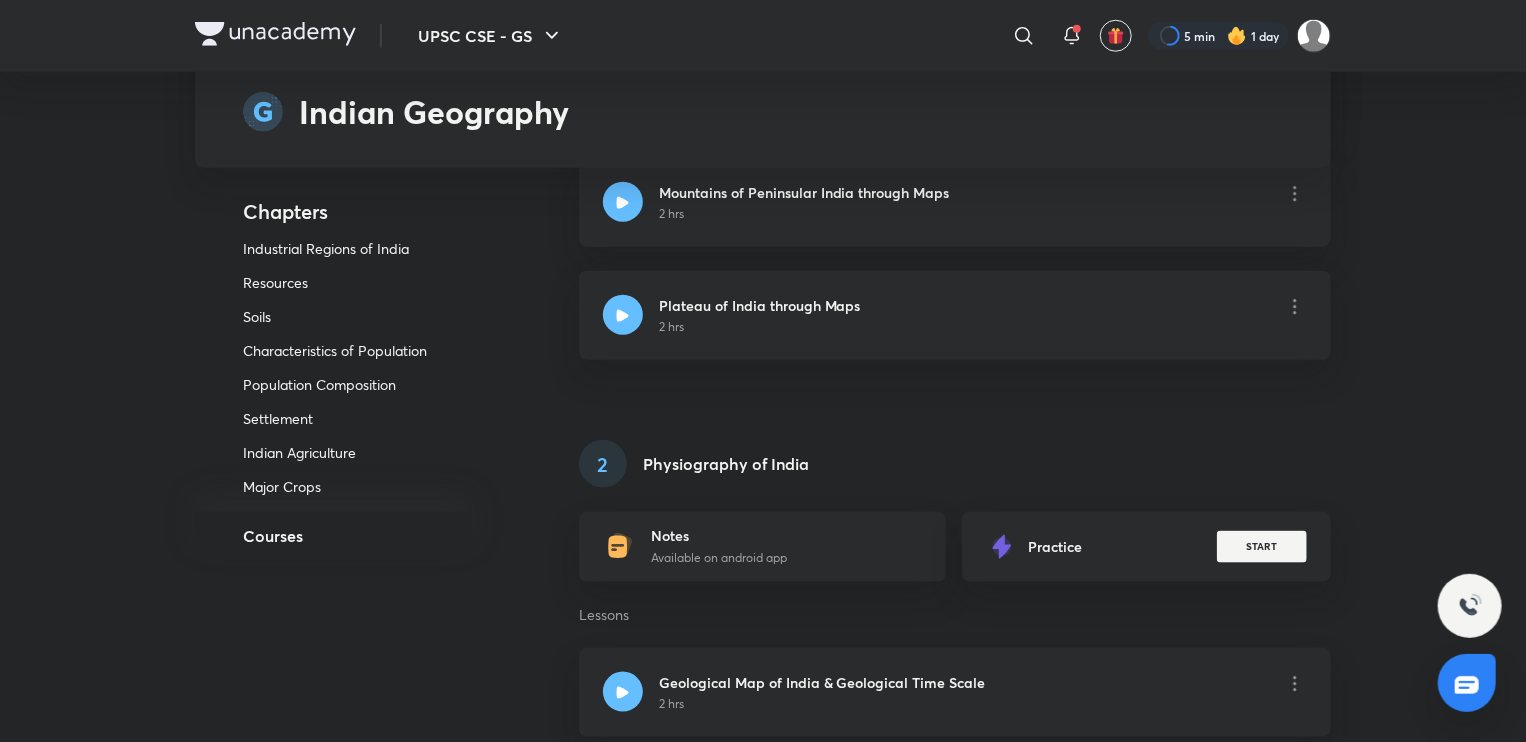 scroll, scrollTop: 0, scrollLeft: 0, axis: both 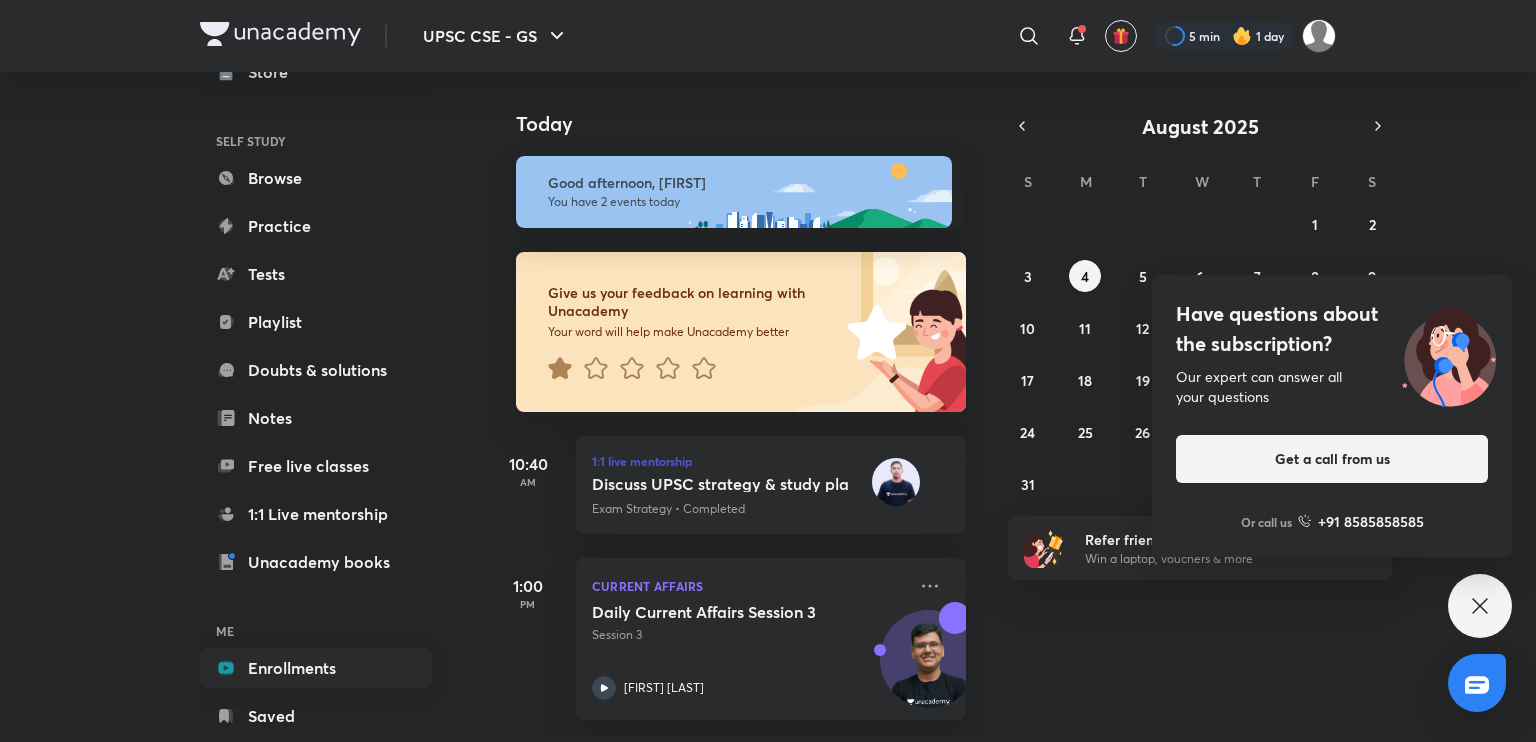 click on "Enrollments" at bounding box center (316, 668) 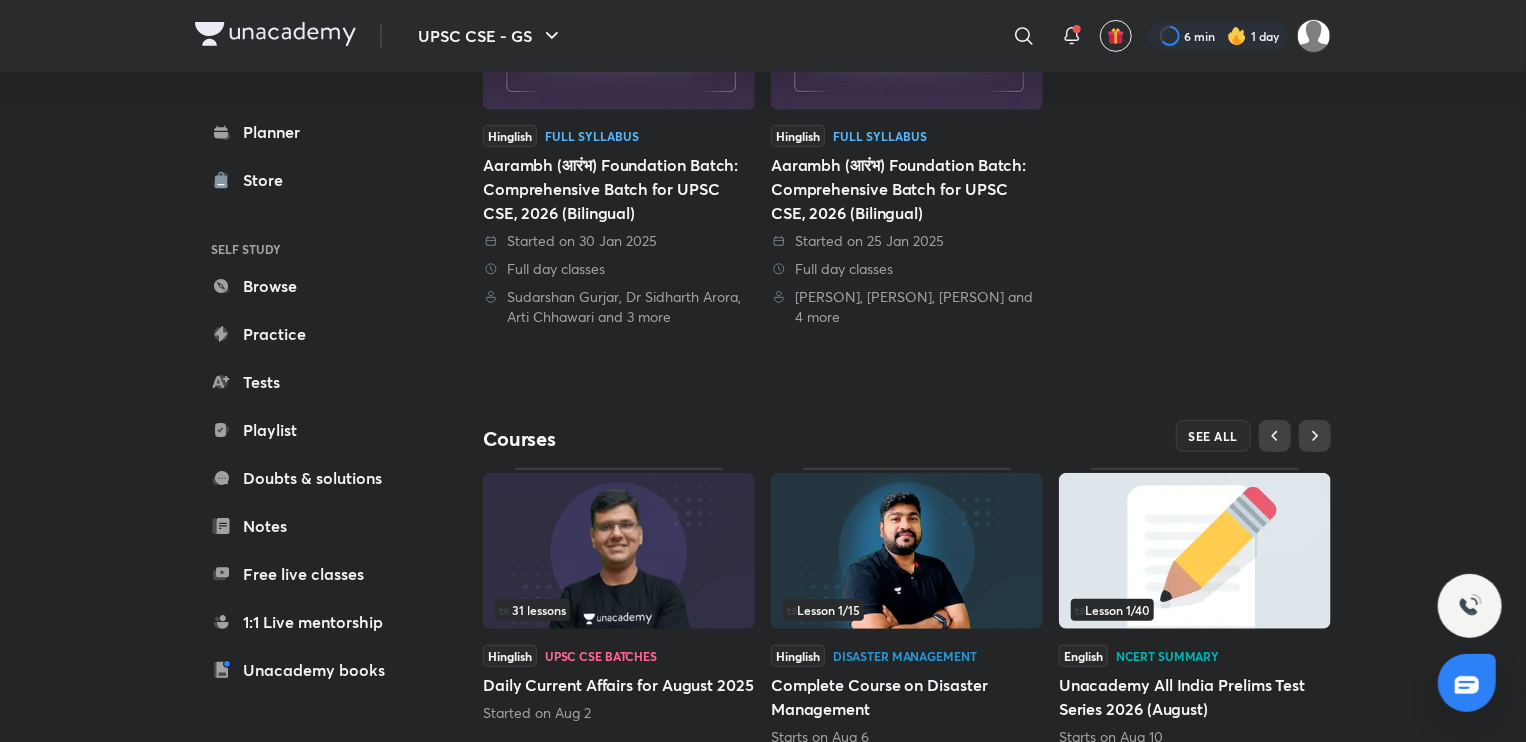 scroll, scrollTop: 453, scrollLeft: 0, axis: vertical 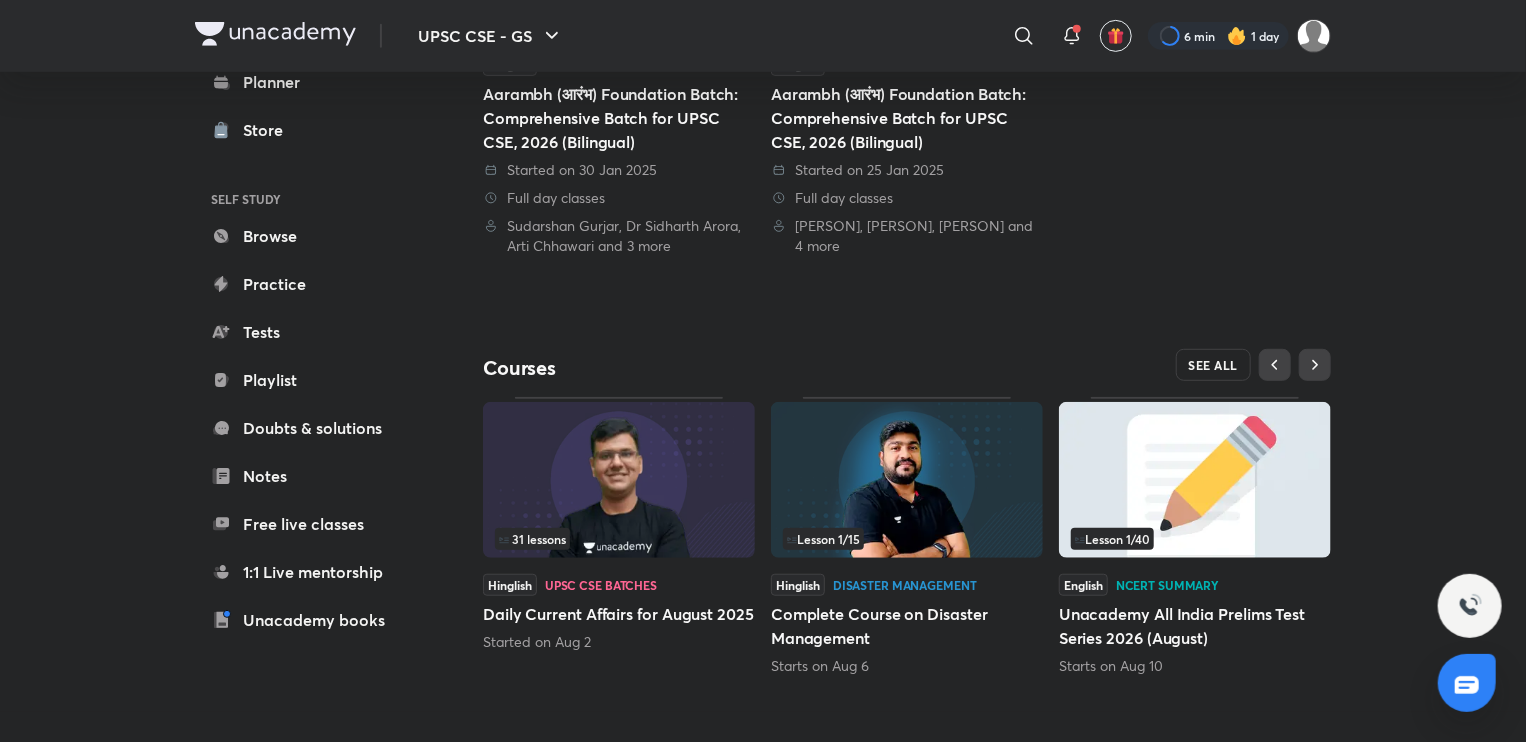 click on "SEE ALL" at bounding box center [1214, 365] 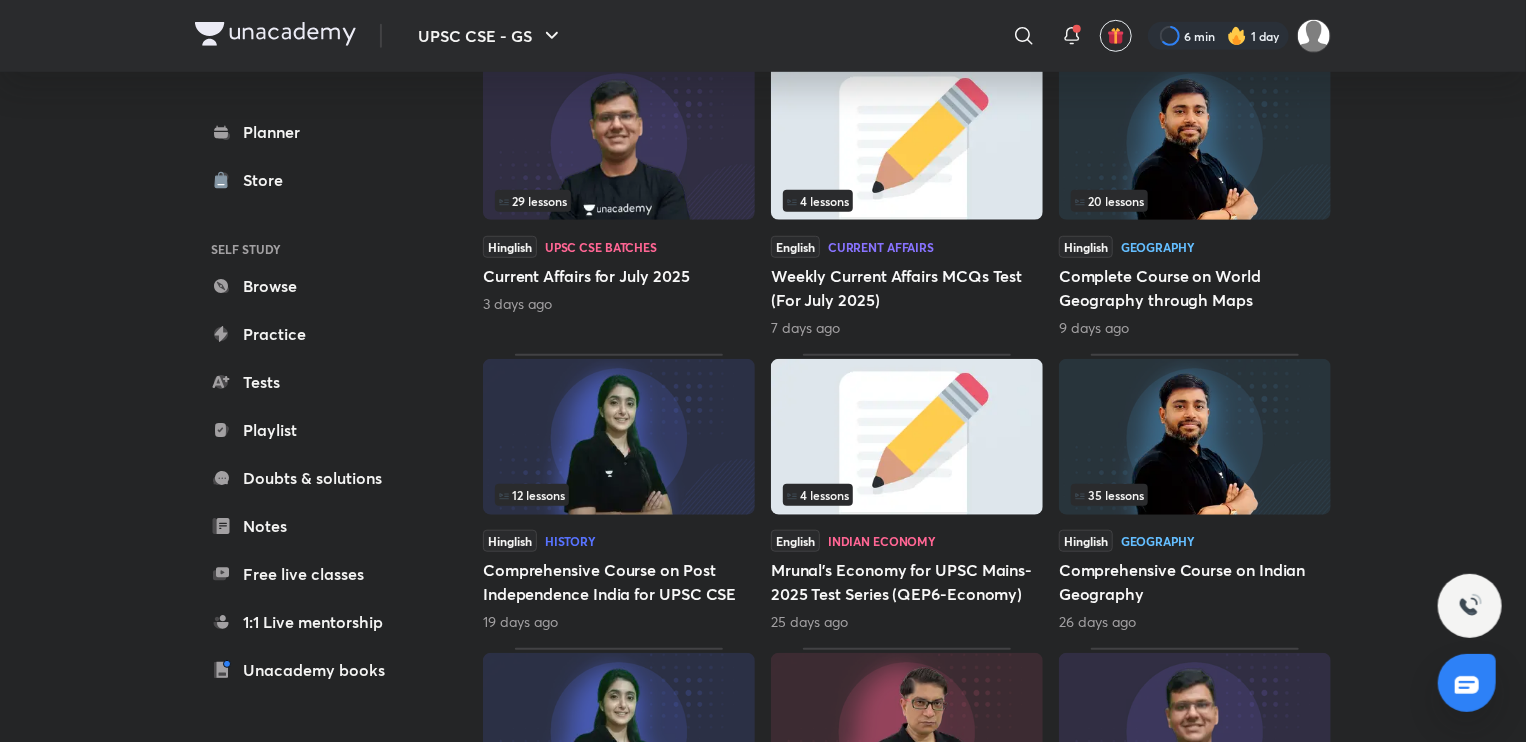 scroll, scrollTop: 628, scrollLeft: 0, axis: vertical 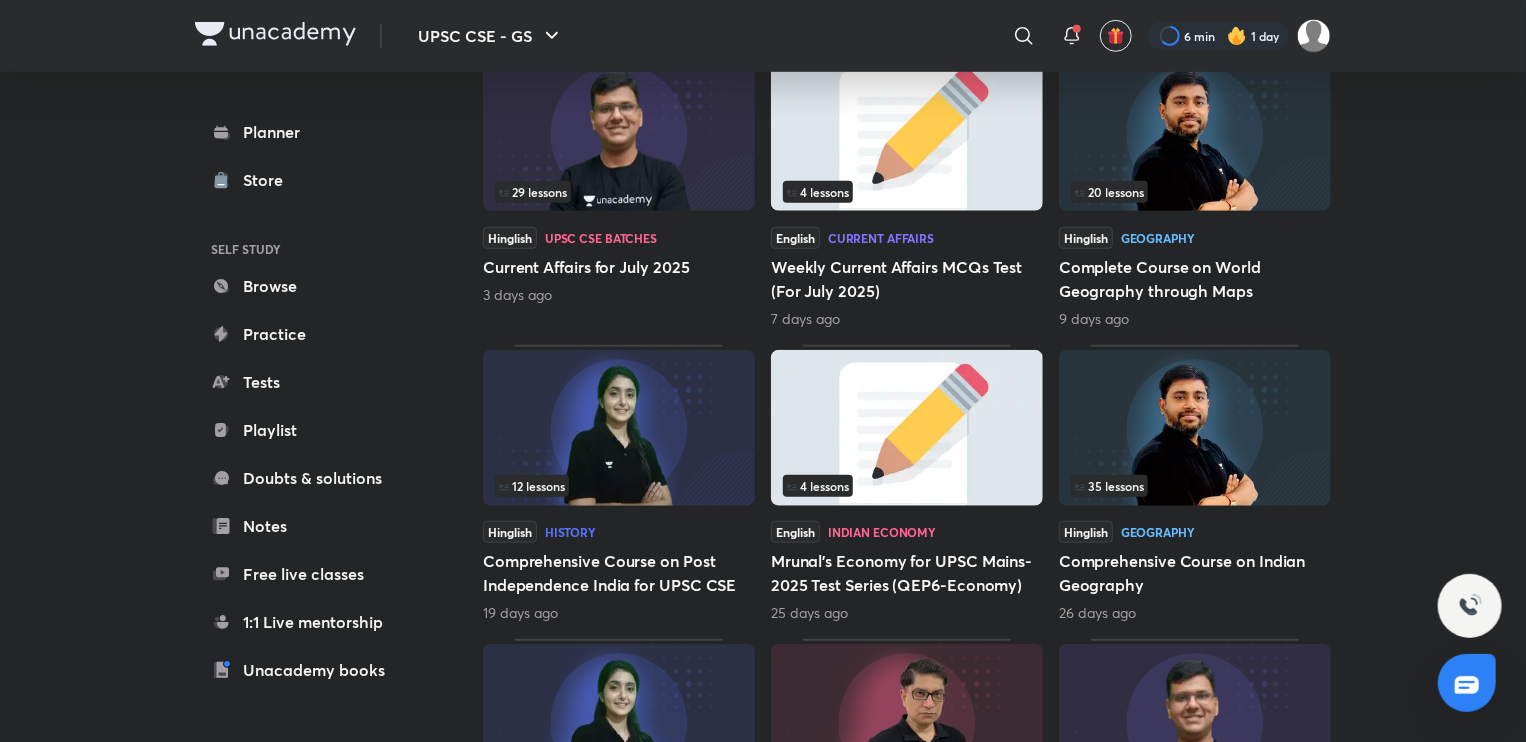 click at bounding box center (1195, 428) 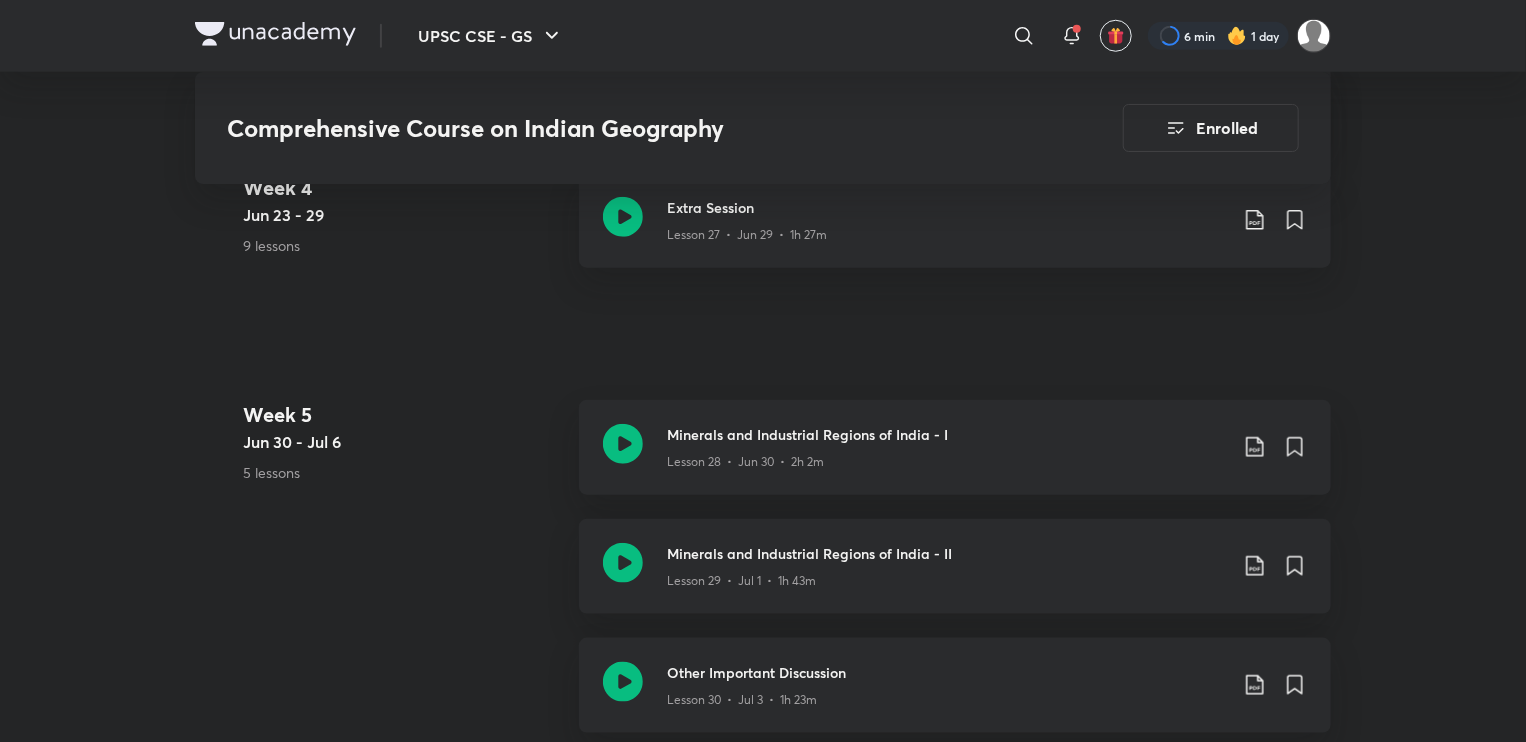 scroll, scrollTop: 4704, scrollLeft: 0, axis: vertical 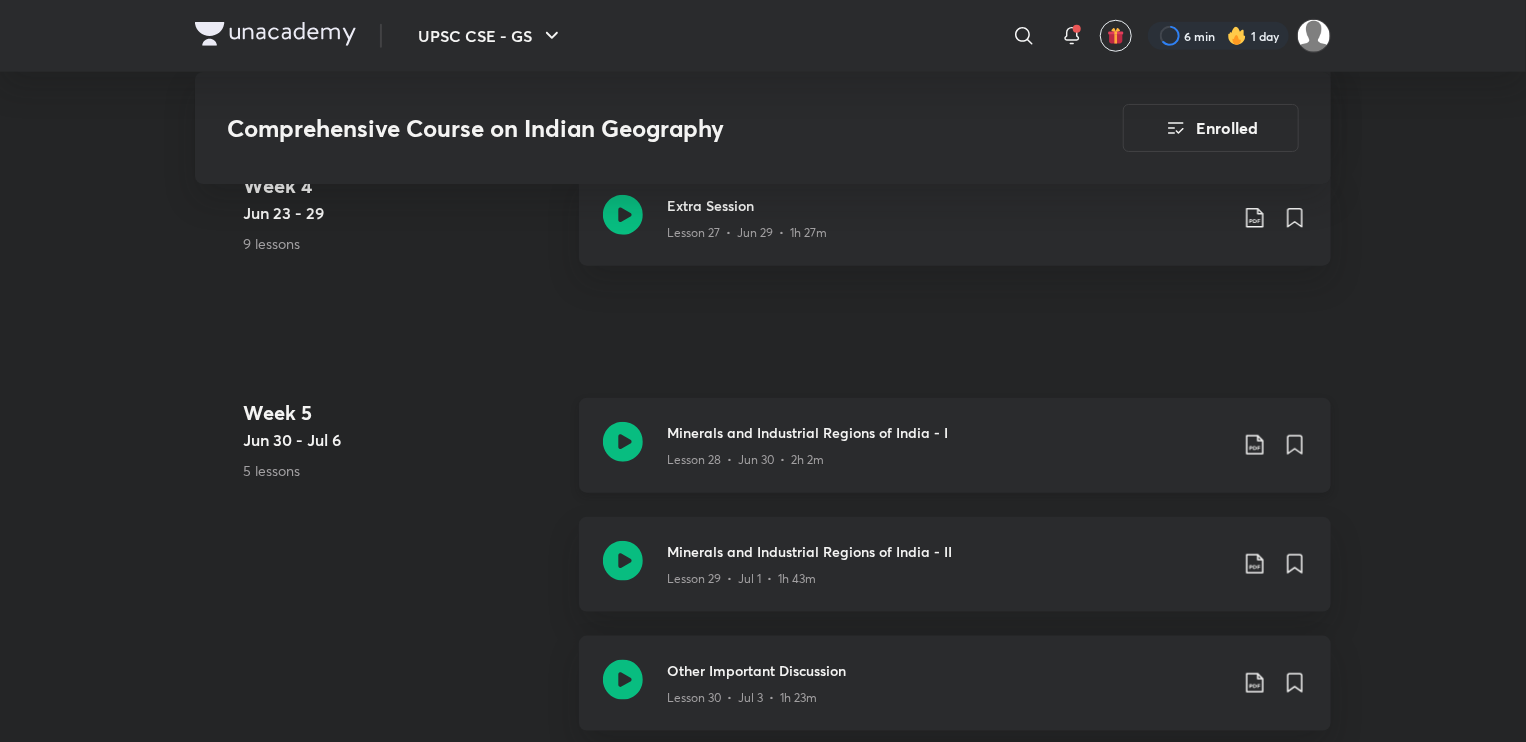 click 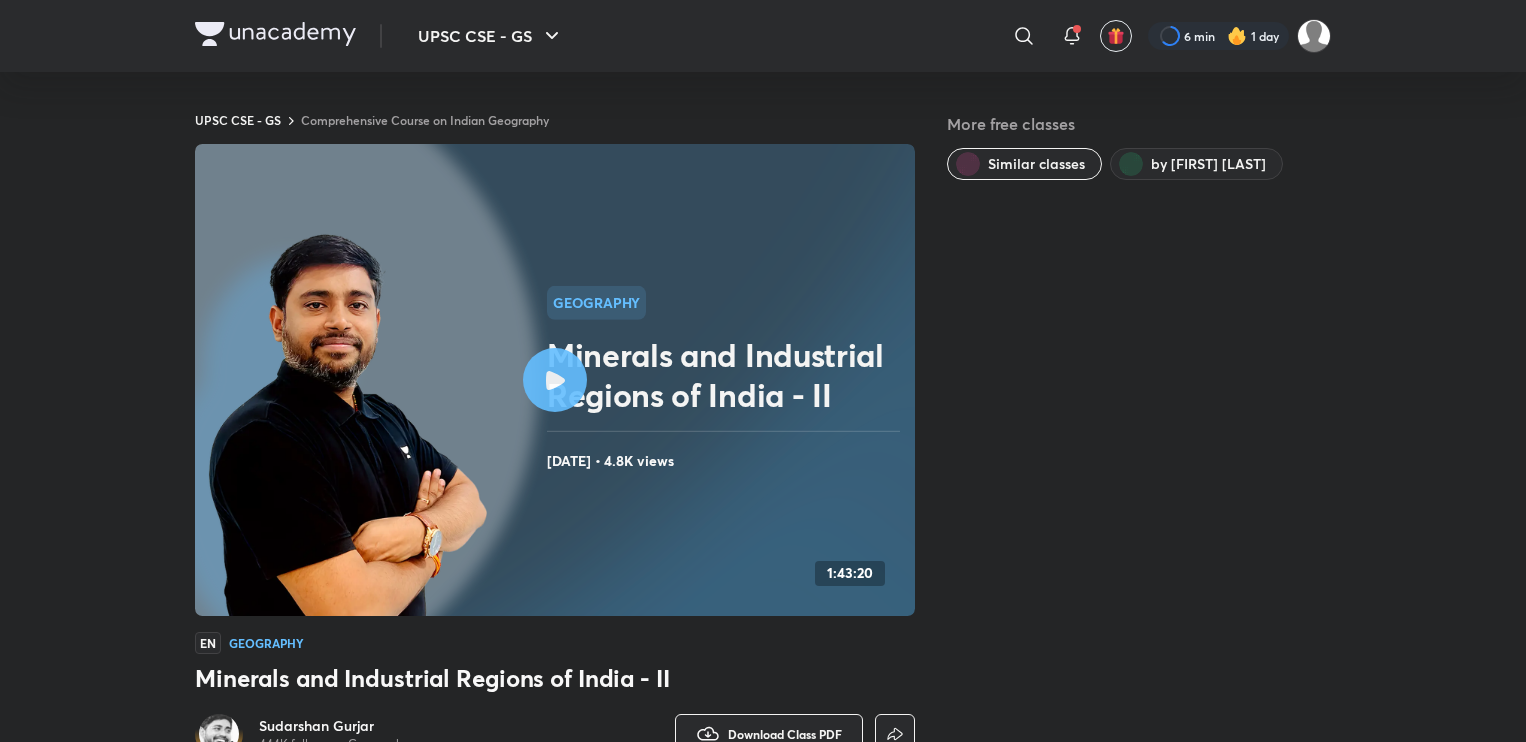 scroll, scrollTop: 0, scrollLeft: 0, axis: both 